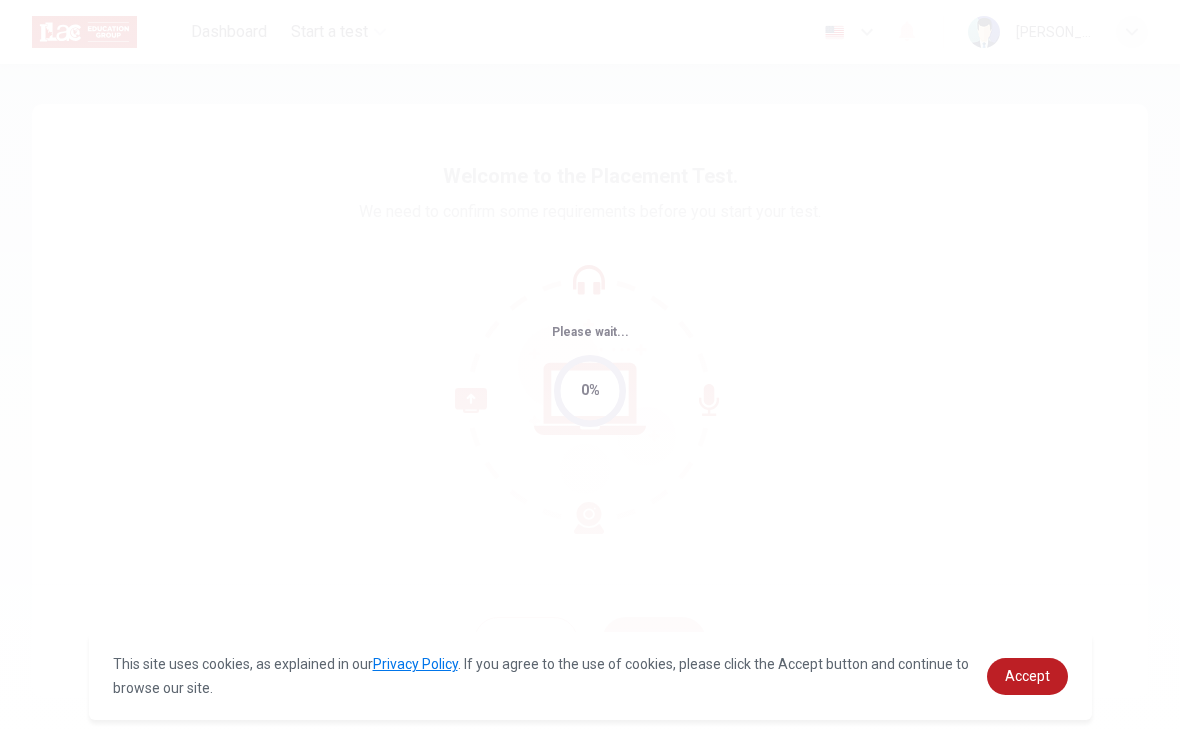 scroll, scrollTop: 0, scrollLeft: 0, axis: both 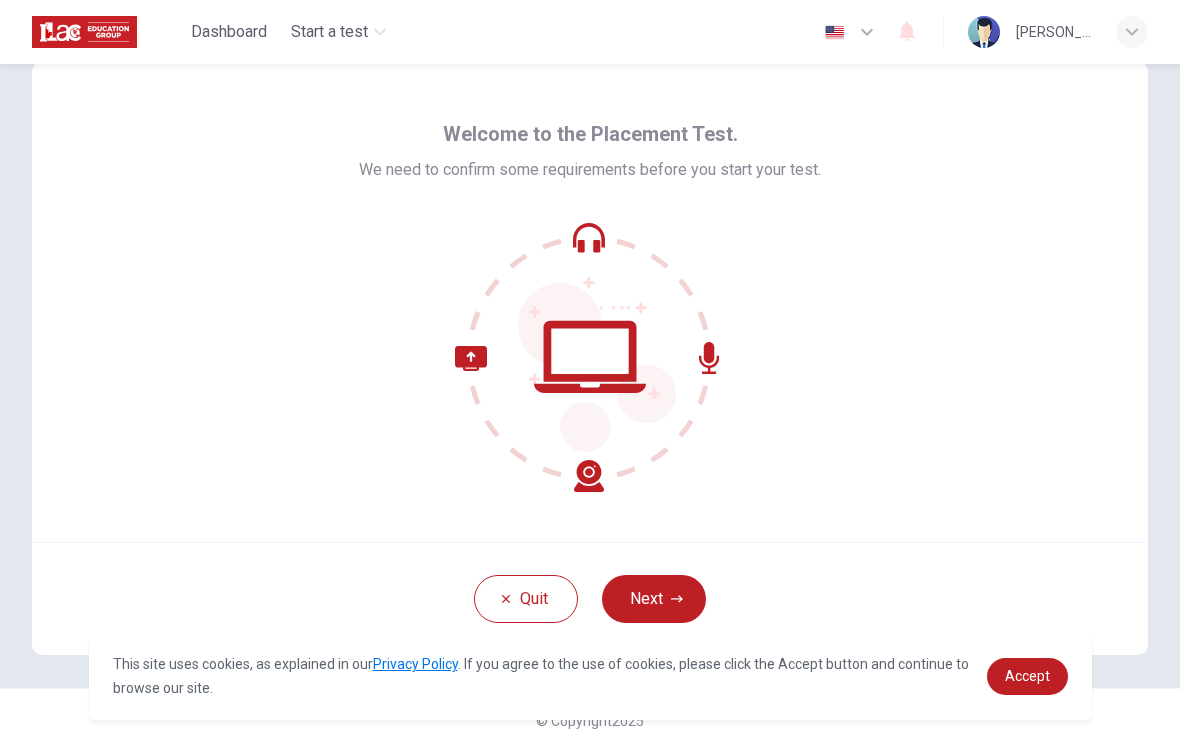 click on "Next" at bounding box center [654, 599] 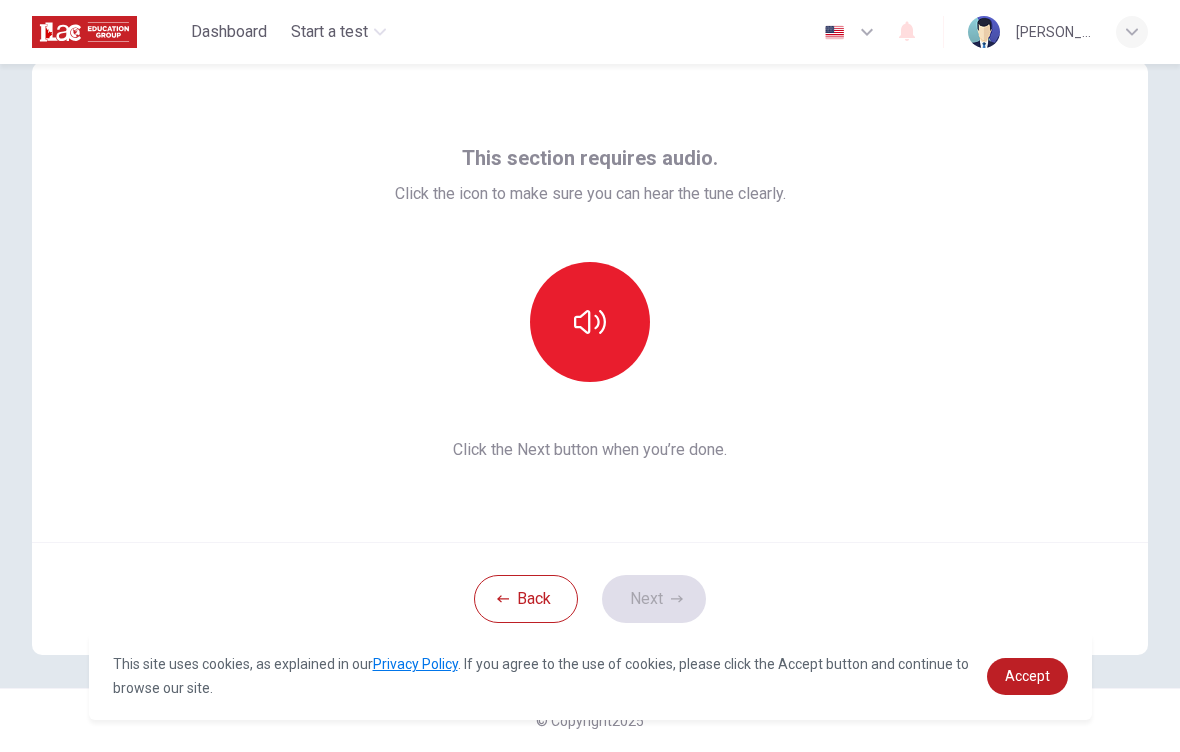 click at bounding box center (590, 322) 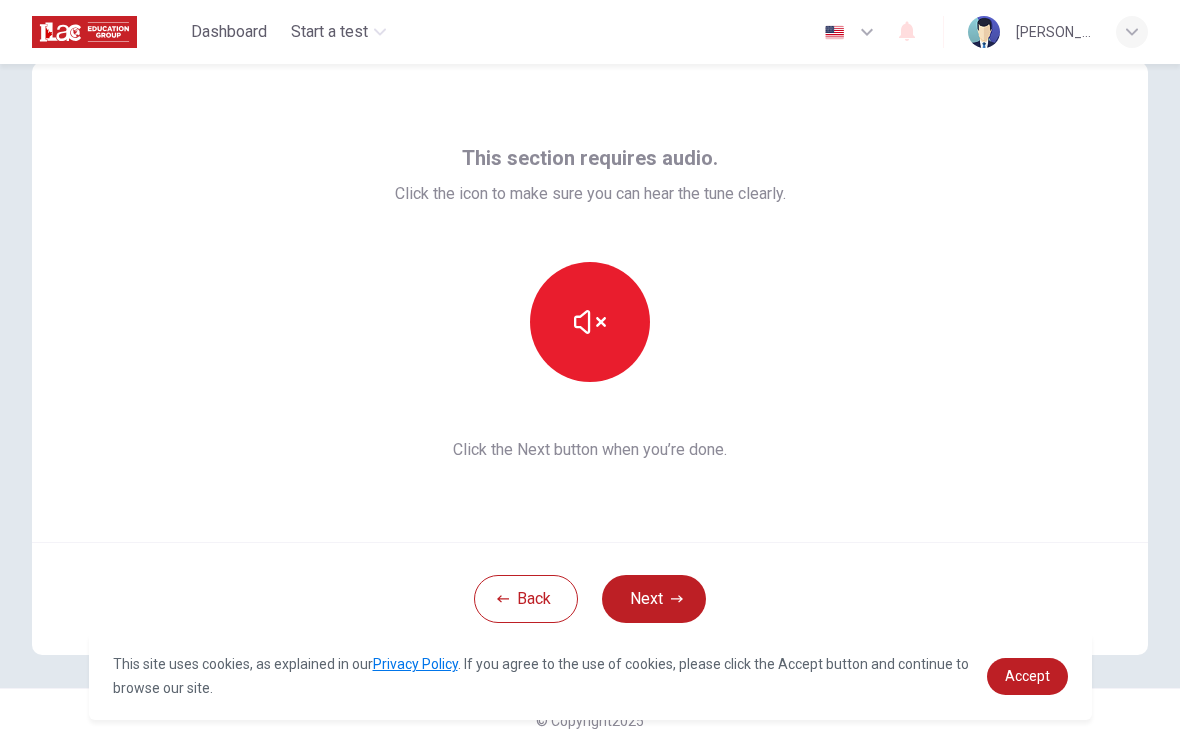 click at bounding box center [590, 322] 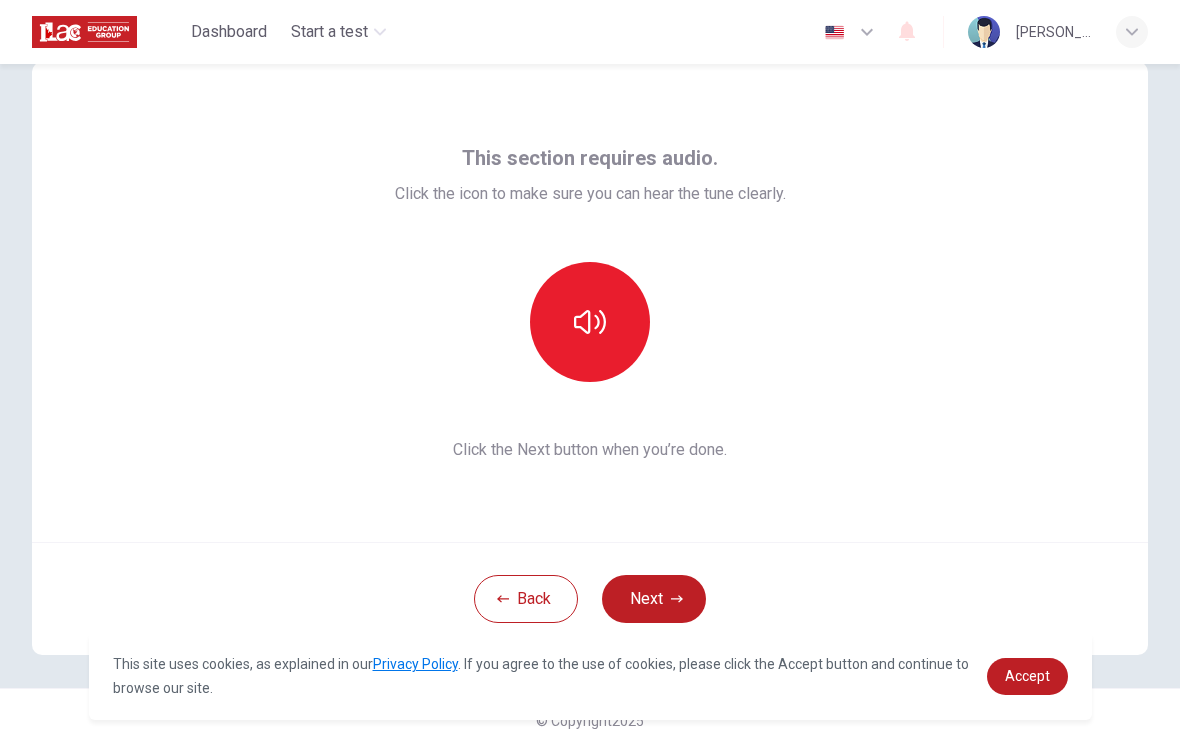 click at bounding box center (590, 322) 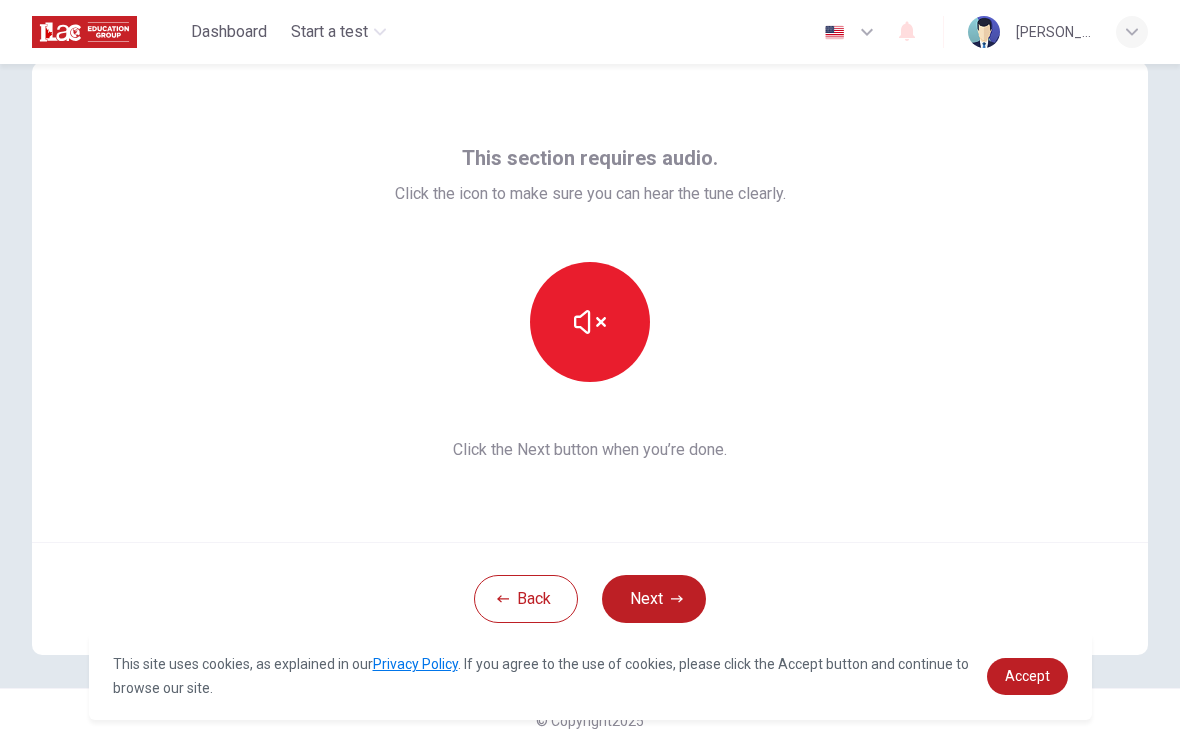 click 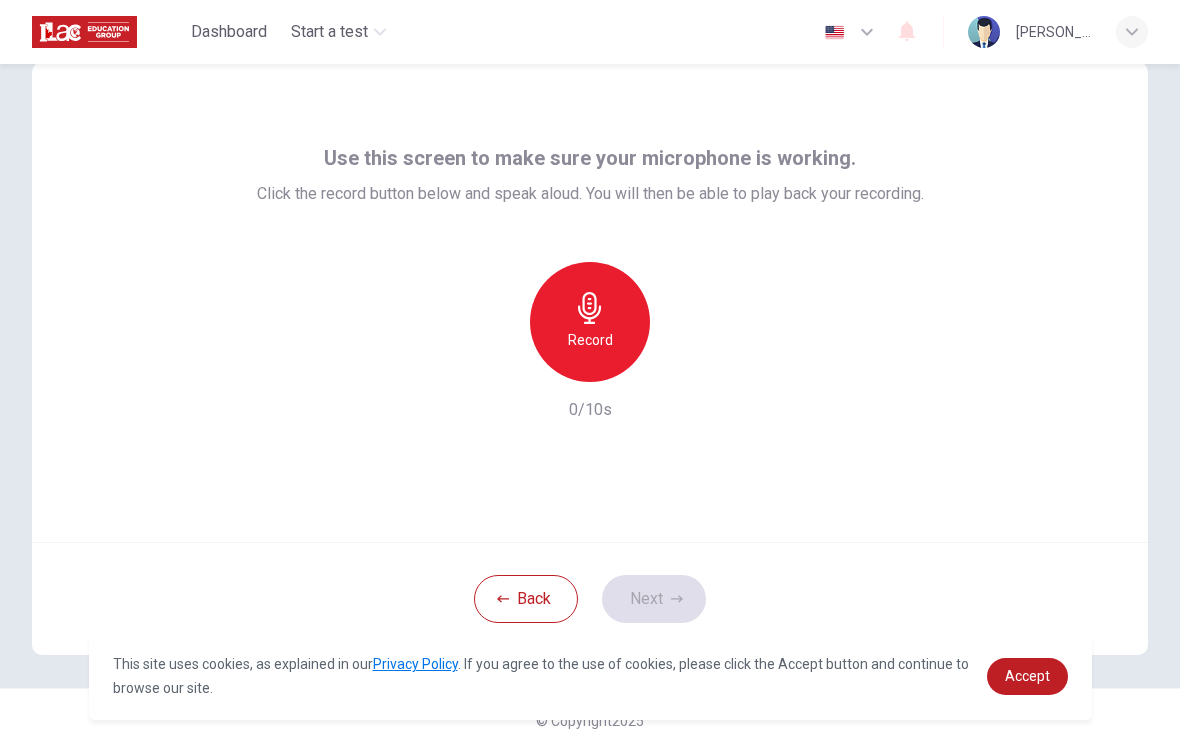 click on "Record" at bounding box center (590, 322) 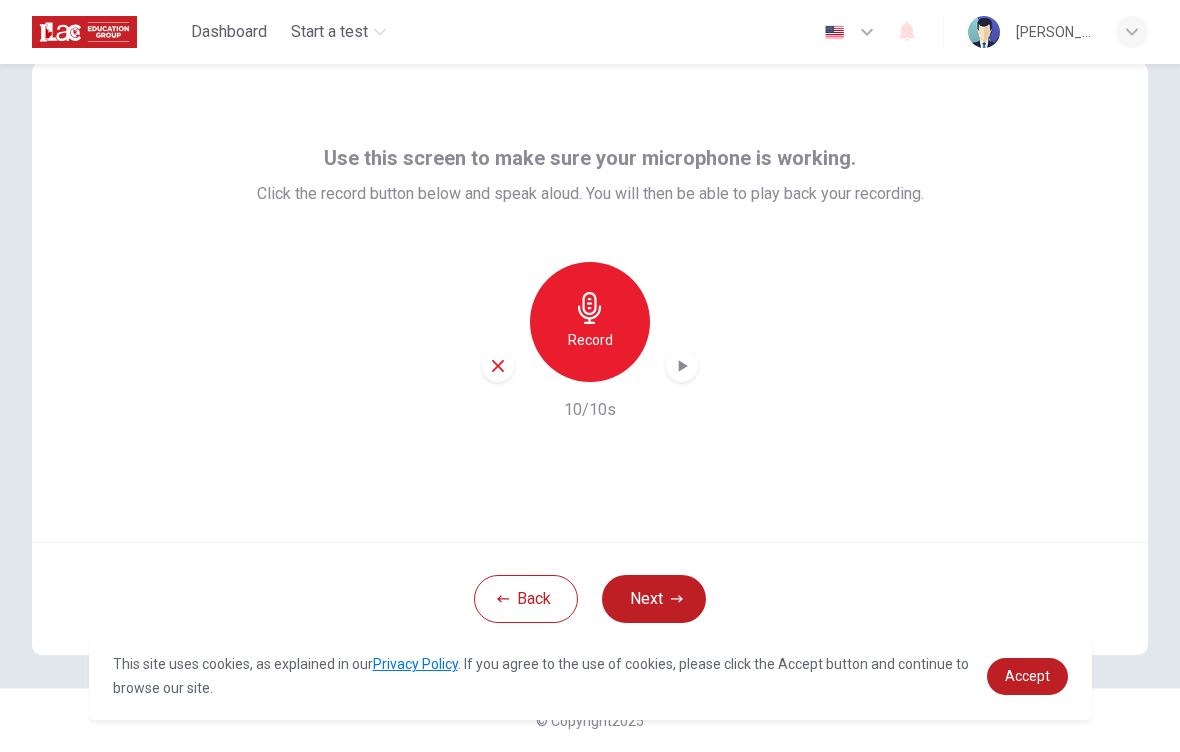 click on "Next" at bounding box center [654, 599] 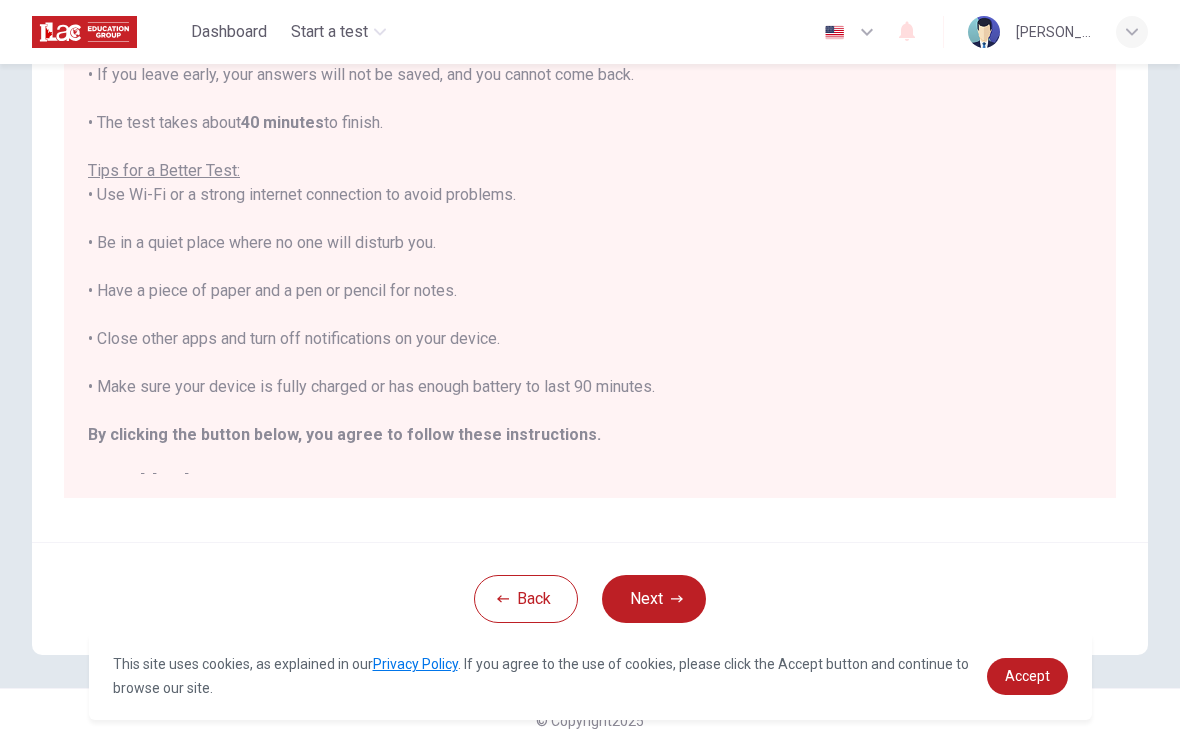 click on "You are about to start a  Placement Test .
Before You Start the Test:
• Once you start, you cannot stop the test.
• If you leave early, your answers will not be saved, and you cannot come back.
• The test takes about  40 minutes  to finish.
Tips for a Better Test:
• Use Wi-Fi or a strong internet connection to avoid problems.
• Be in a quiet place where no one will disturb you.
• Have a piece of paper and a pen or pencil for notes.
• Close other apps and turn off notifications on your device.
• Make sure your device is fully charged or has enough battery to last 90 minutes.
By clicking the button below, you agree to follow these instructions.
Good luck!" at bounding box center (590, 219) 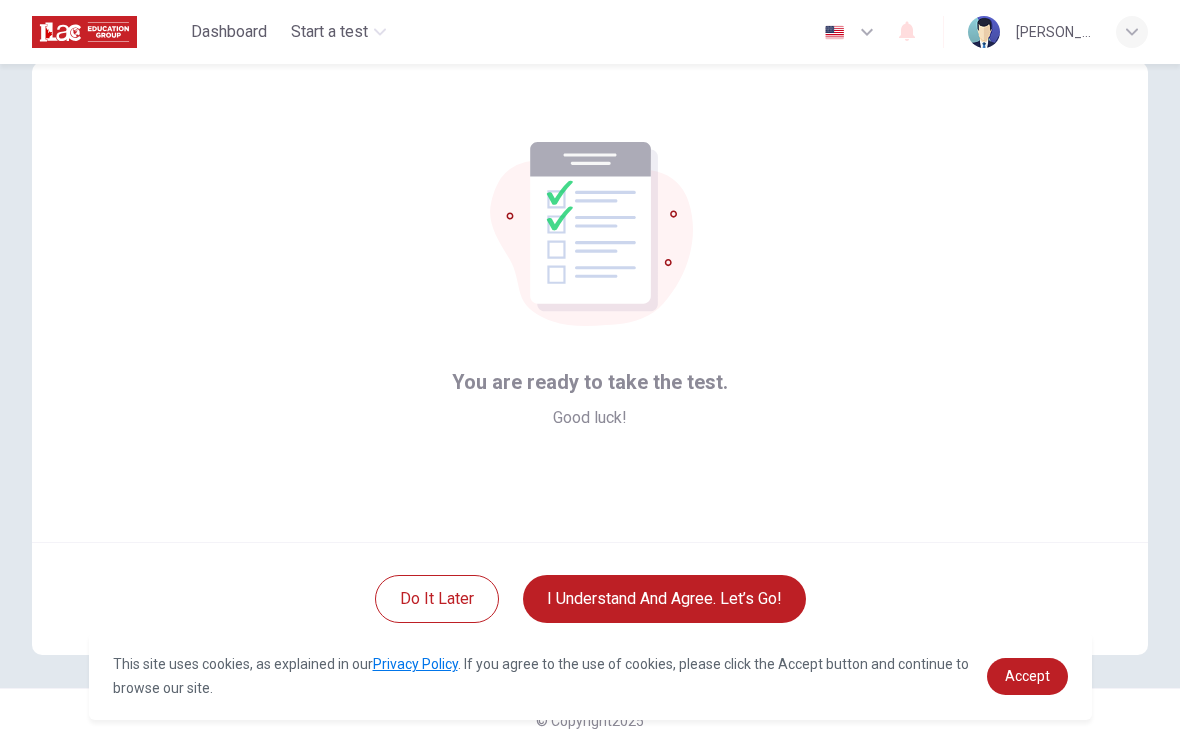 scroll, scrollTop: 42, scrollLeft: 0, axis: vertical 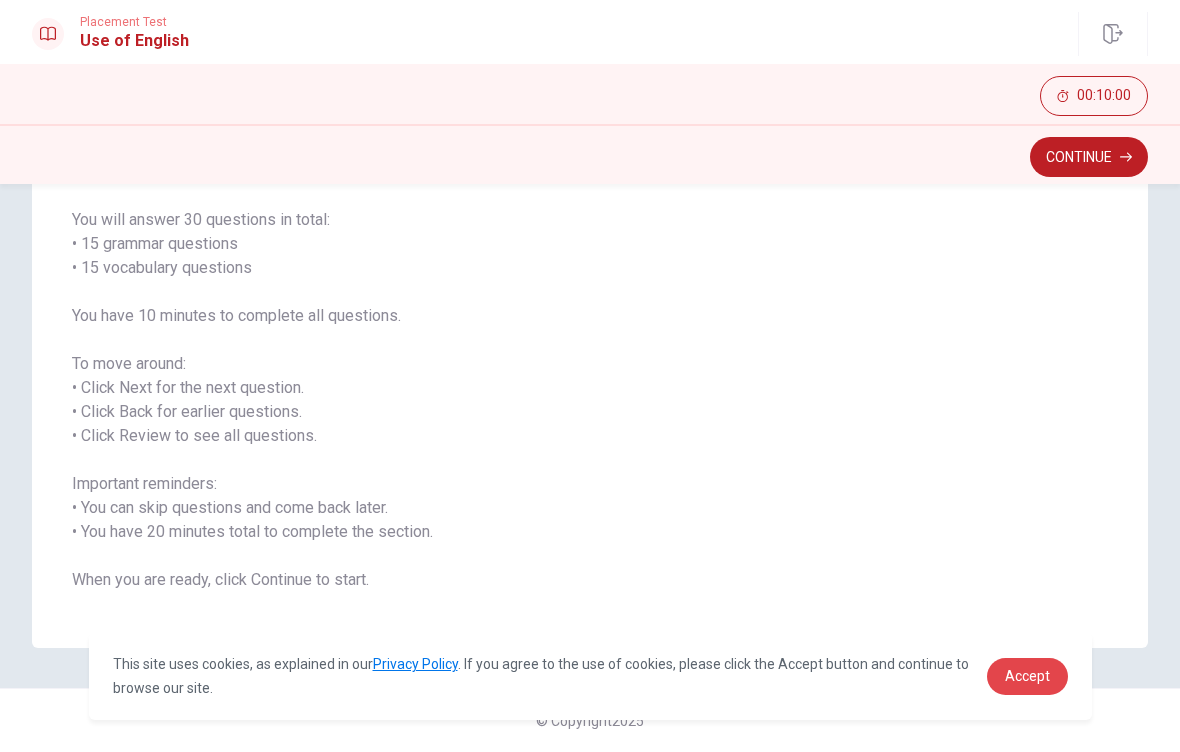 click on "Accept" at bounding box center [1027, 676] 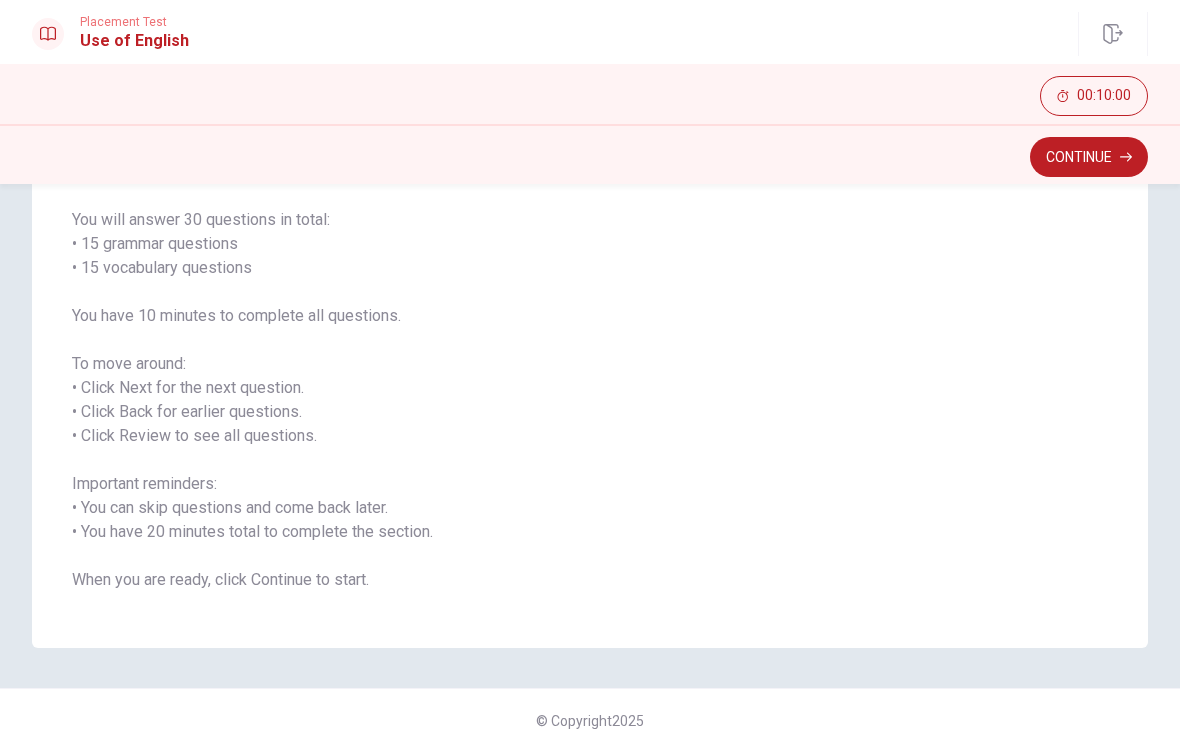 click on "Continue" at bounding box center (1089, 157) 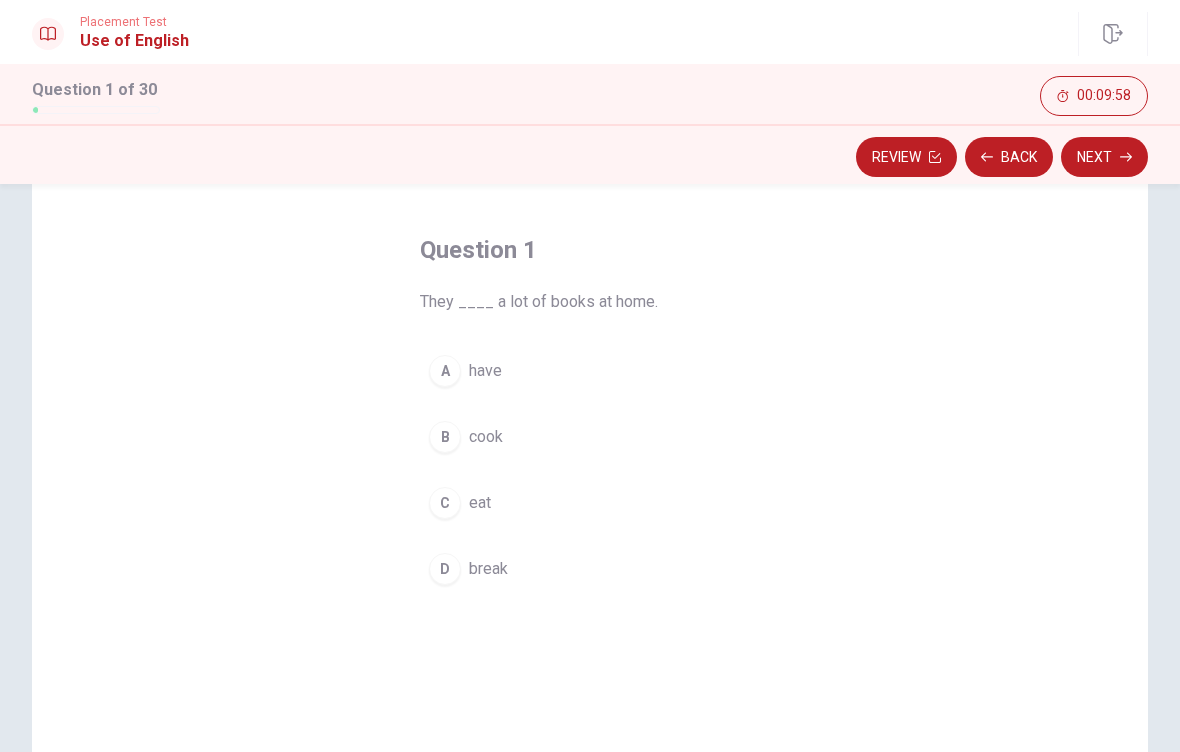 scroll, scrollTop: 74, scrollLeft: 0, axis: vertical 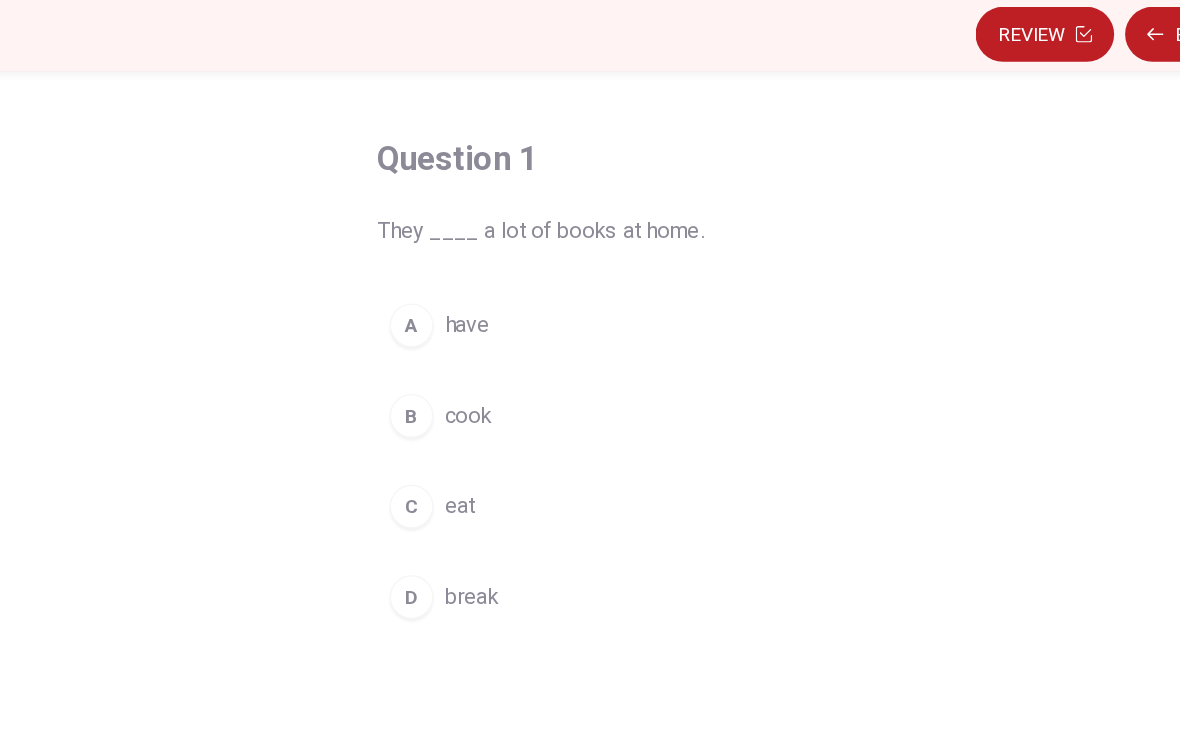 click on "A" at bounding box center [445, 369] 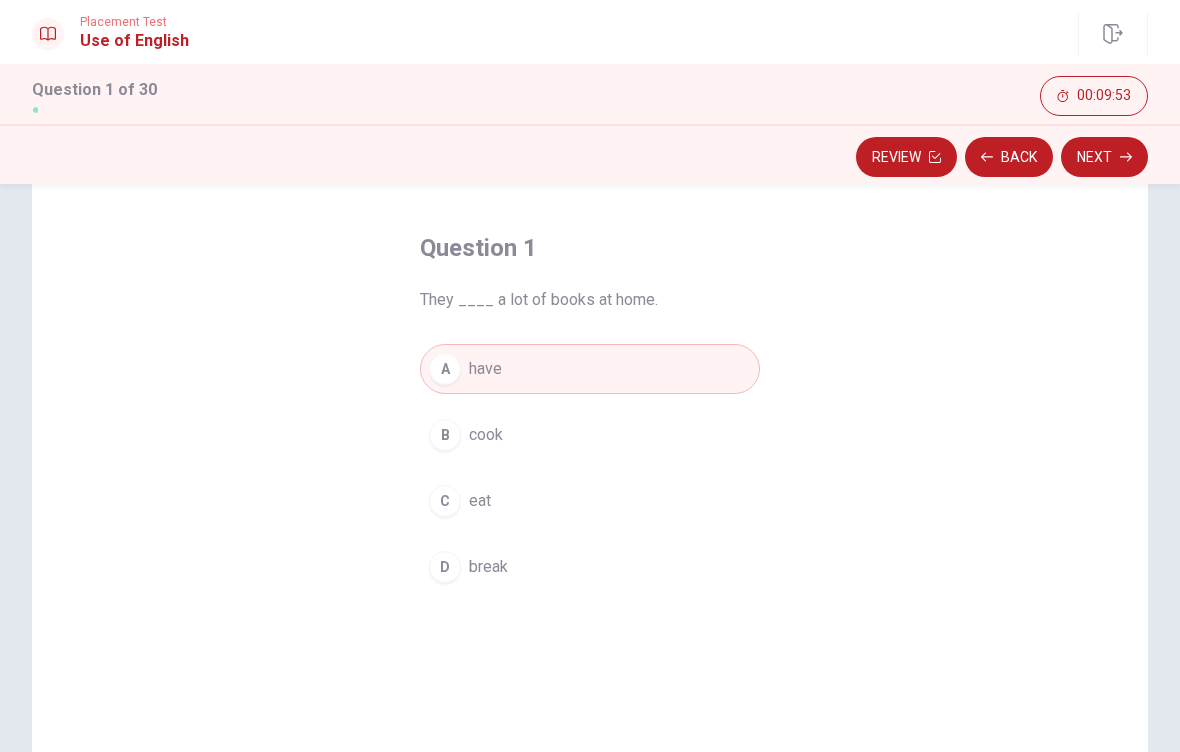 click on "Next" at bounding box center (1104, 157) 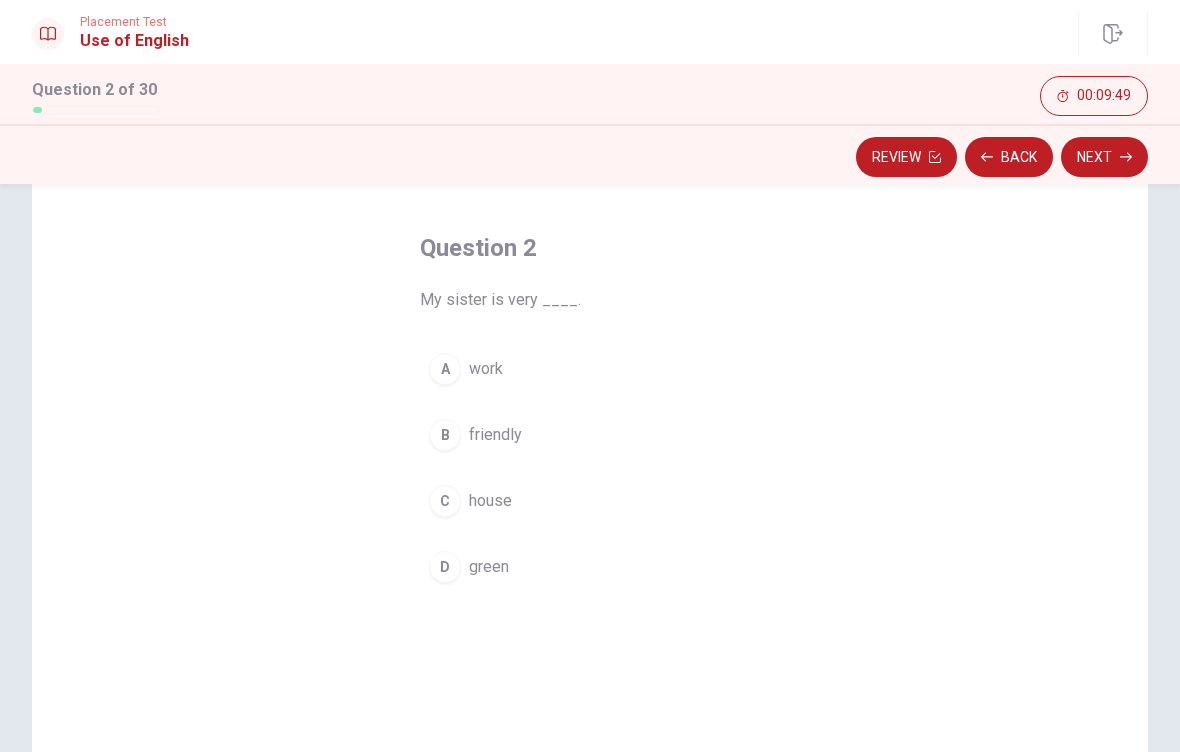 click on "B" at bounding box center [445, 435] 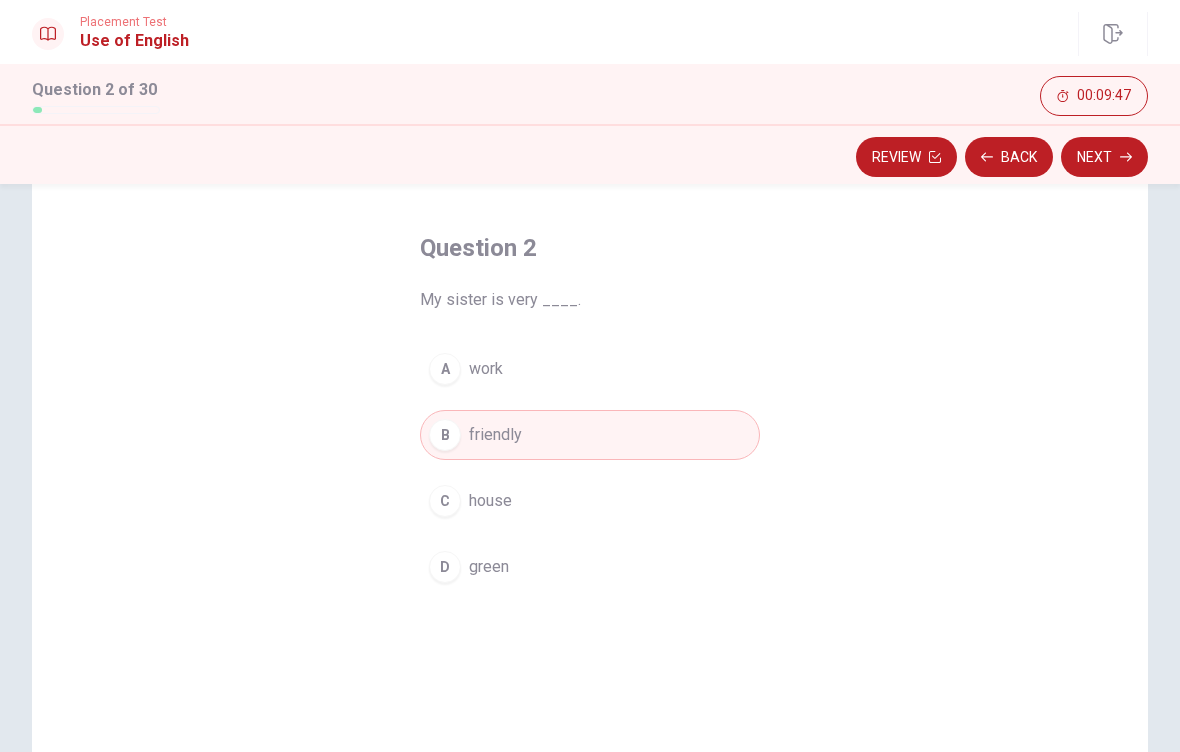 click on "Next" at bounding box center [1104, 157] 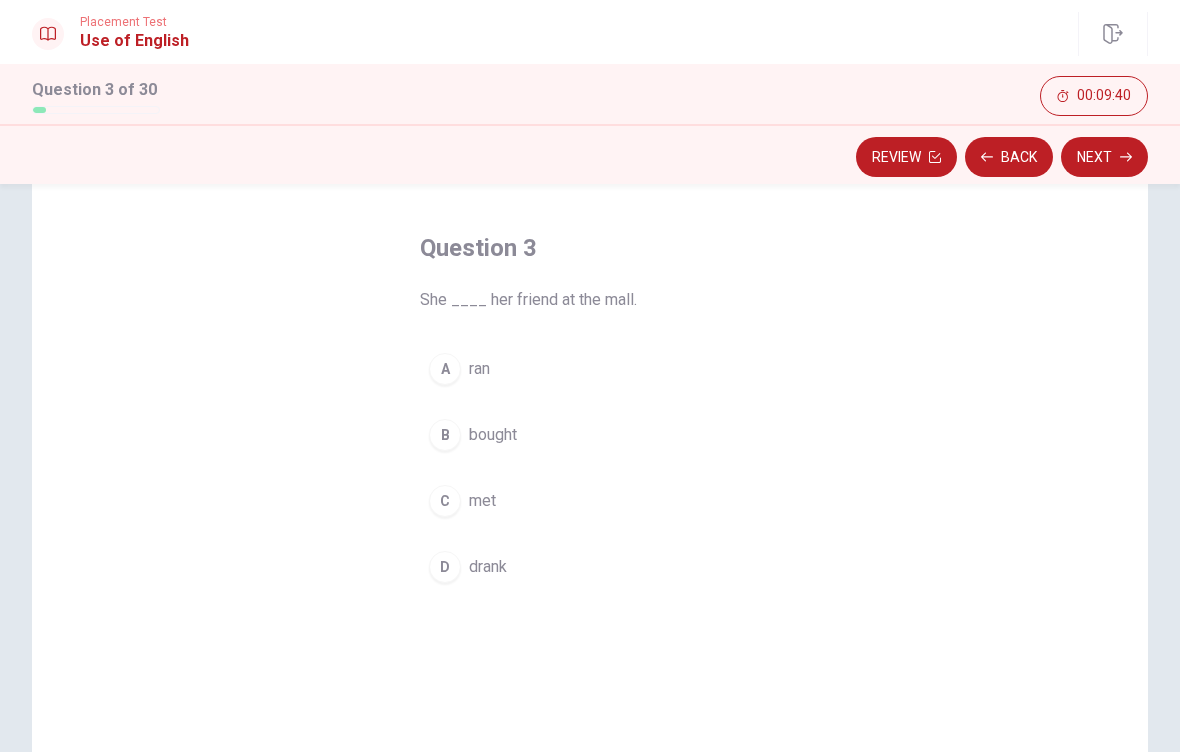 click on "C" at bounding box center [445, 501] 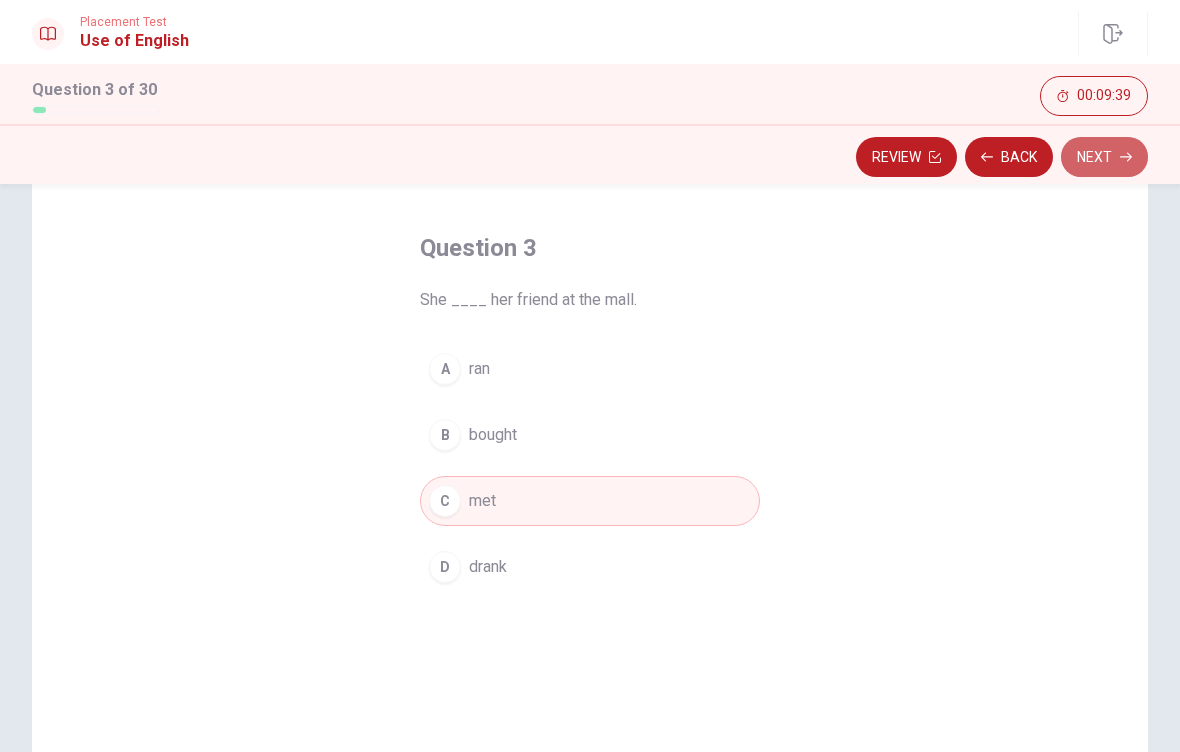 click 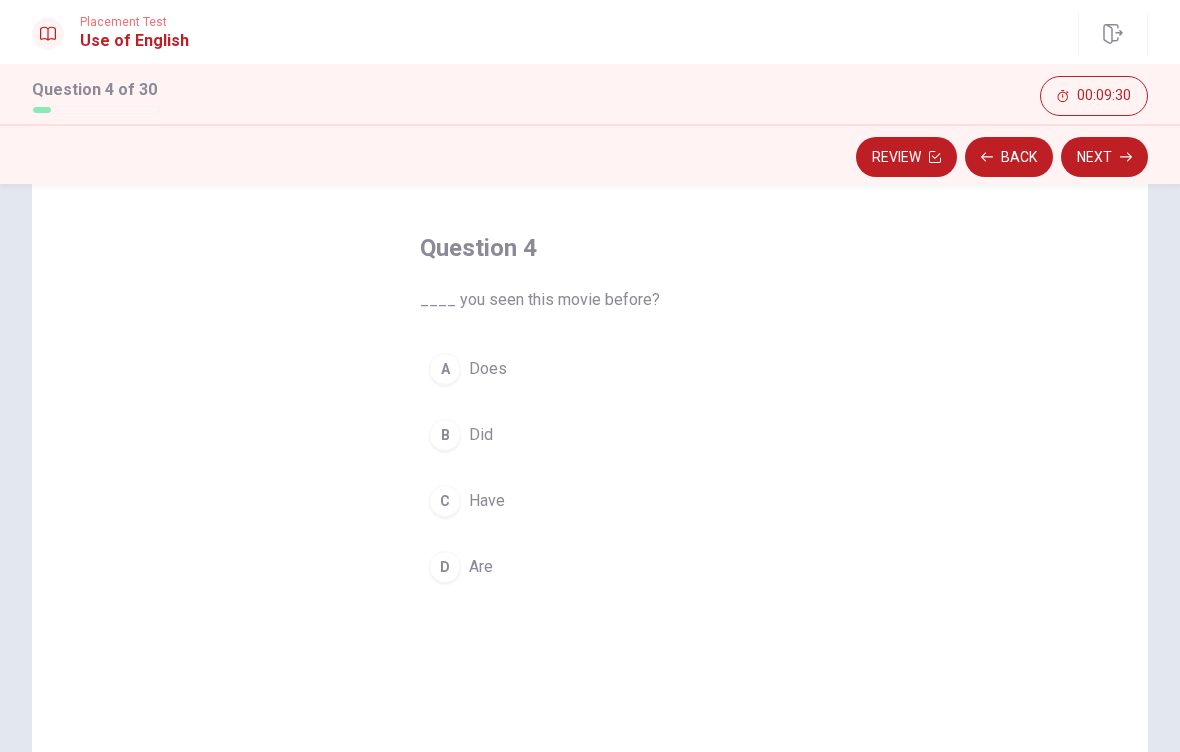 click on "B" at bounding box center (445, 435) 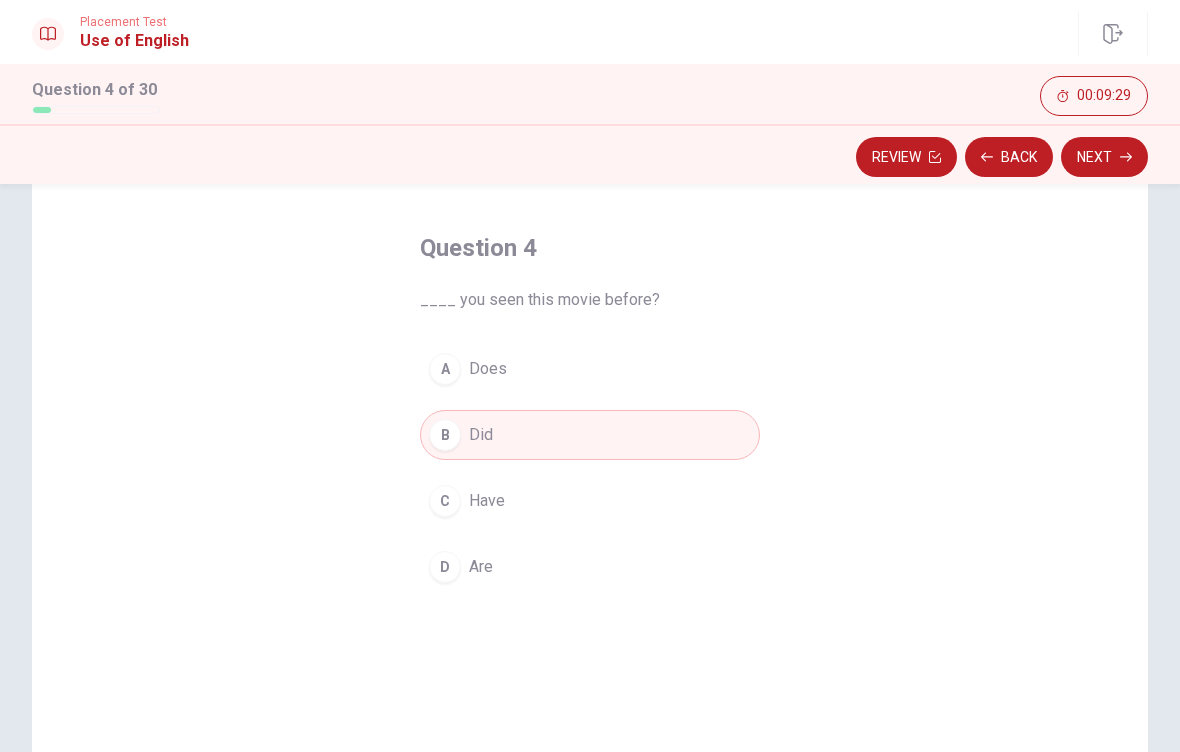 click 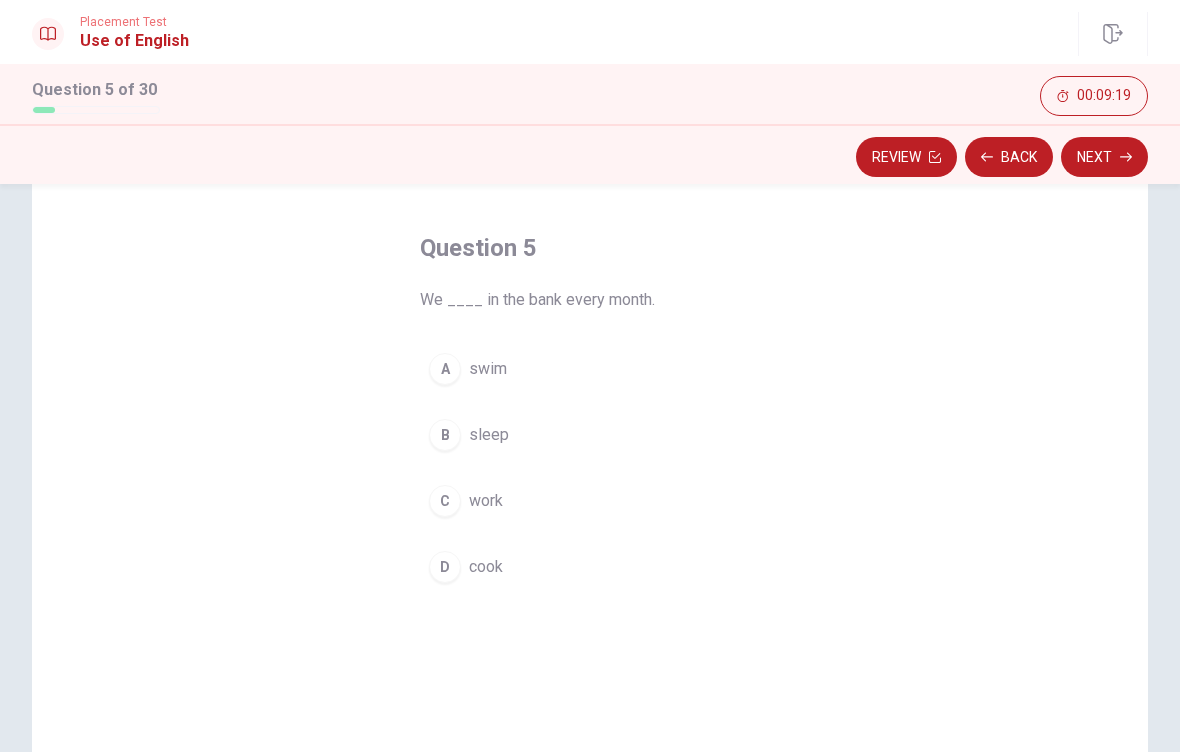 click on "C" at bounding box center [445, 501] 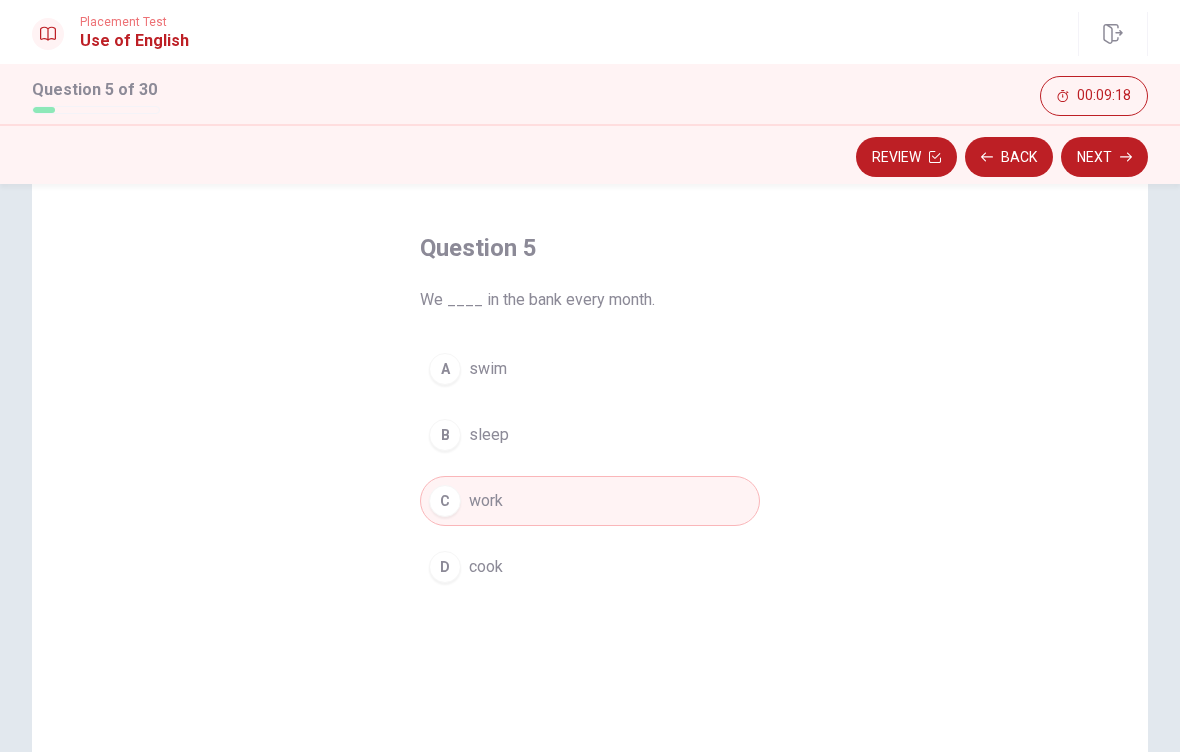 click on "Next" at bounding box center (1104, 157) 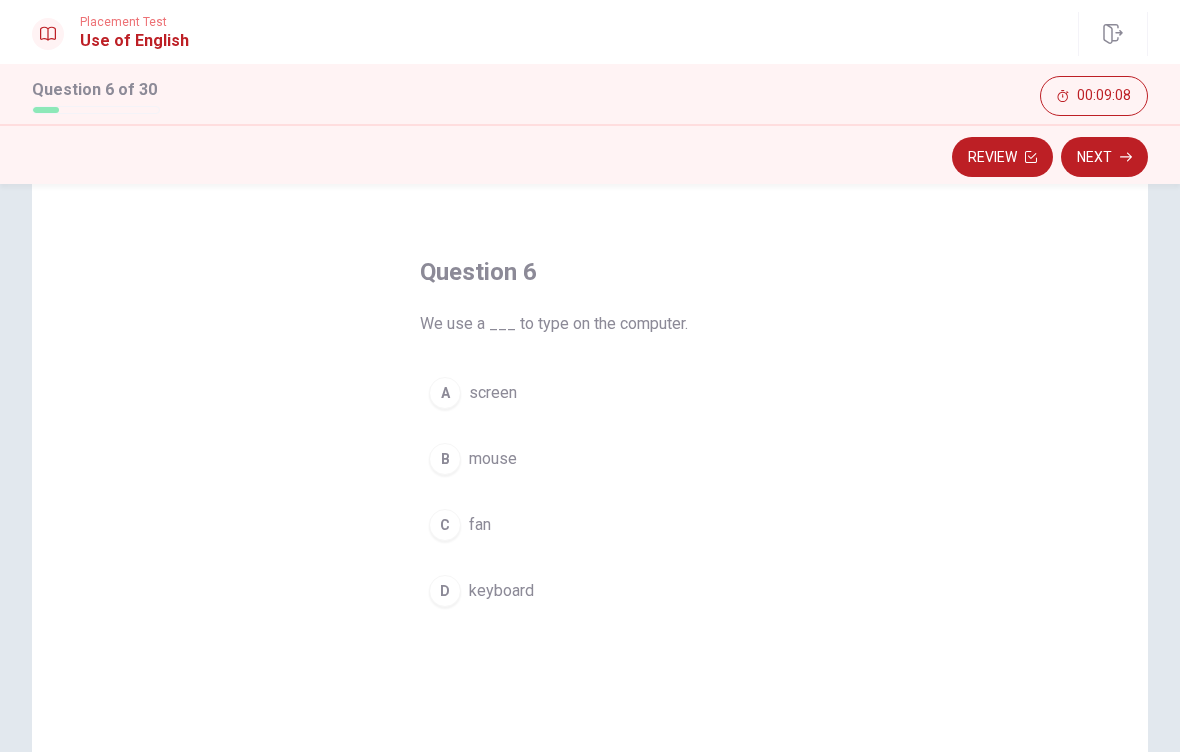 scroll, scrollTop: 49, scrollLeft: 0, axis: vertical 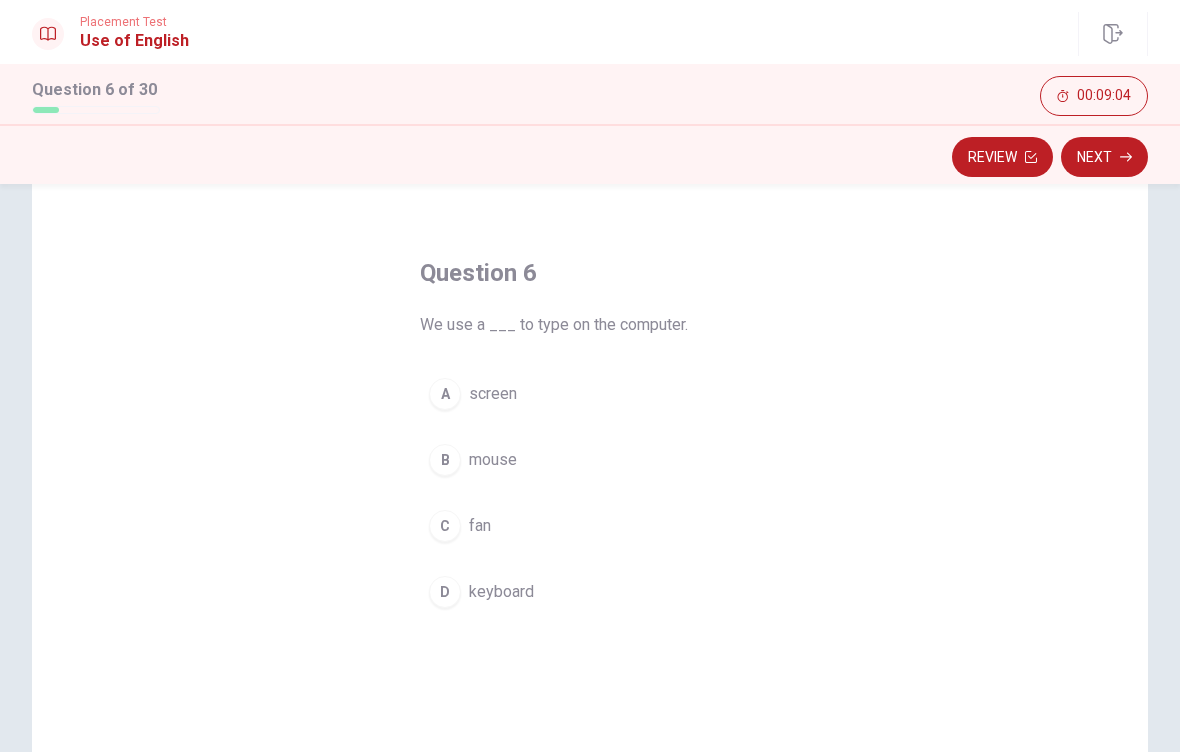 click on "B" at bounding box center (445, 460) 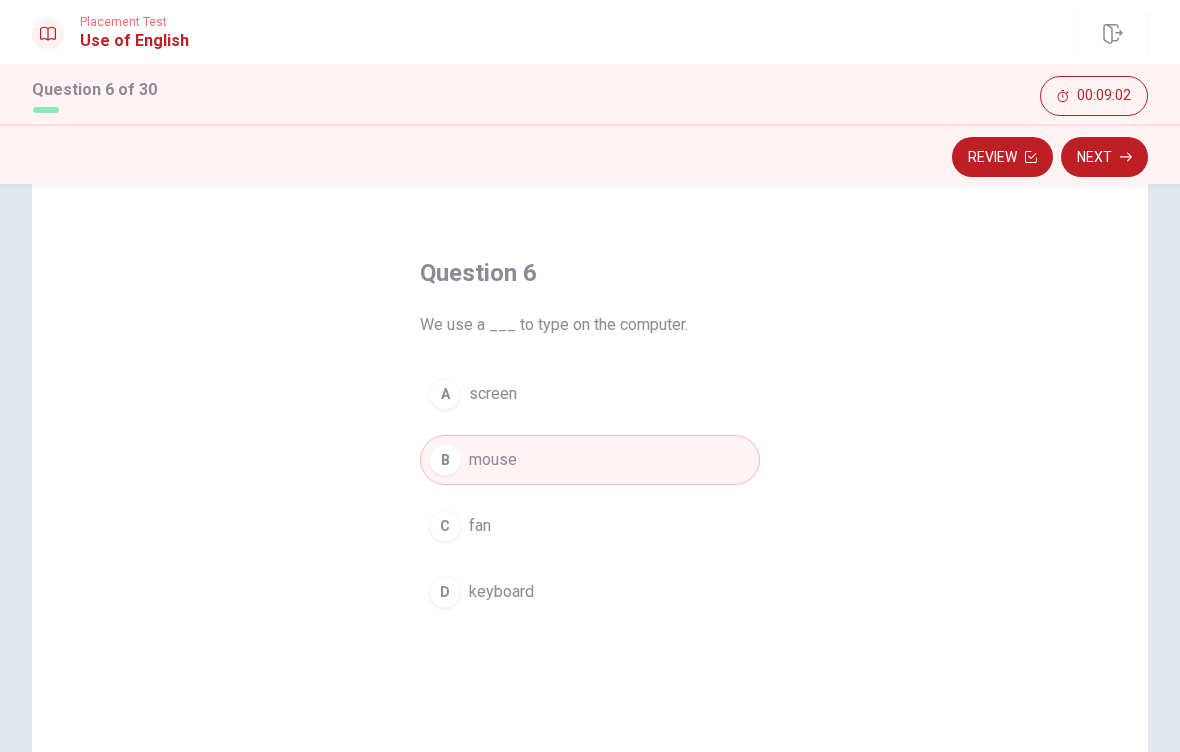 click on "Next" at bounding box center [1104, 157] 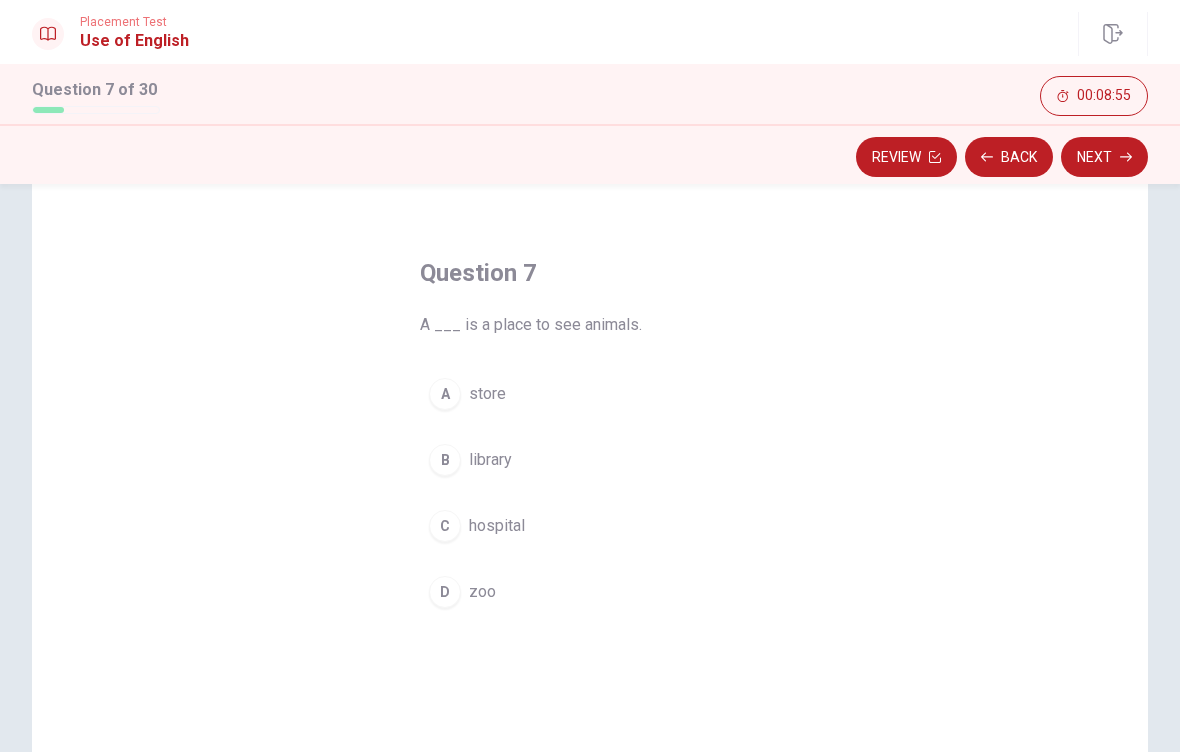 click on "D" at bounding box center [445, 592] 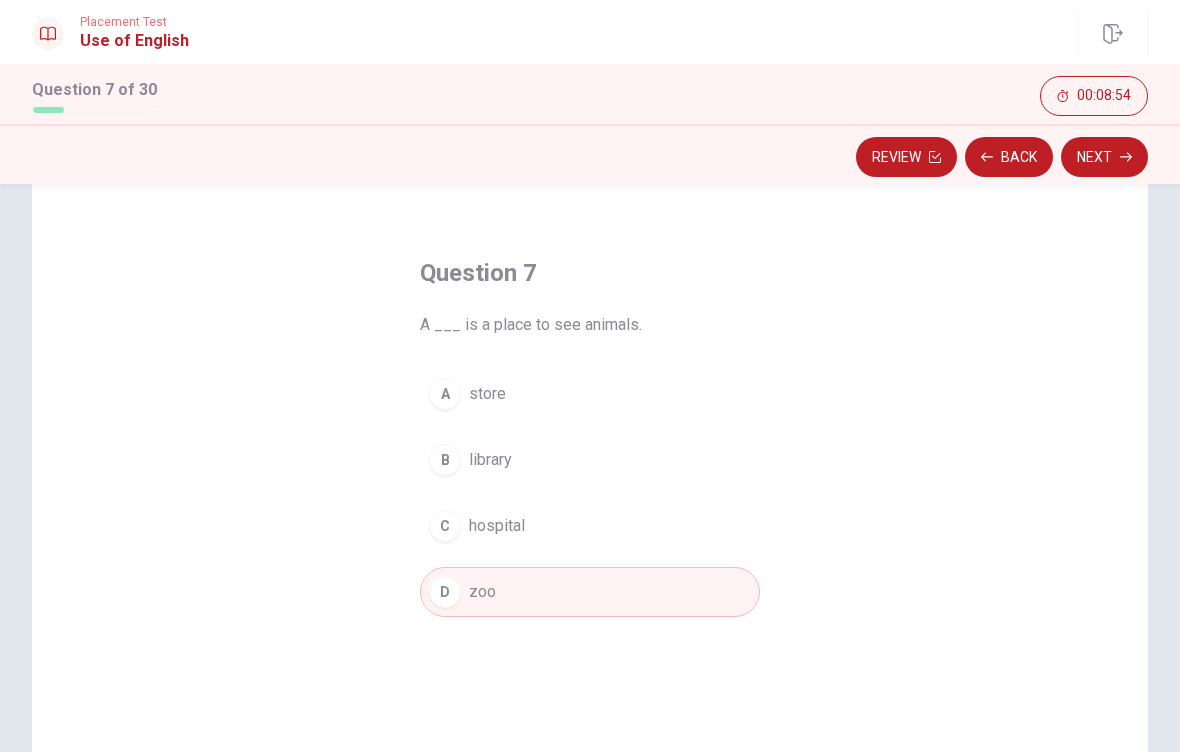 click on "Next" at bounding box center (1104, 157) 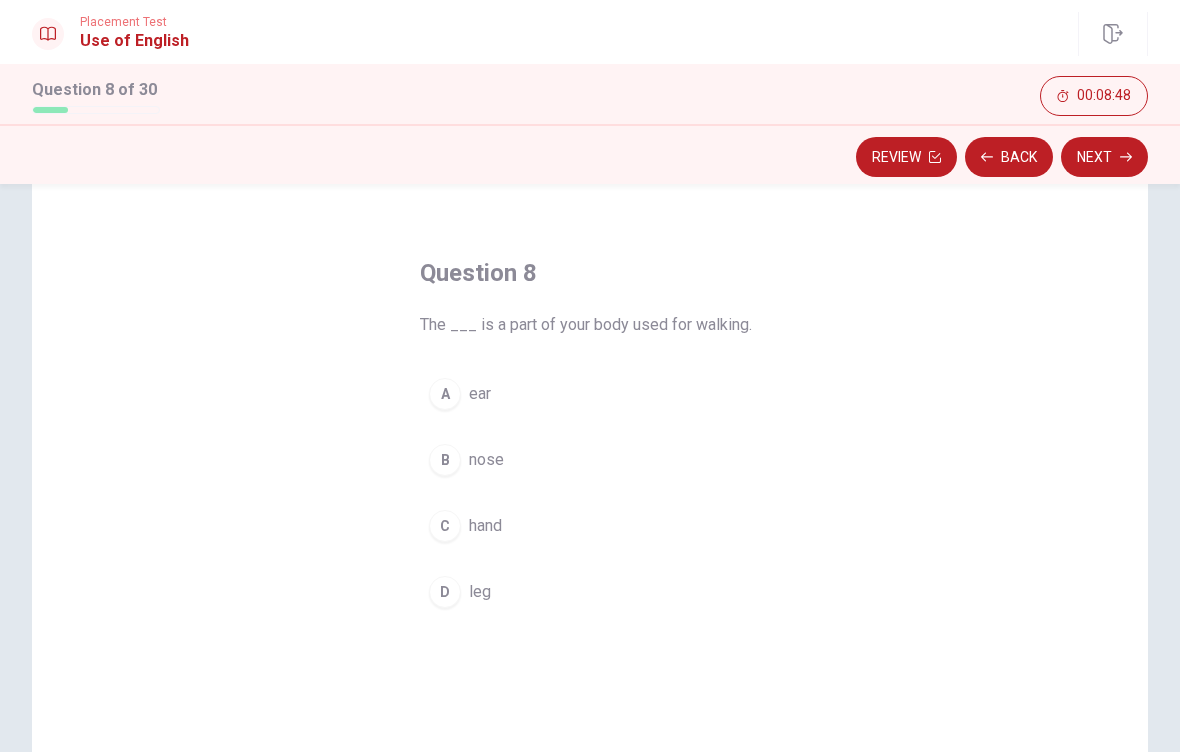 click on "D" at bounding box center (445, 592) 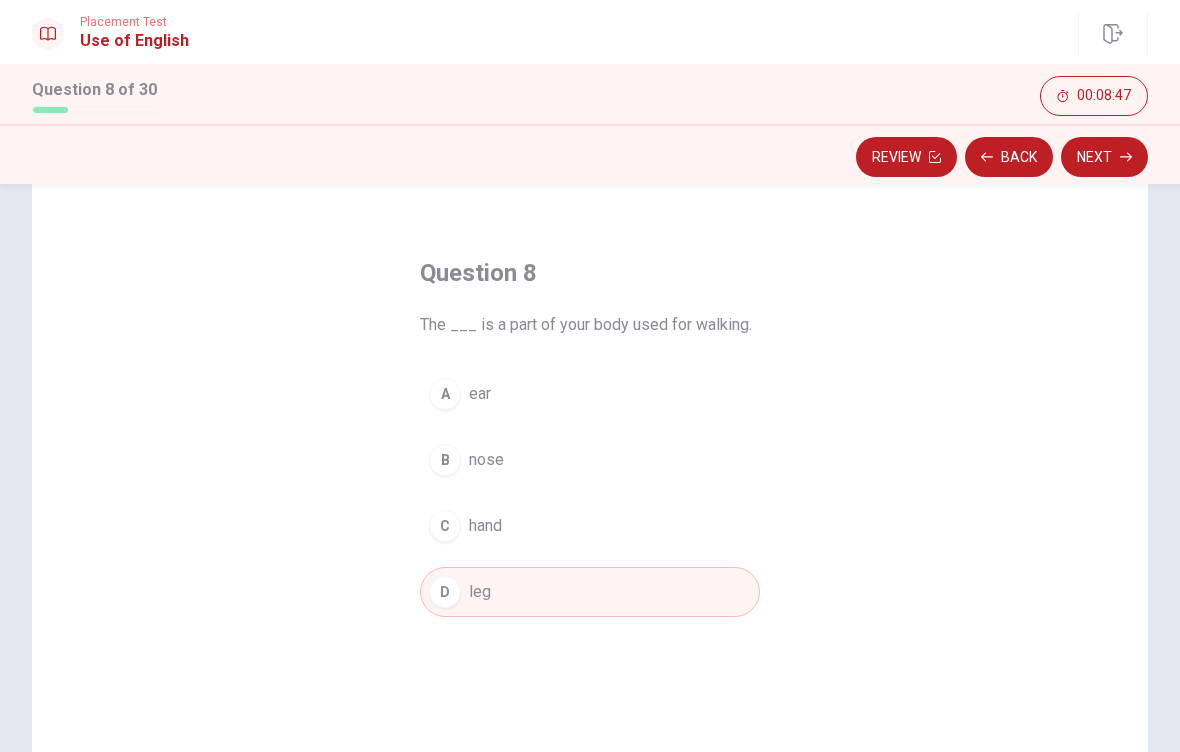 click 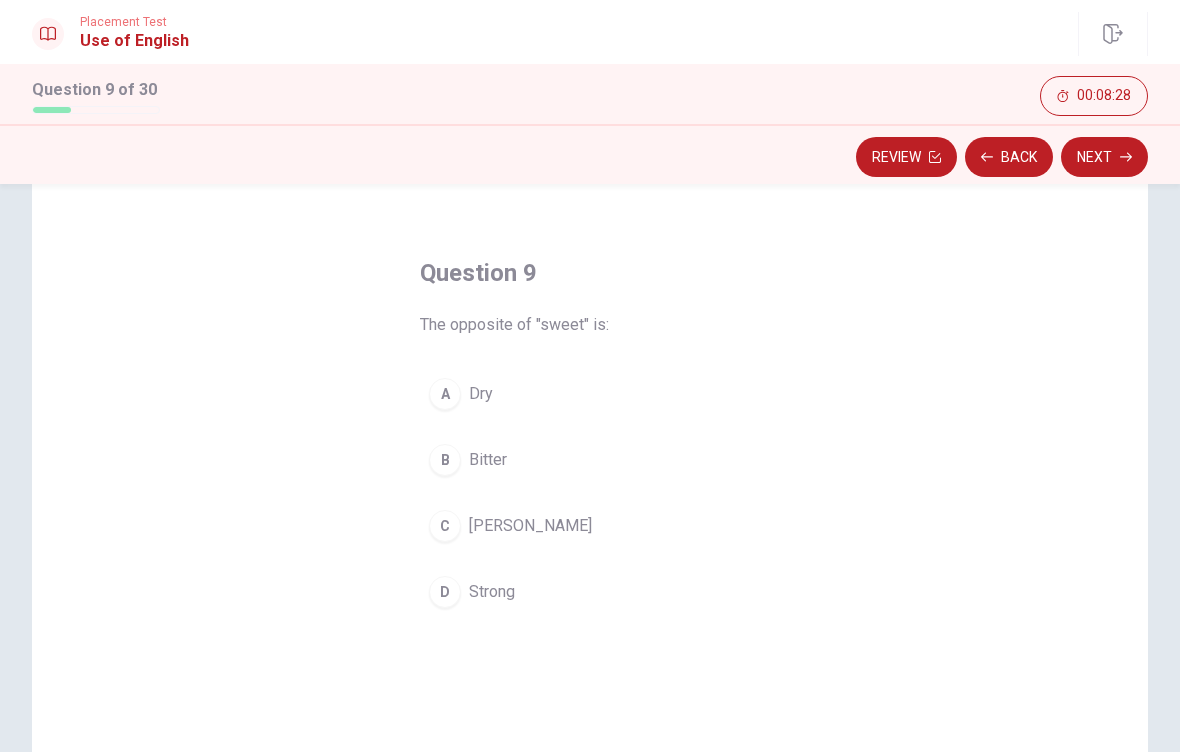 click on "D" at bounding box center [445, 592] 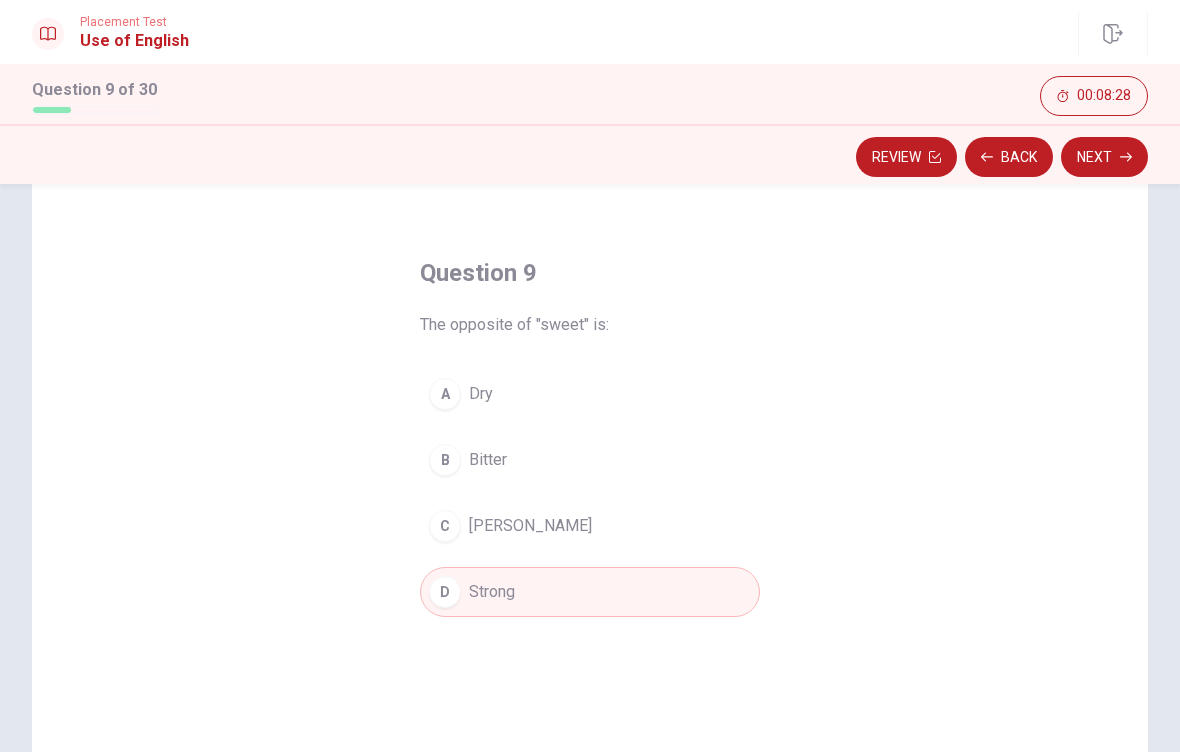 click on "Next" at bounding box center [1104, 157] 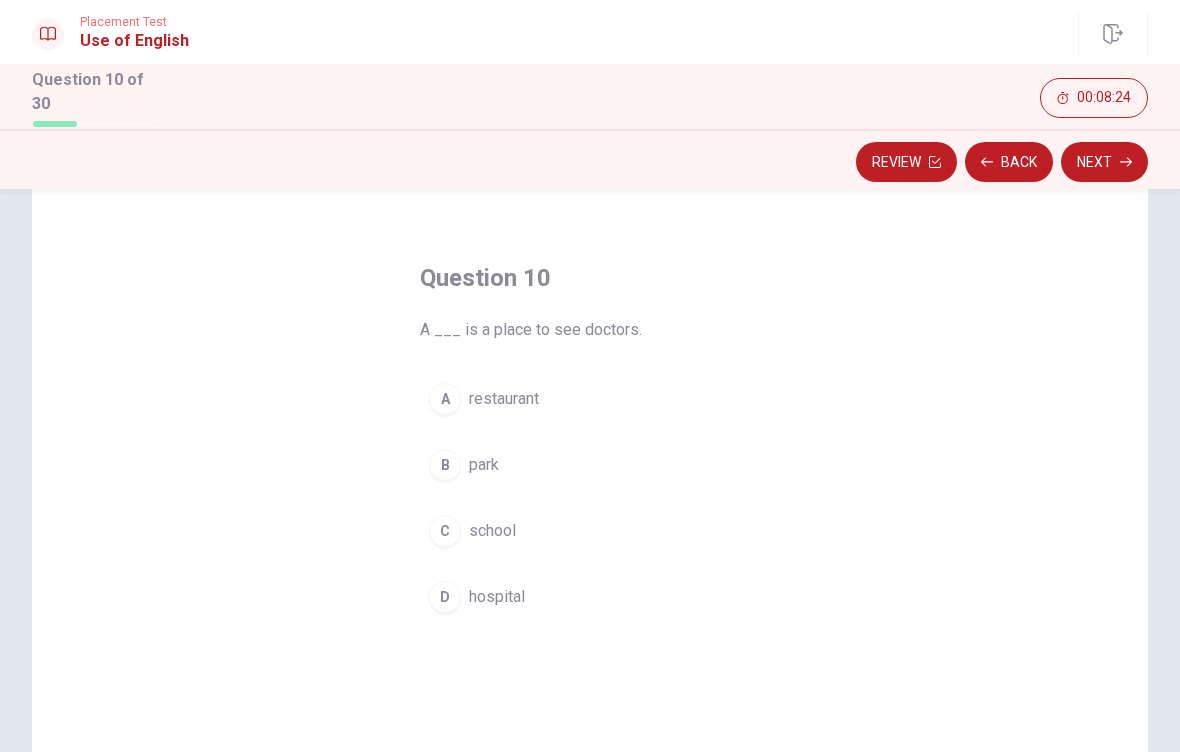 click on "D" at bounding box center (445, 597) 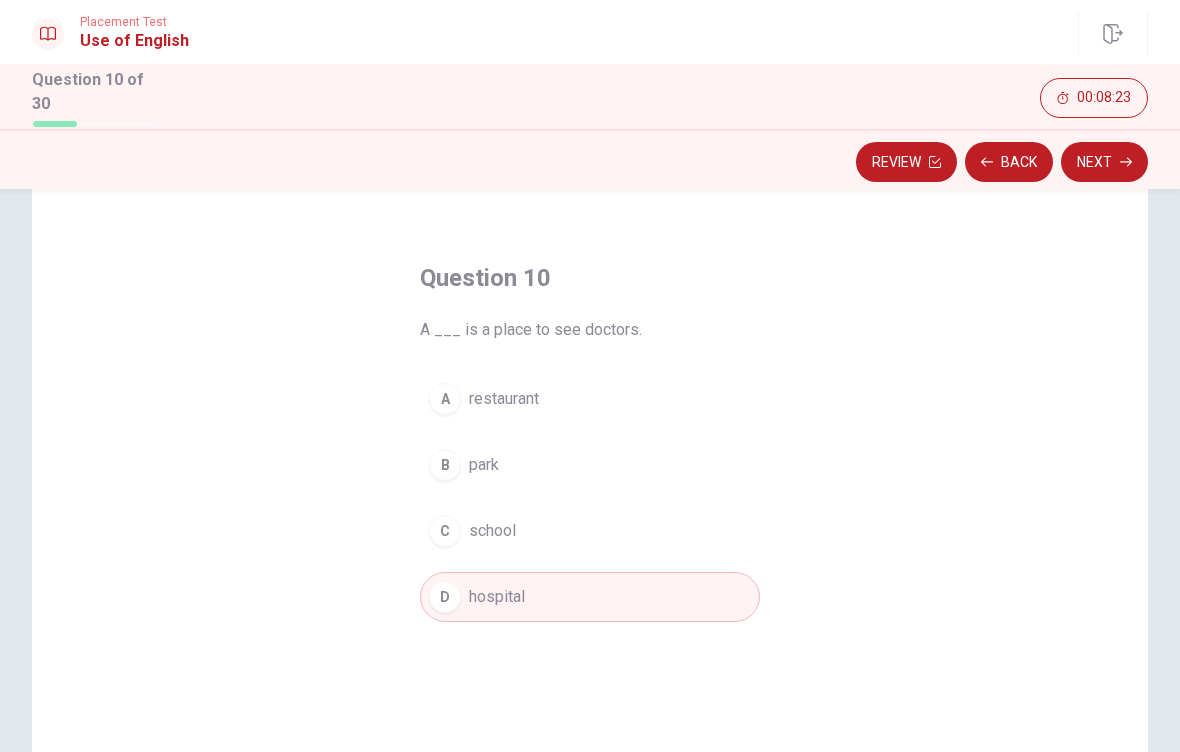 click on "Next" at bounding box center [1104, 162] 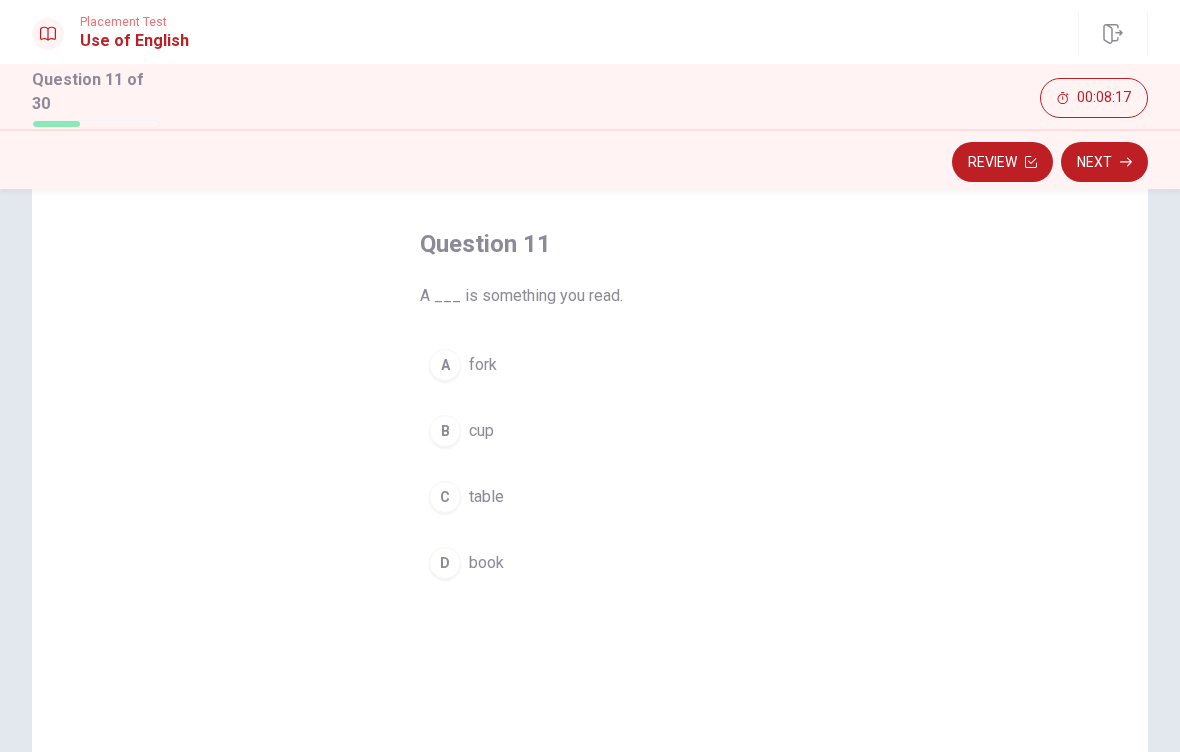 scroll, scrollTop: 84, scrollLeft: 0, axis: vertical 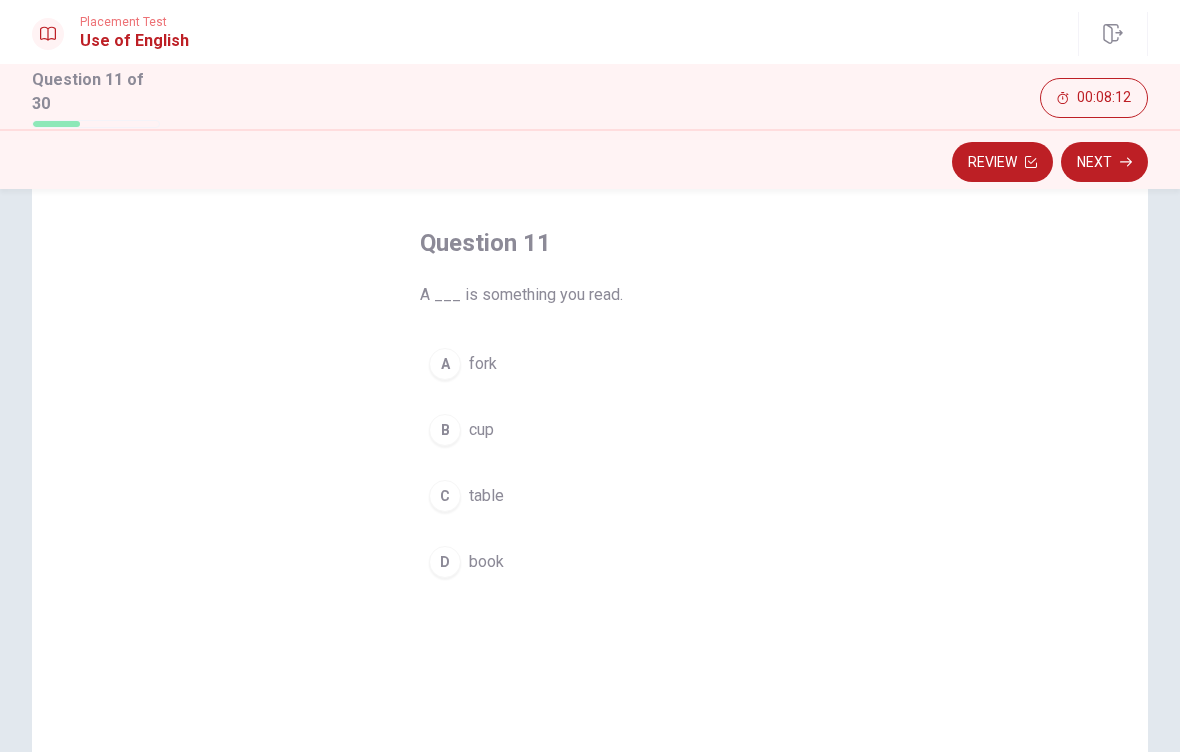 click on "D" at bounding box center (445, 562) 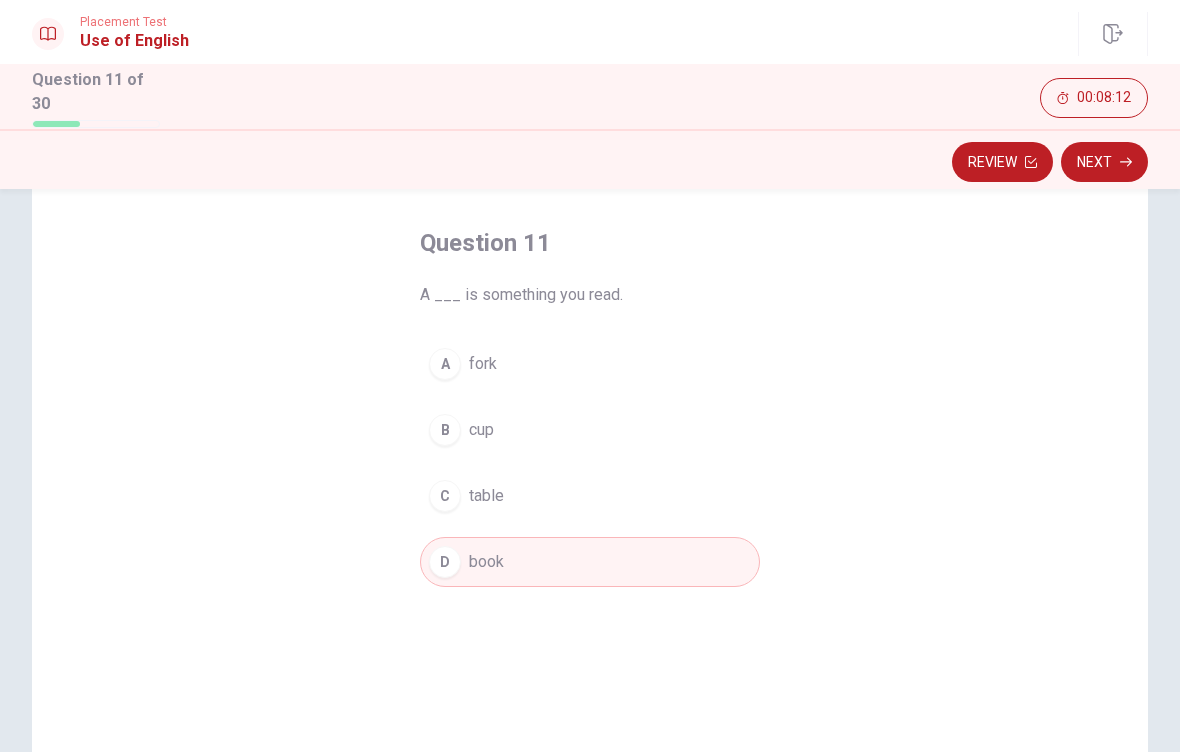 click on "Next" at bounding box center [1104, 162] 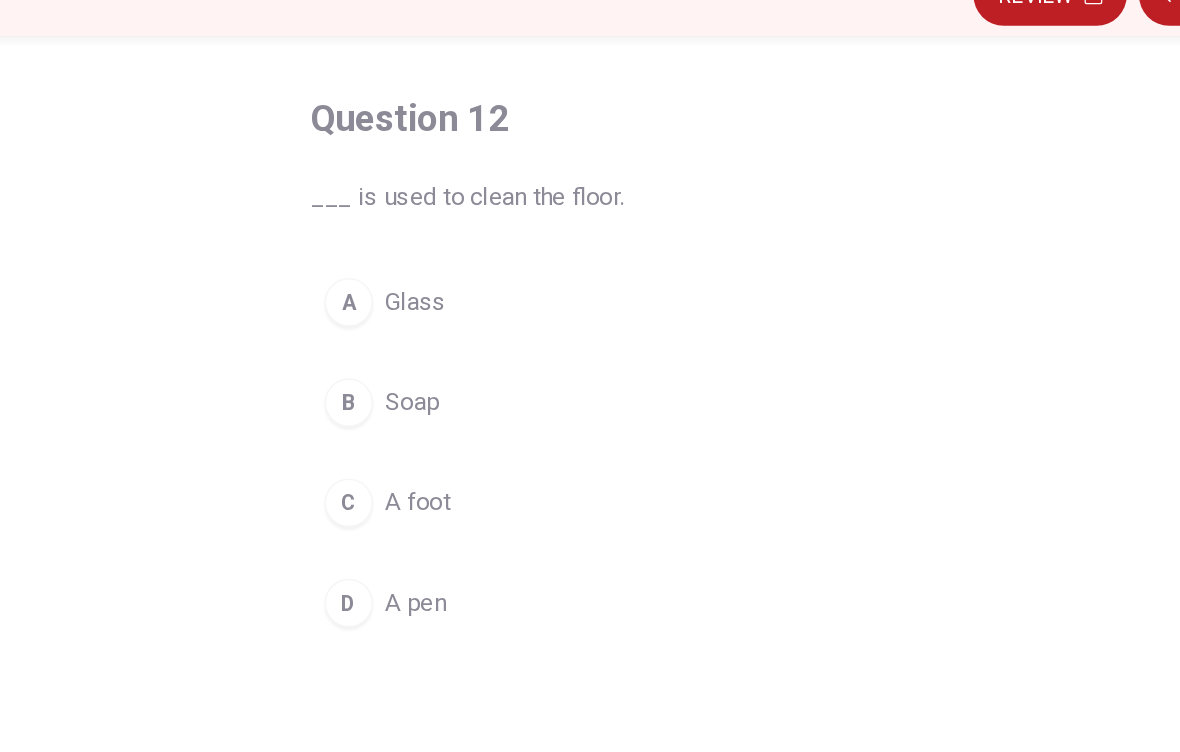 click on "B" at bounding box center [445, 430] 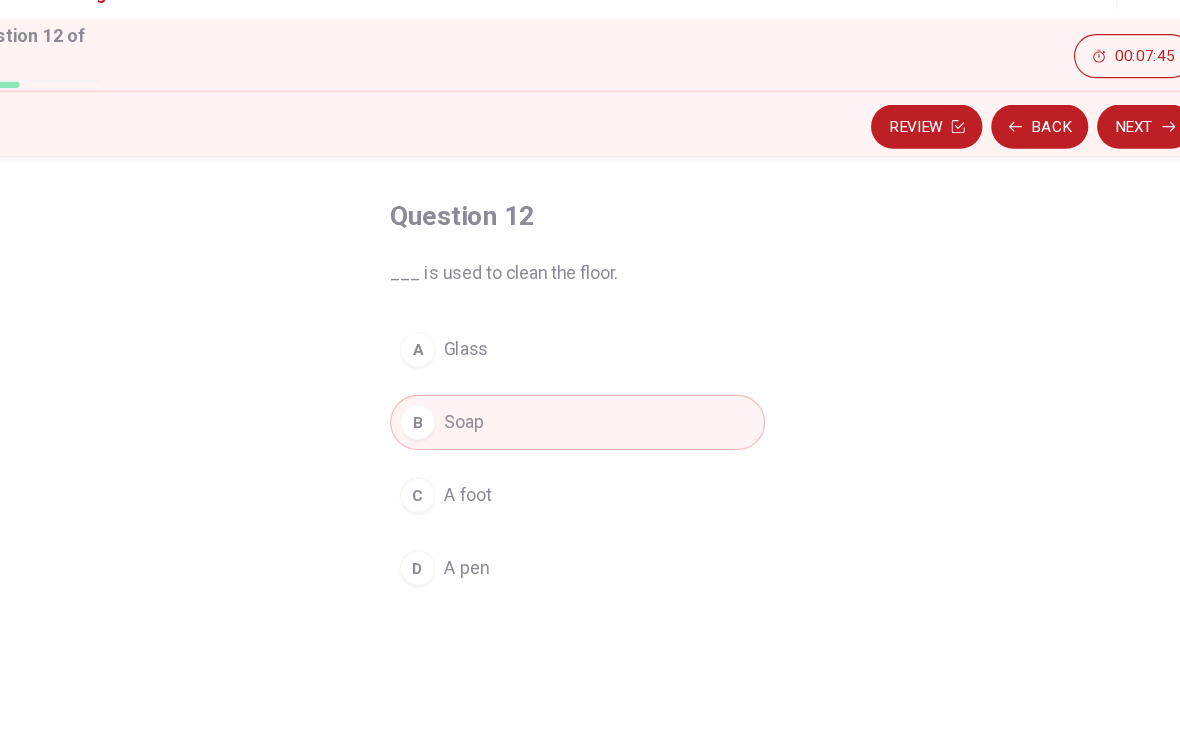 click on "Next" at bounding box center (1104, 162) 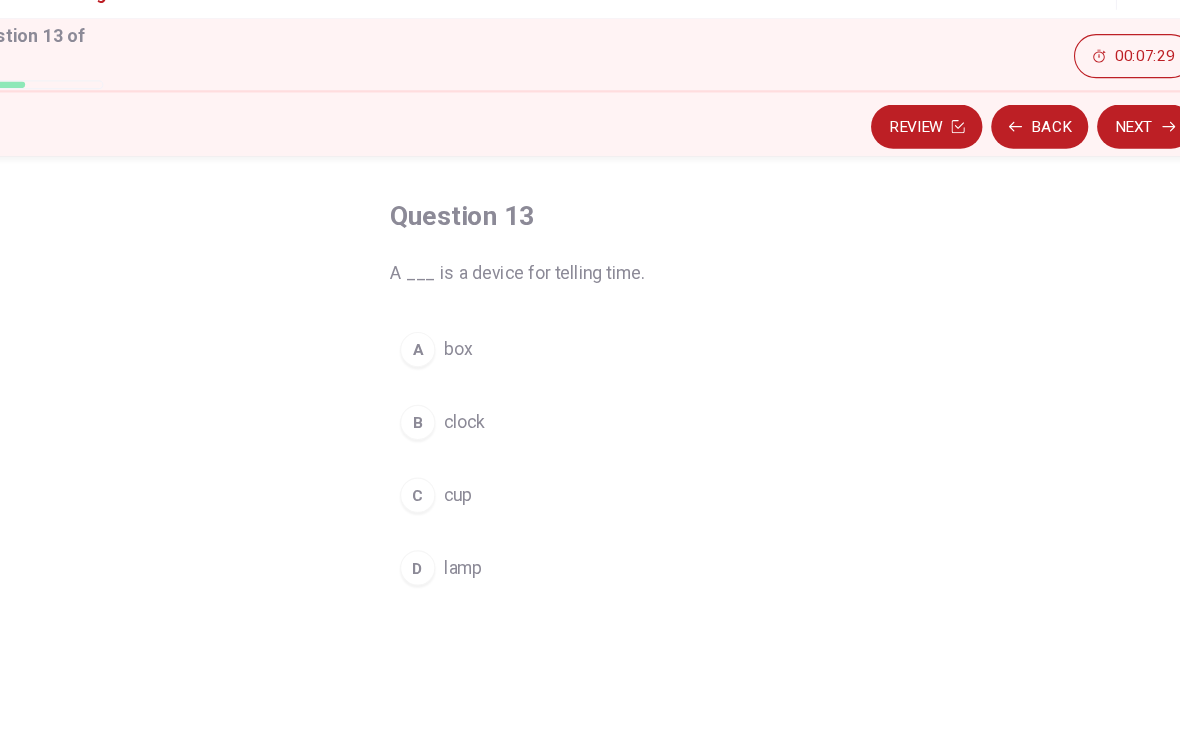 click on "B" at bounding box center [445, 430] 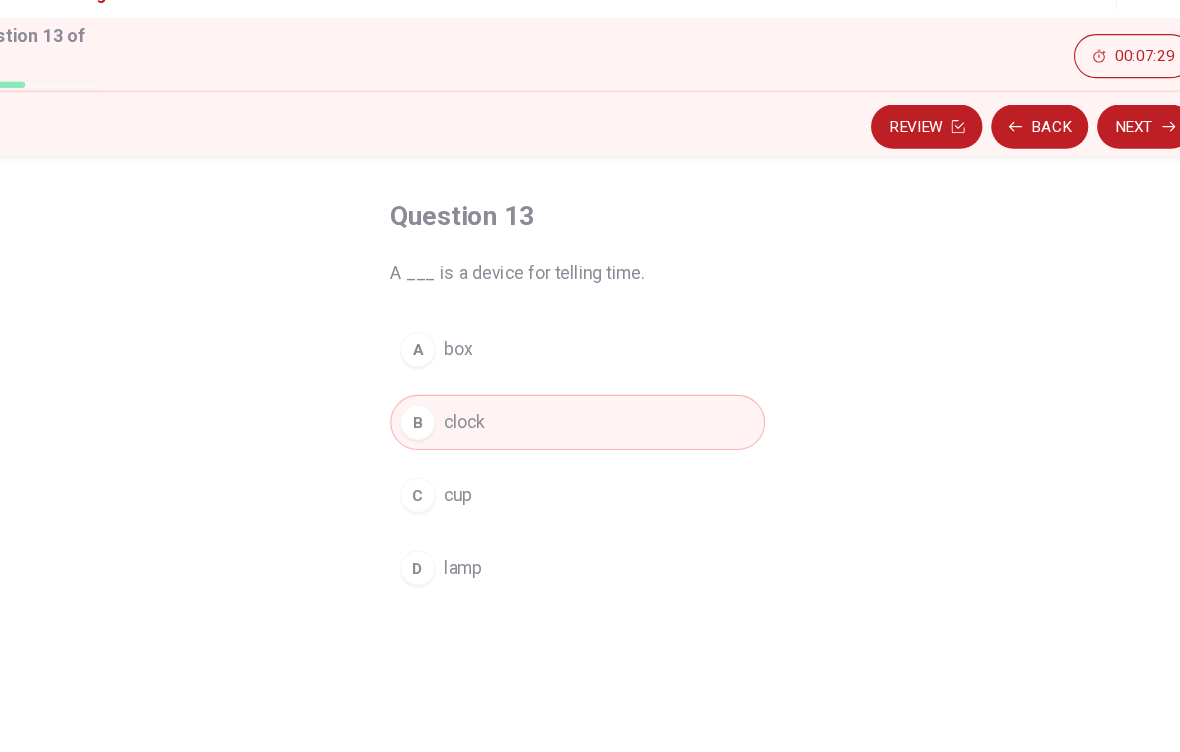 click on "Next" at bounding box center [1104, 162] 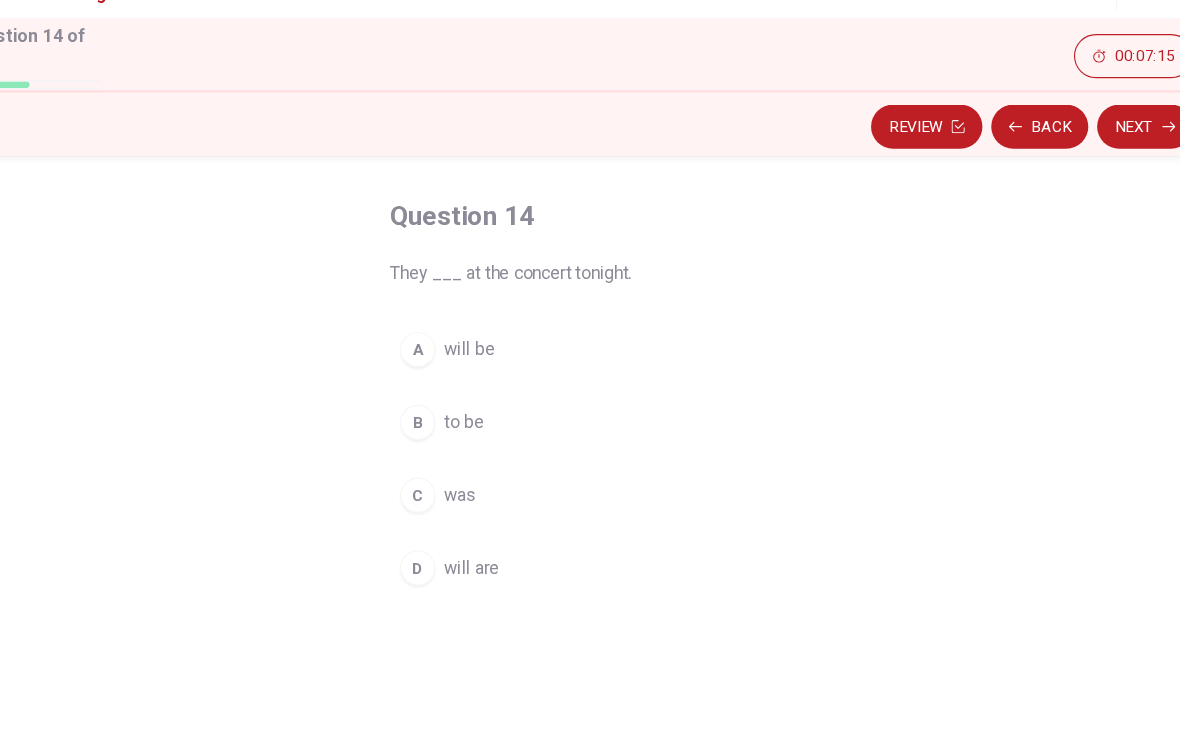 click on "C" at bounding box center [445, 496] 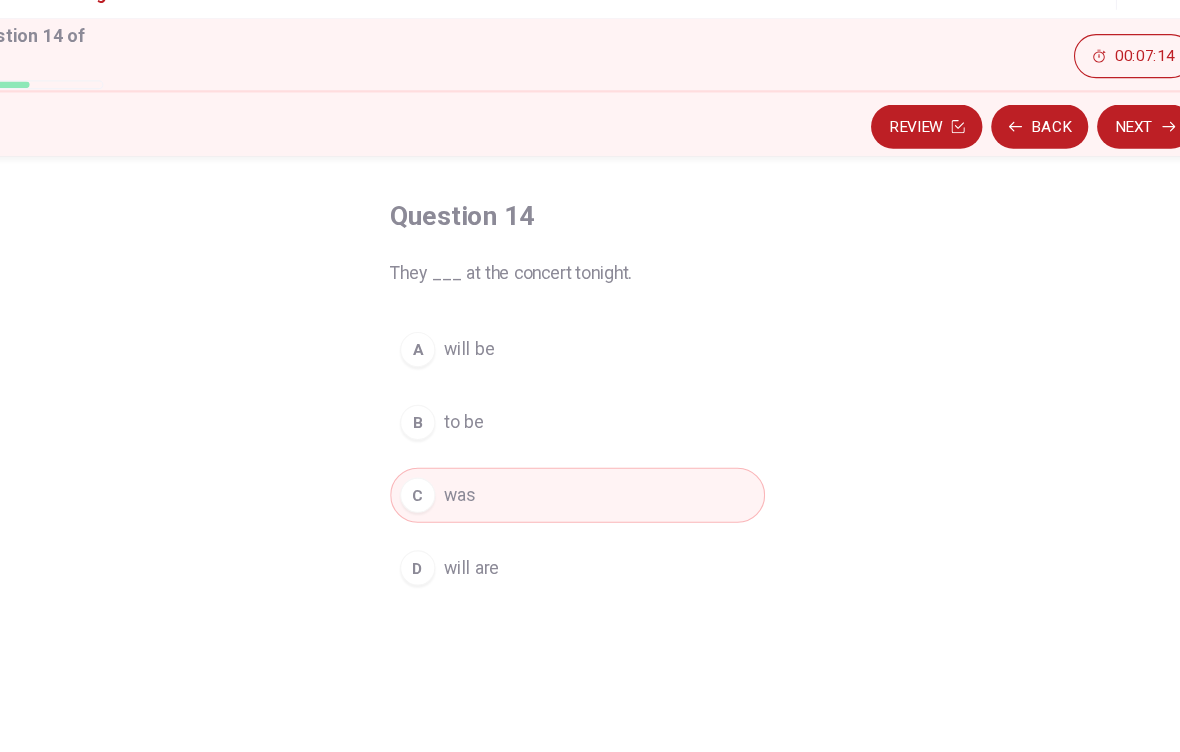 click on "Next" at bounding box center [1104, 162] 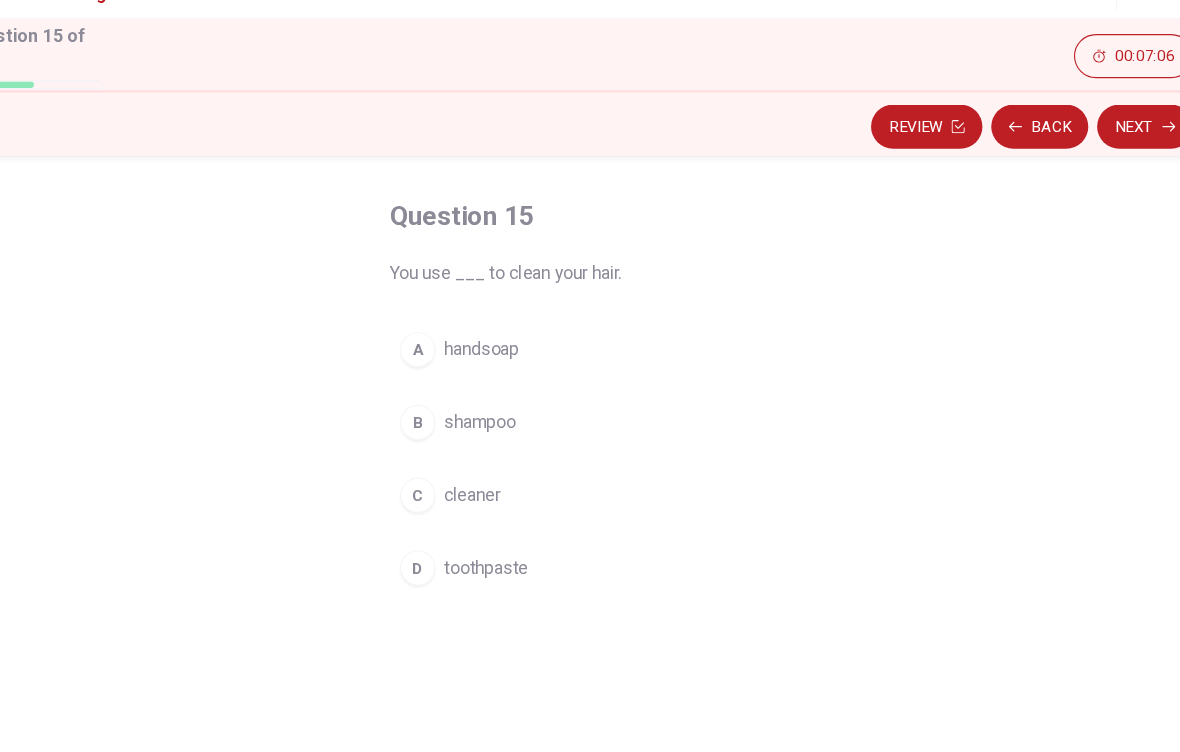 click on "B" at bounding box center (445, 430) 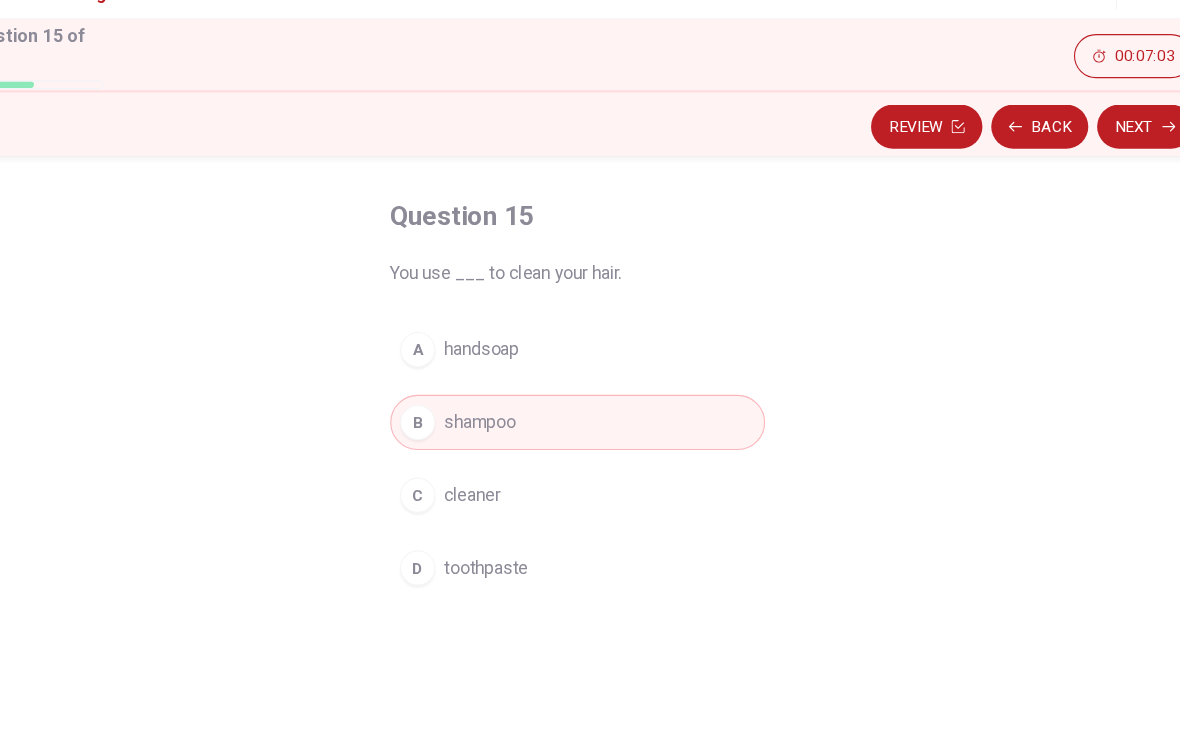 click on "Next" at bounding box center [1104, 162] 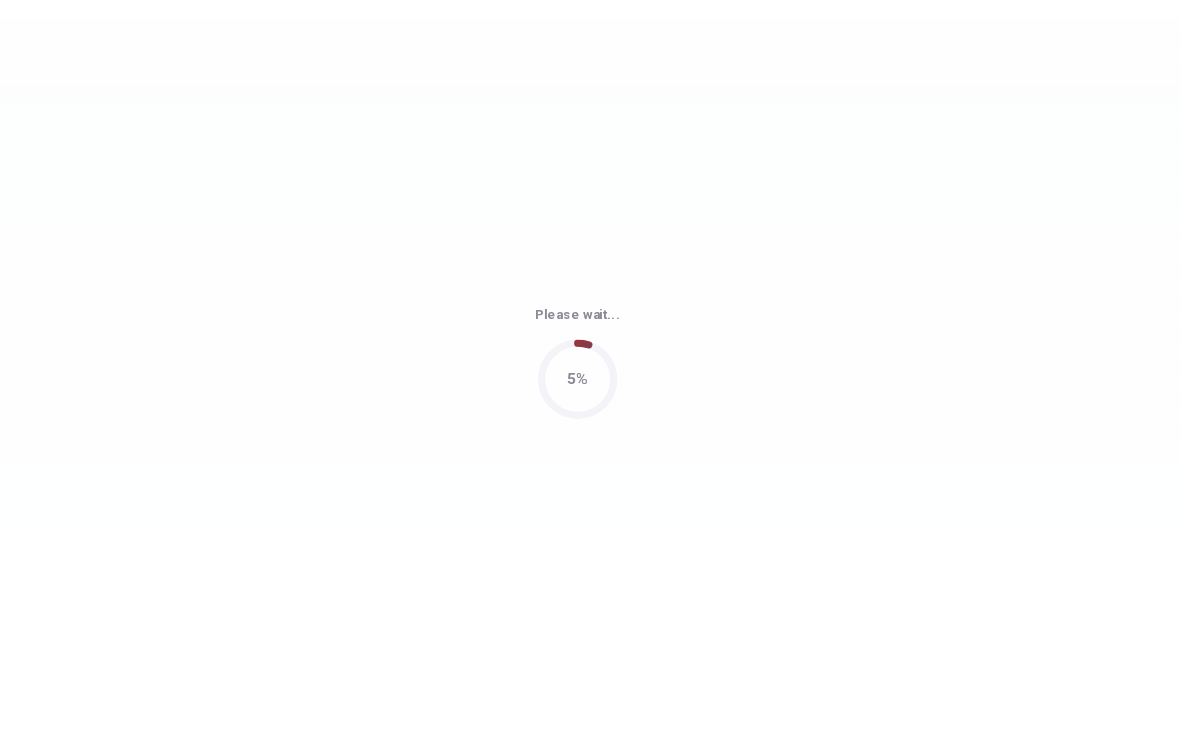 scroll, scrollTop: 0, scrollLeft: 0, axis: both 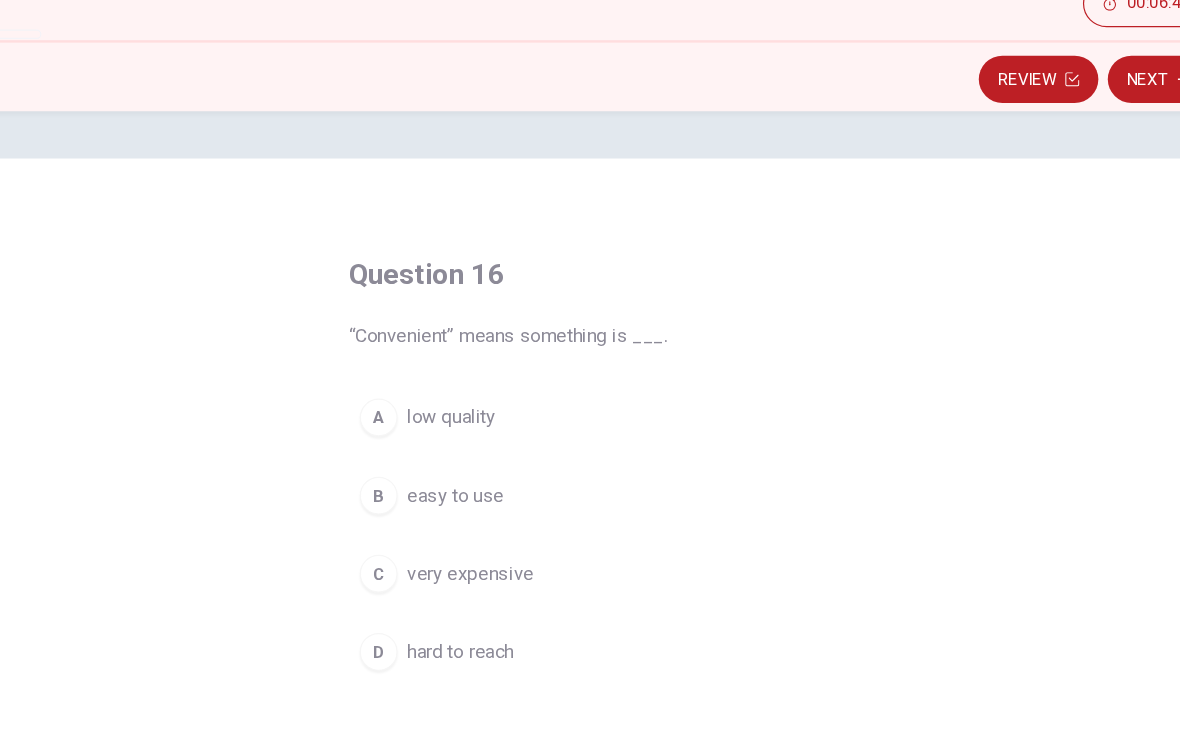 click on "easy to use" at bounding box center [510, 514] 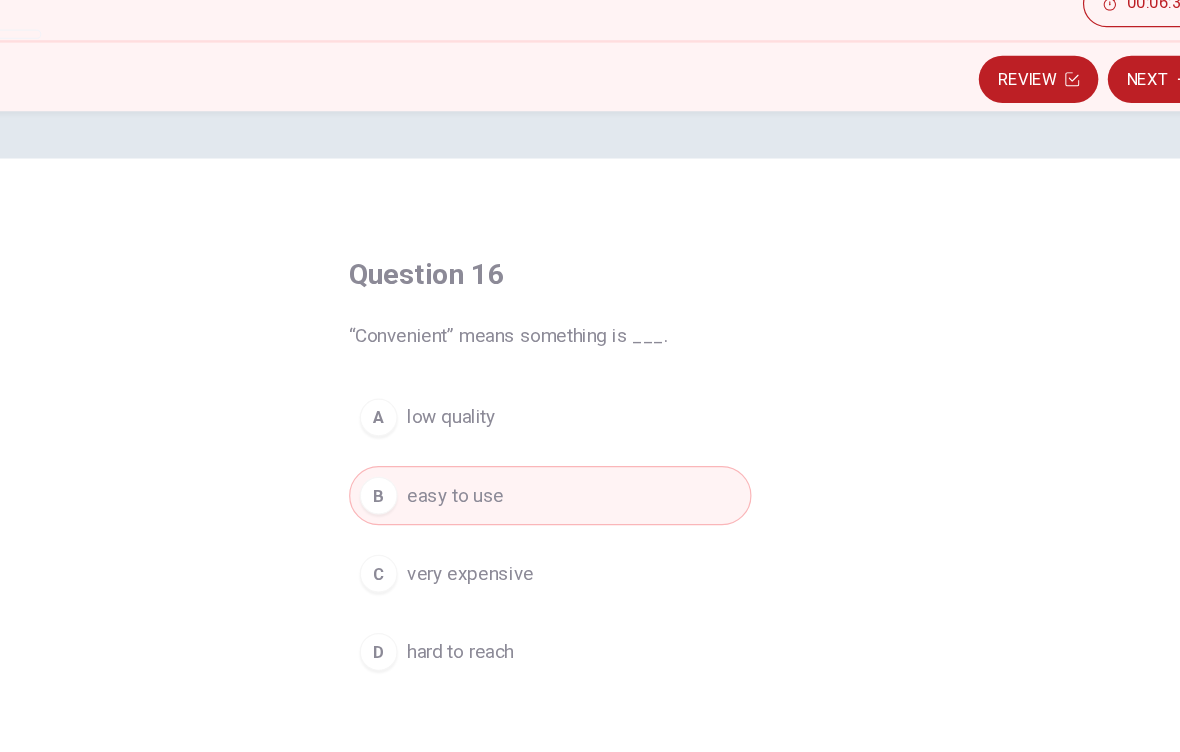 click on "Next" at bounding box center [1104, 162] 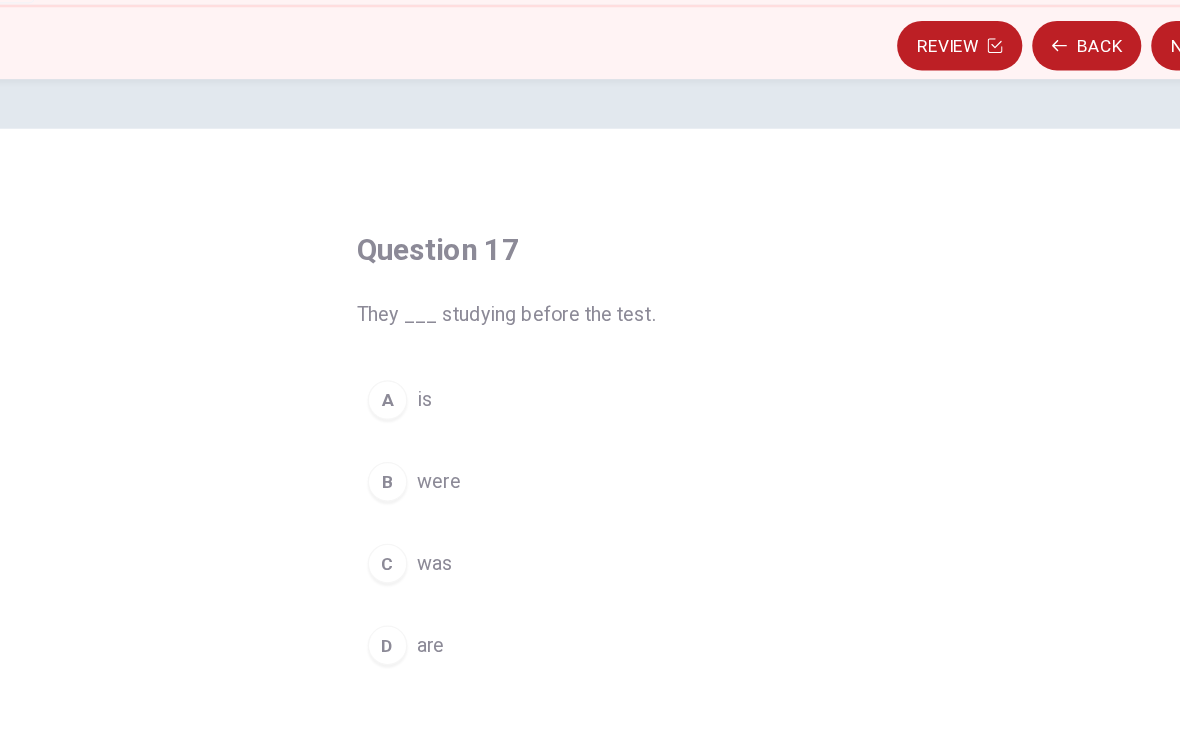 scroll, scrollTop: 0, scrollLeft: 0, axis: both 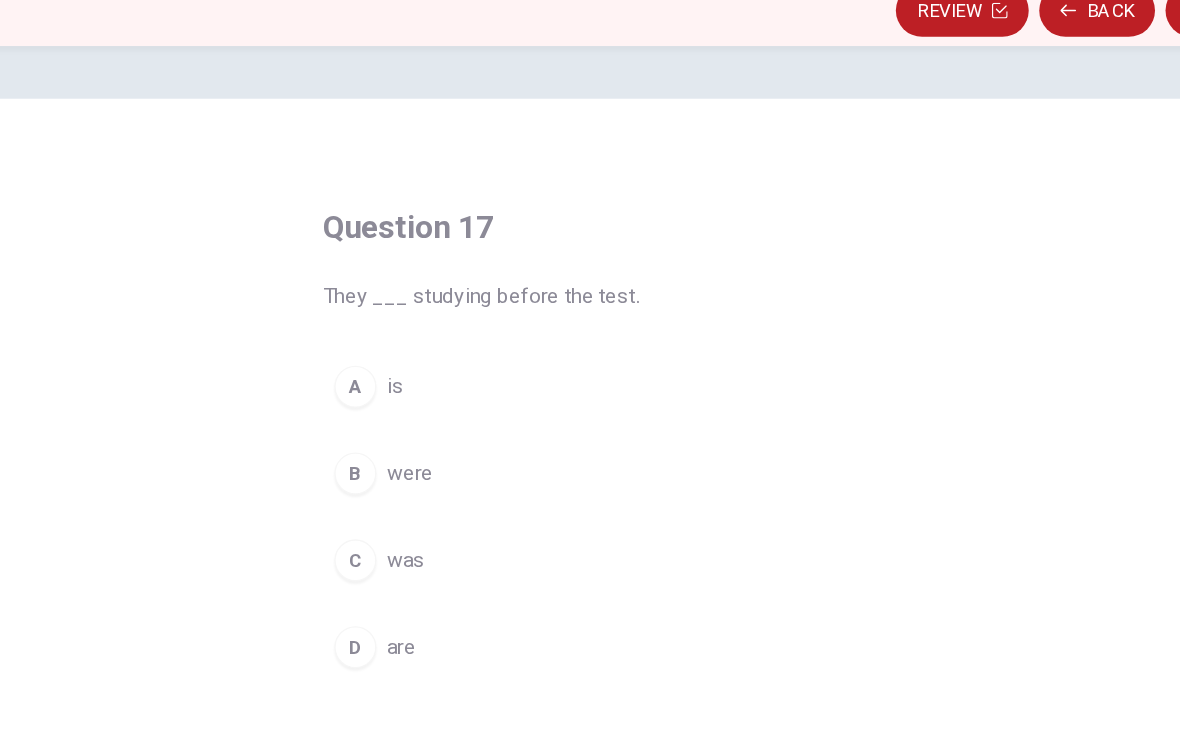 click on "B" at bounding box center [445, 514] 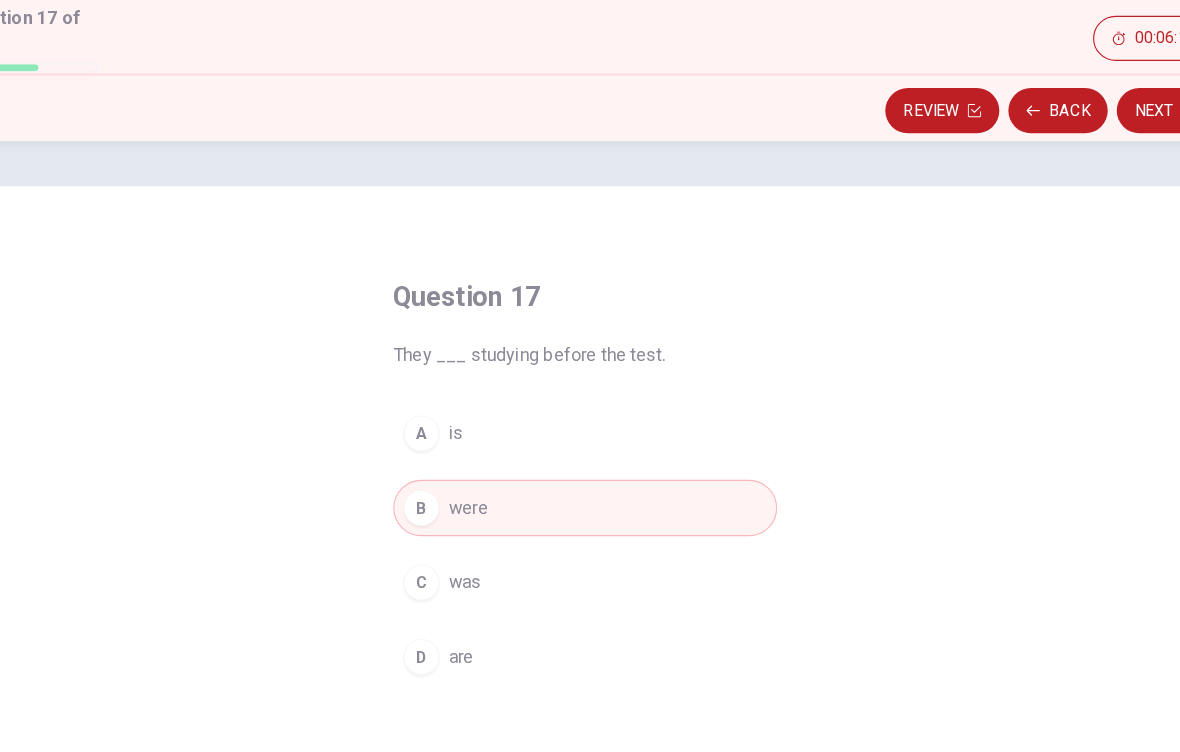 click on "Next" at bounding box center [1104, 162] 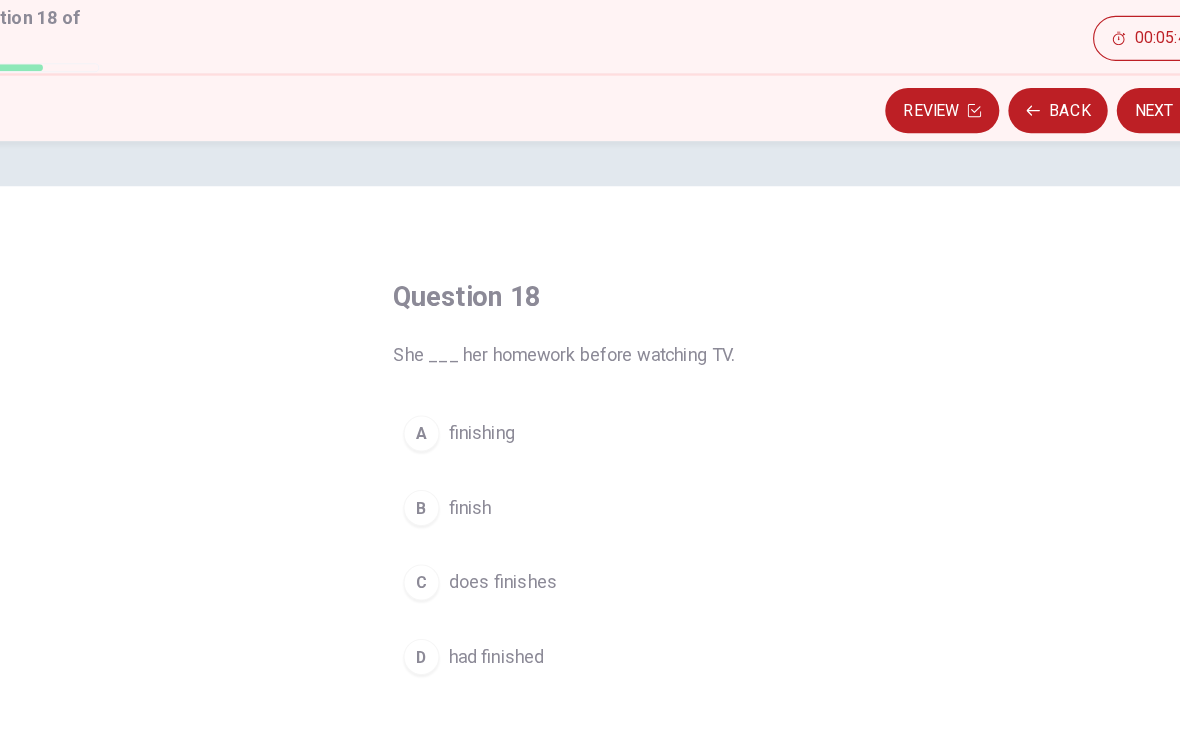click on "B" at bounding box center (445, 514) 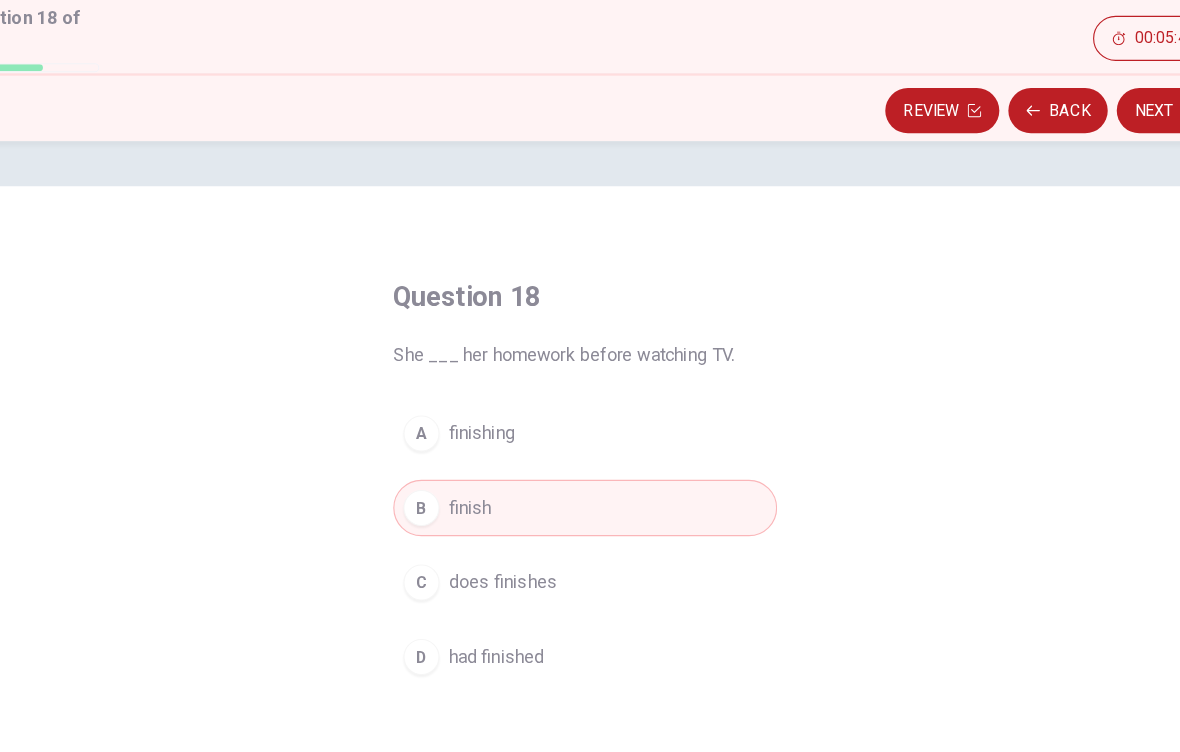 click on "D" at bounding box center [445, 646] 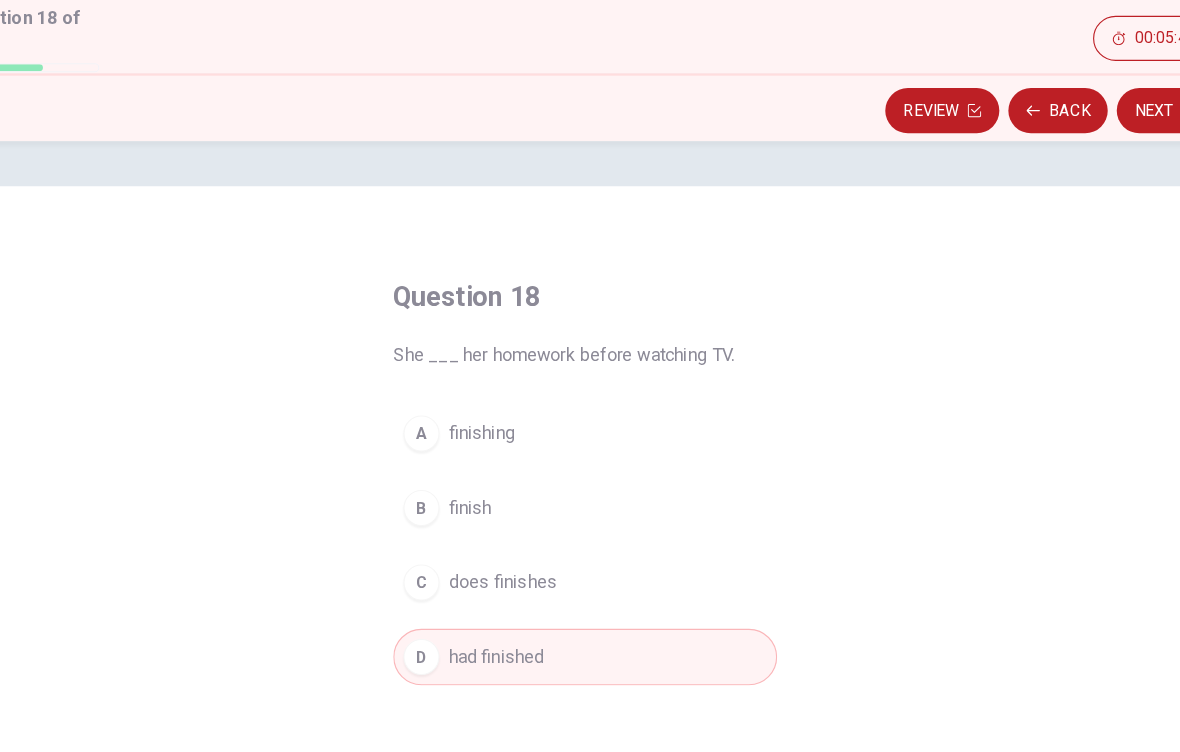 click on "Next" at bounding box center [1104, 162] 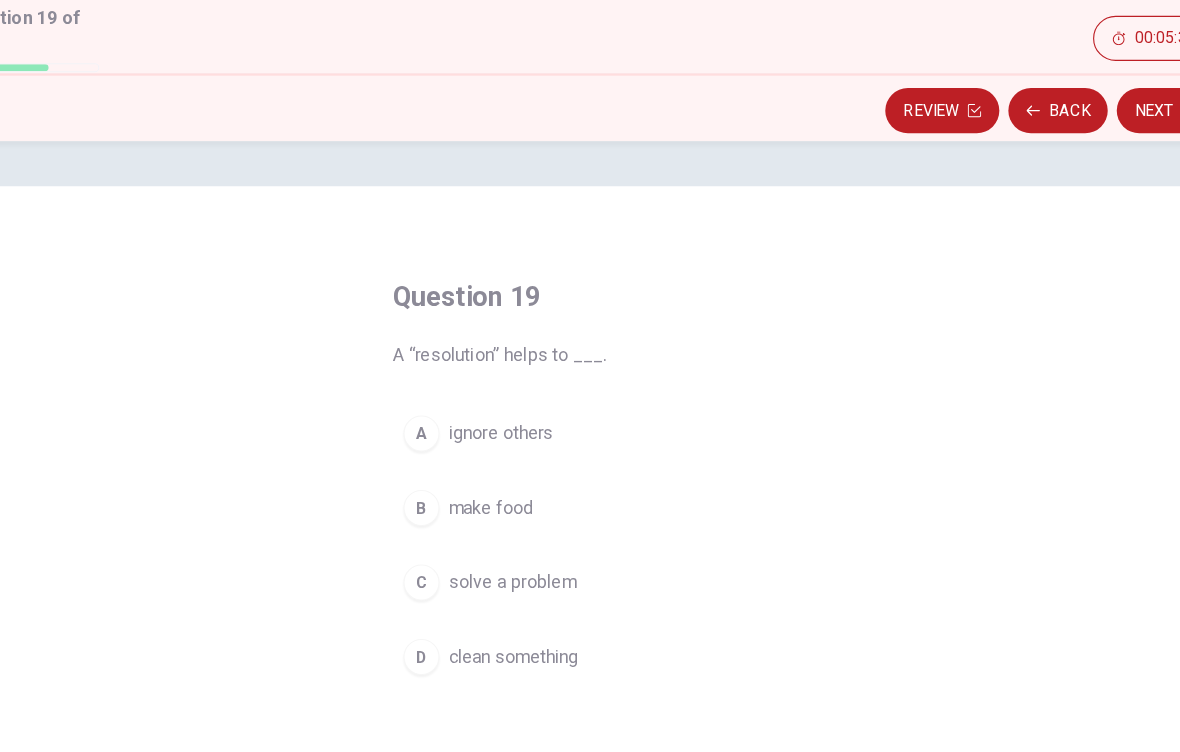 click on "C" at bounding box center [445, 580] 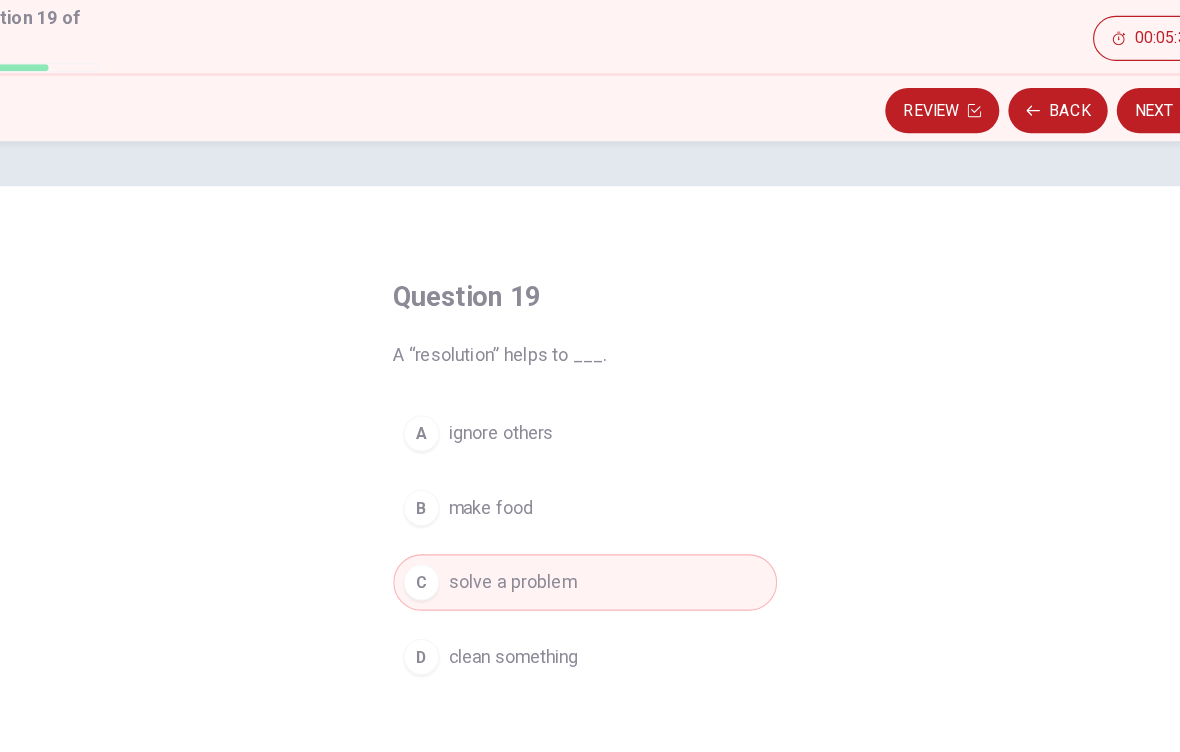 click on "Next" at bounding box center (1104, 162) 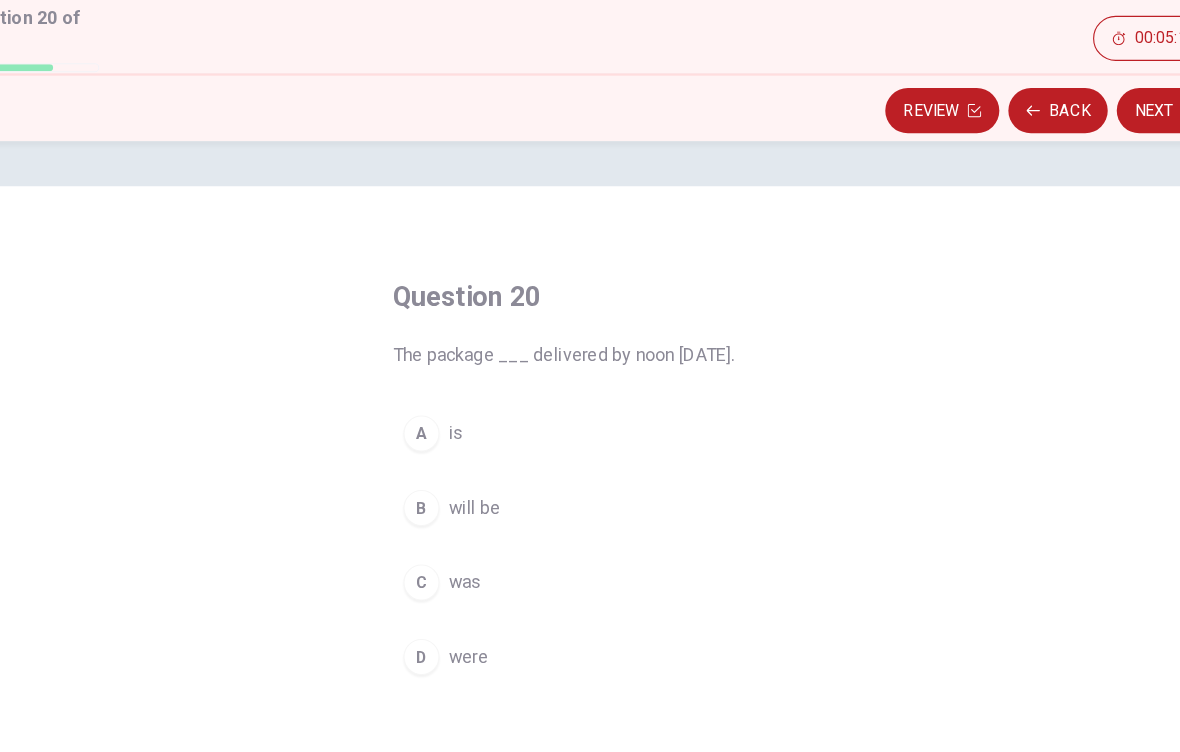 click on "B" at bounding box center (445, 514) 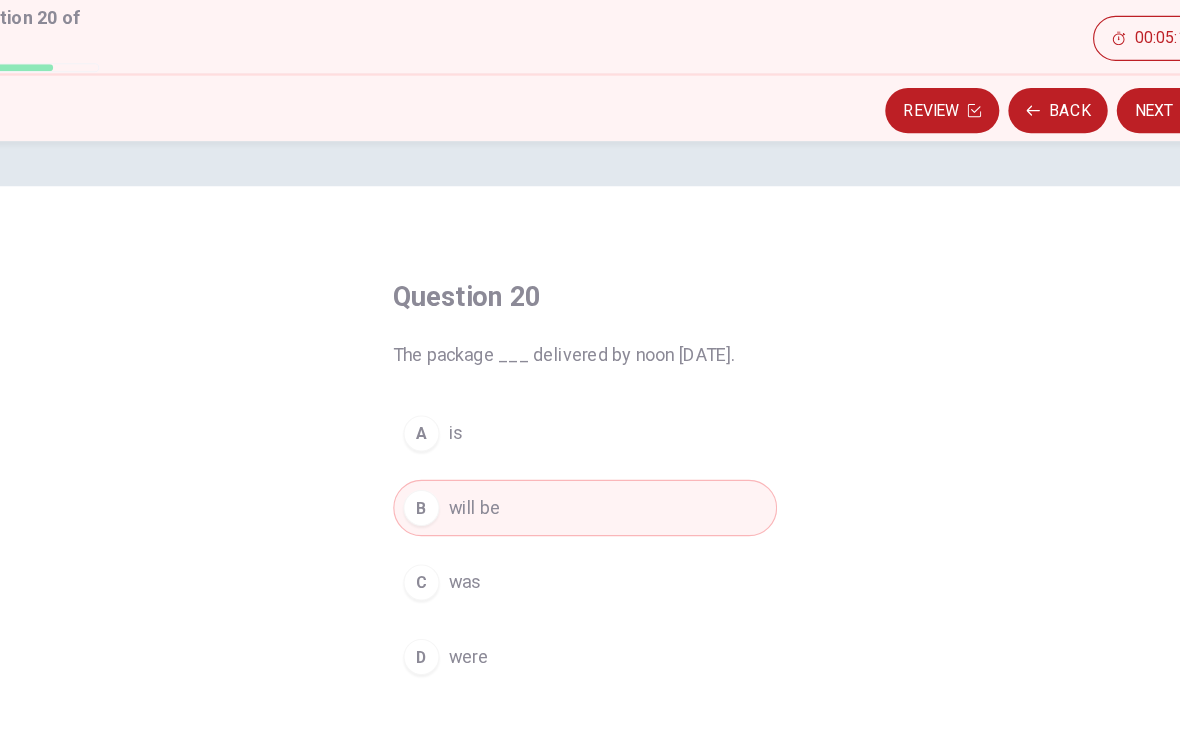 click on "Next" at bounding box center (1104, 162) 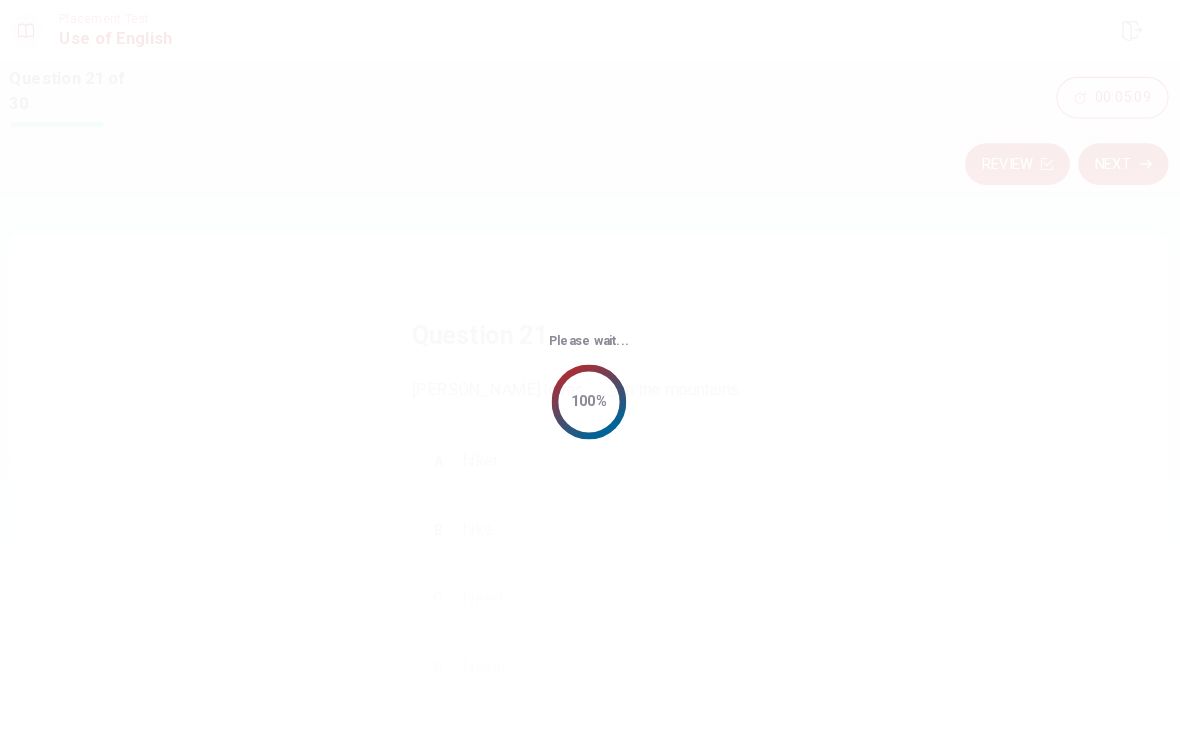 scroll, scrollTop: 0, scrollLeft: 0, axis: both 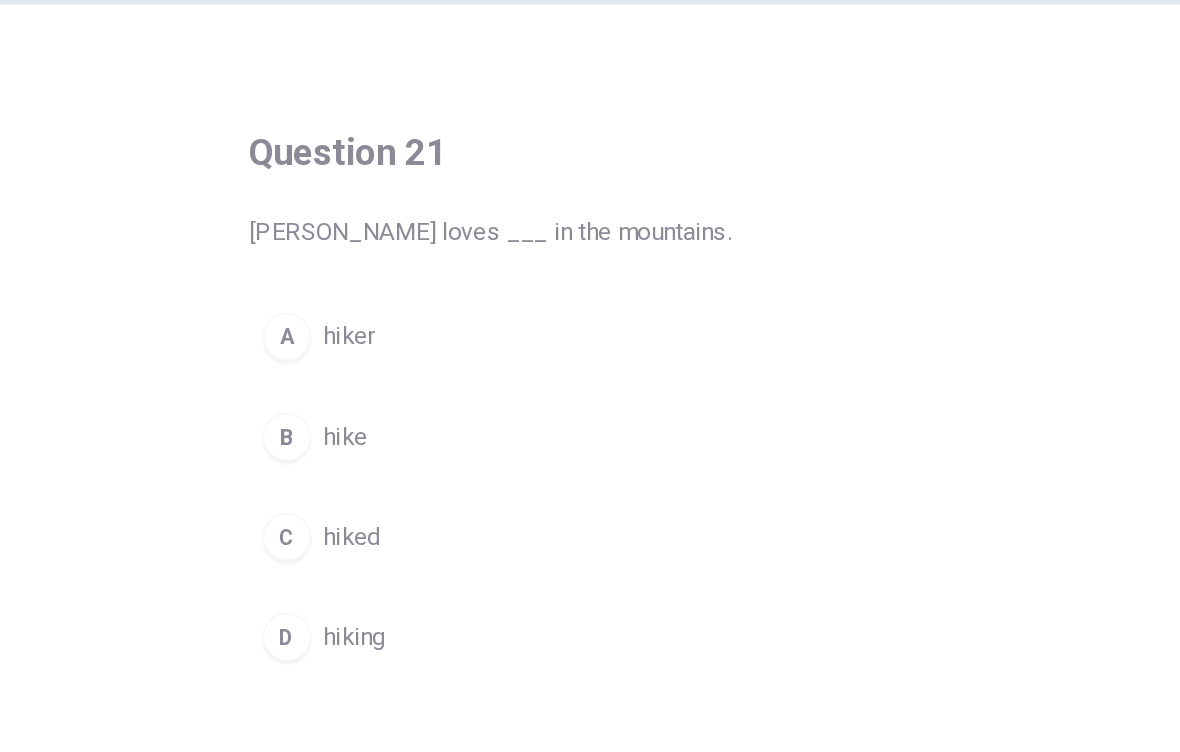 click on "B" at bounding box center [445, 514] 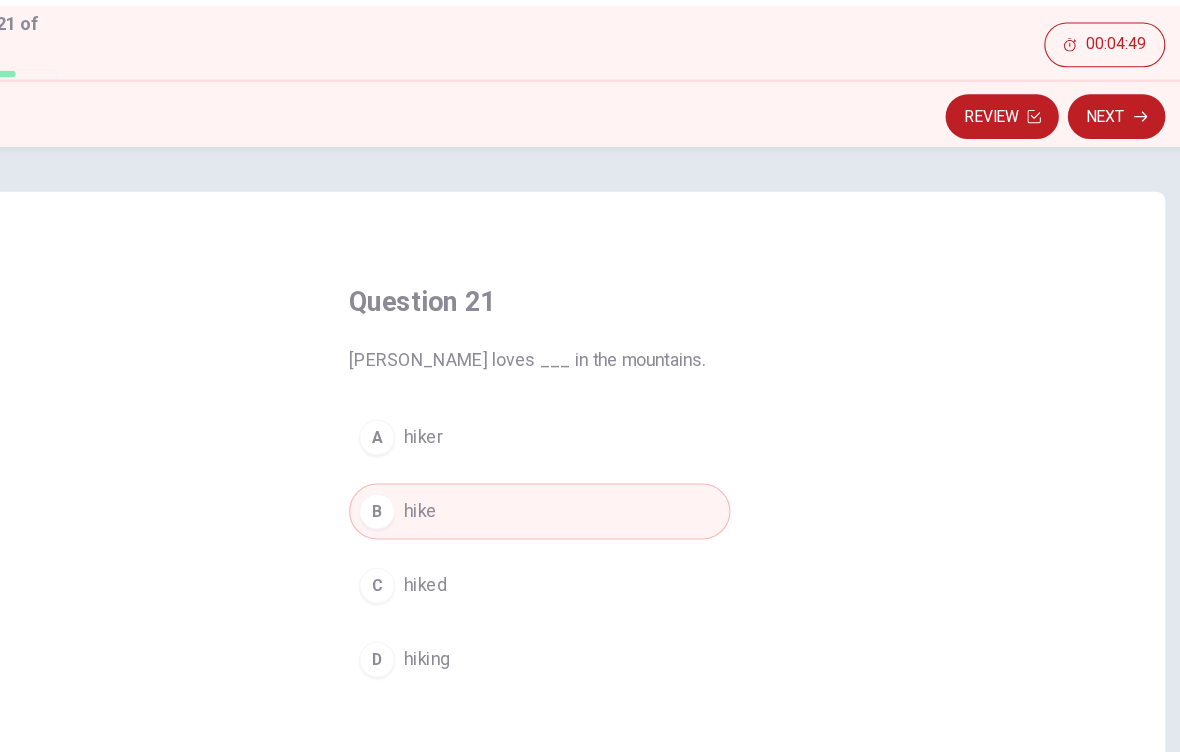 click on "Next" at bounding box center [1104, 162] 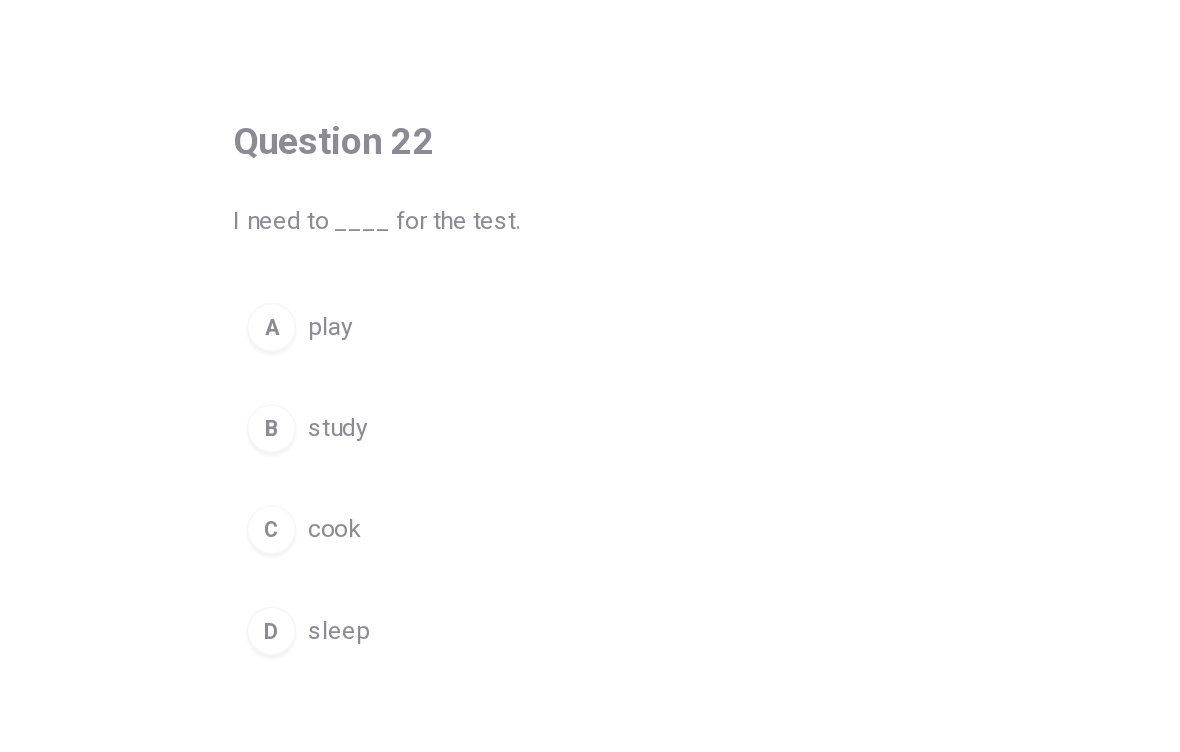 click on "B" at bounding box center [445, 514] 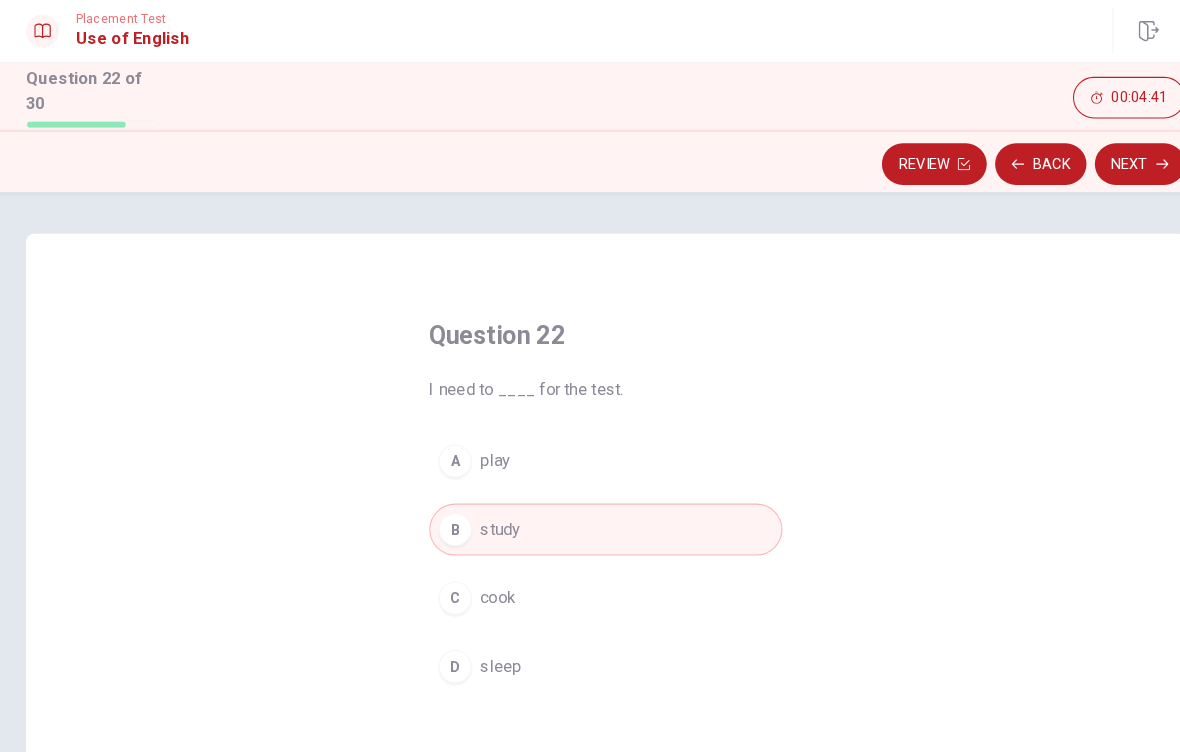 click on "Next" at bounding box center (1104, 162) 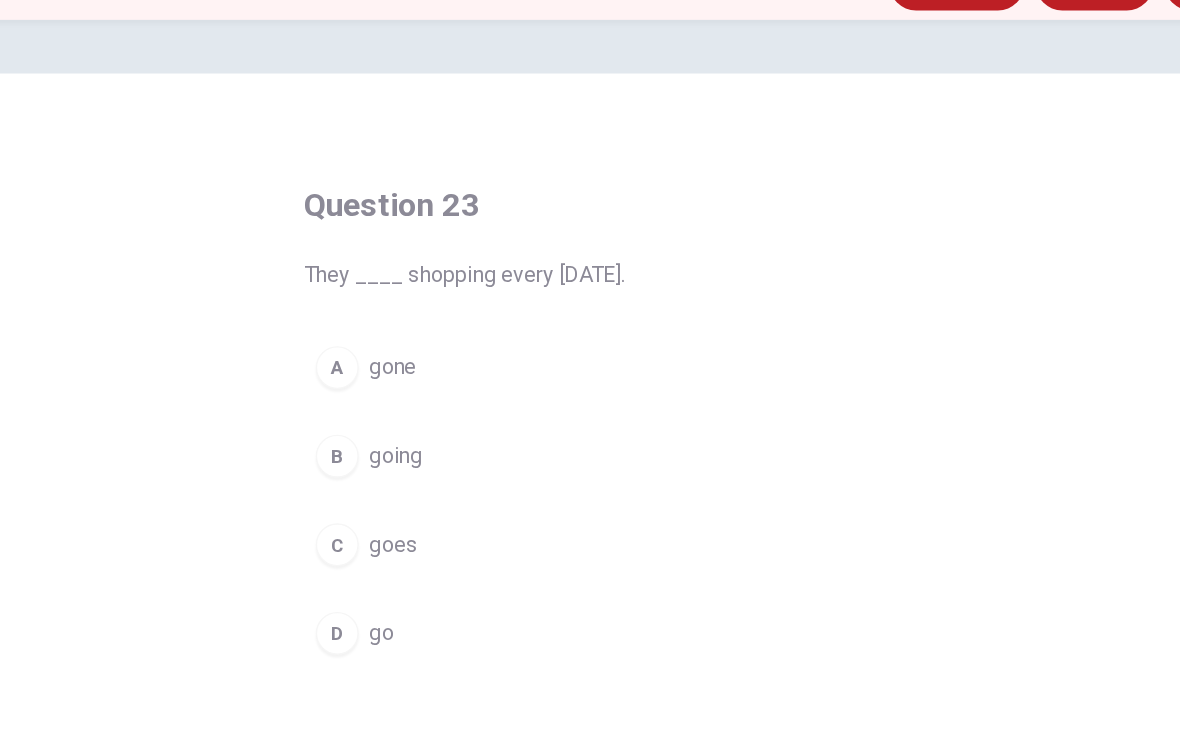 scroll, scrollTop: 0, scrollLeft: 0, axis: both 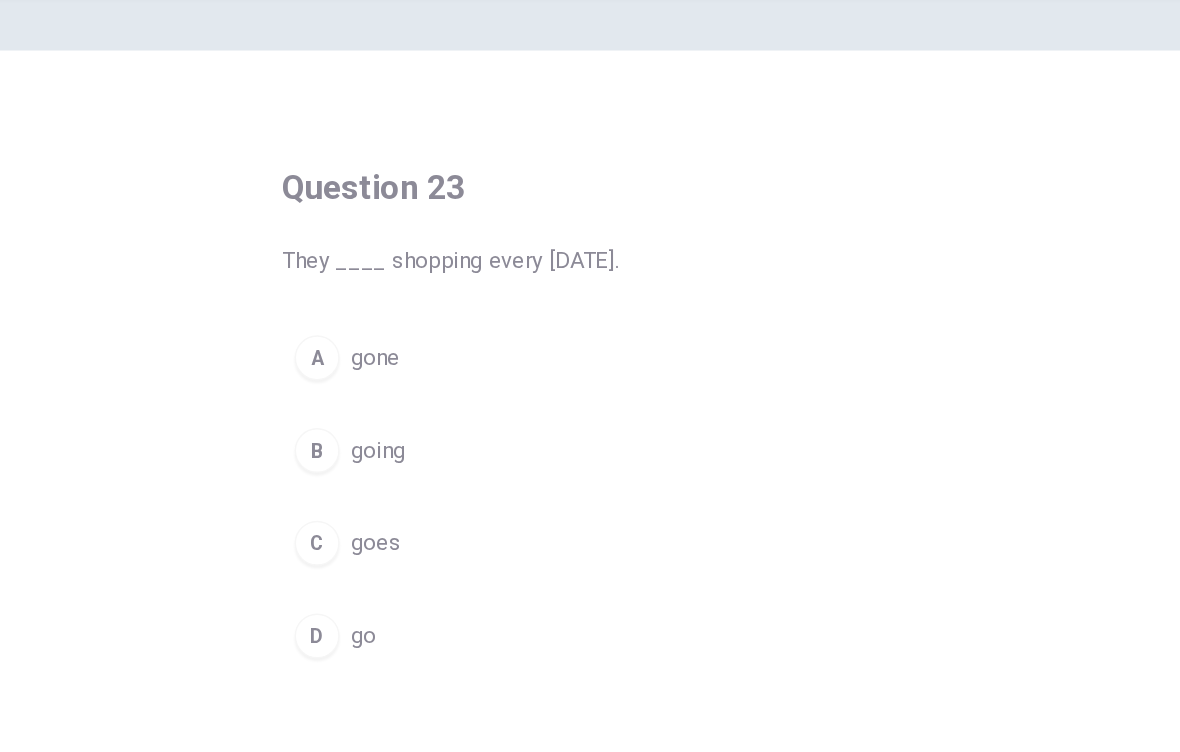 click on "D" at bounding box center (445, 646) 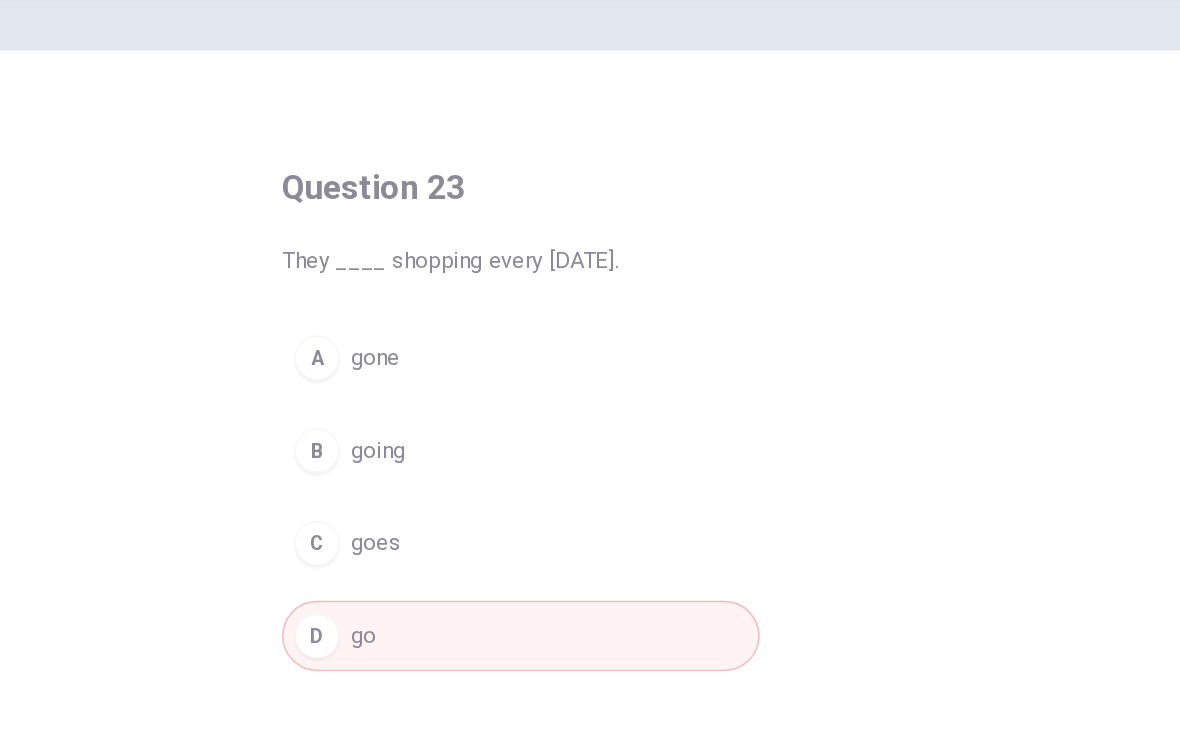 click on "C goes" at bounding box center [590, 580] 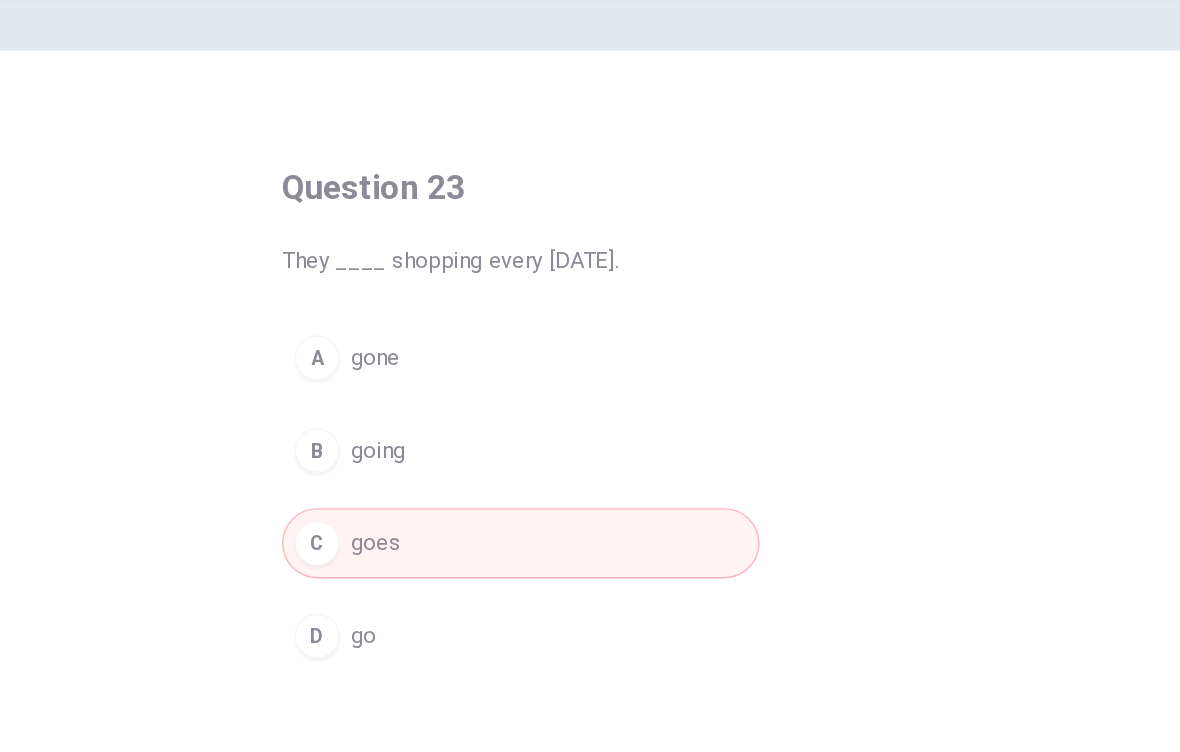 click on "D go" at bounding box center [590, 646] 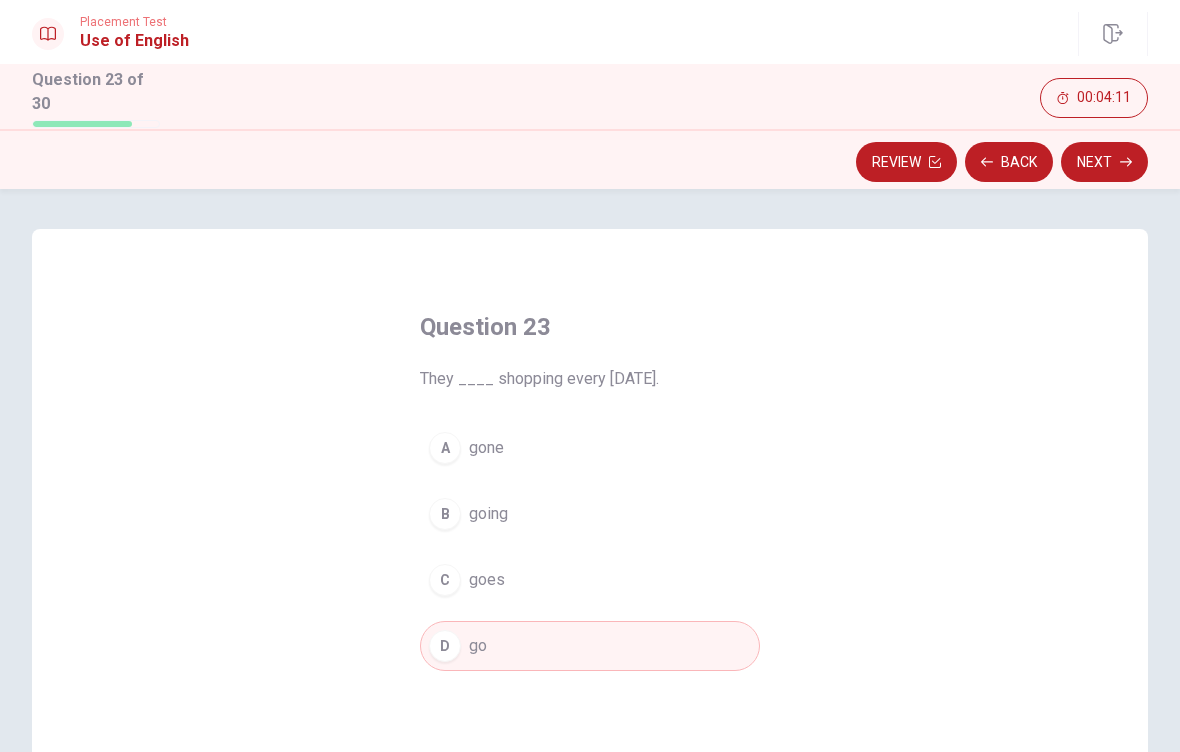 click 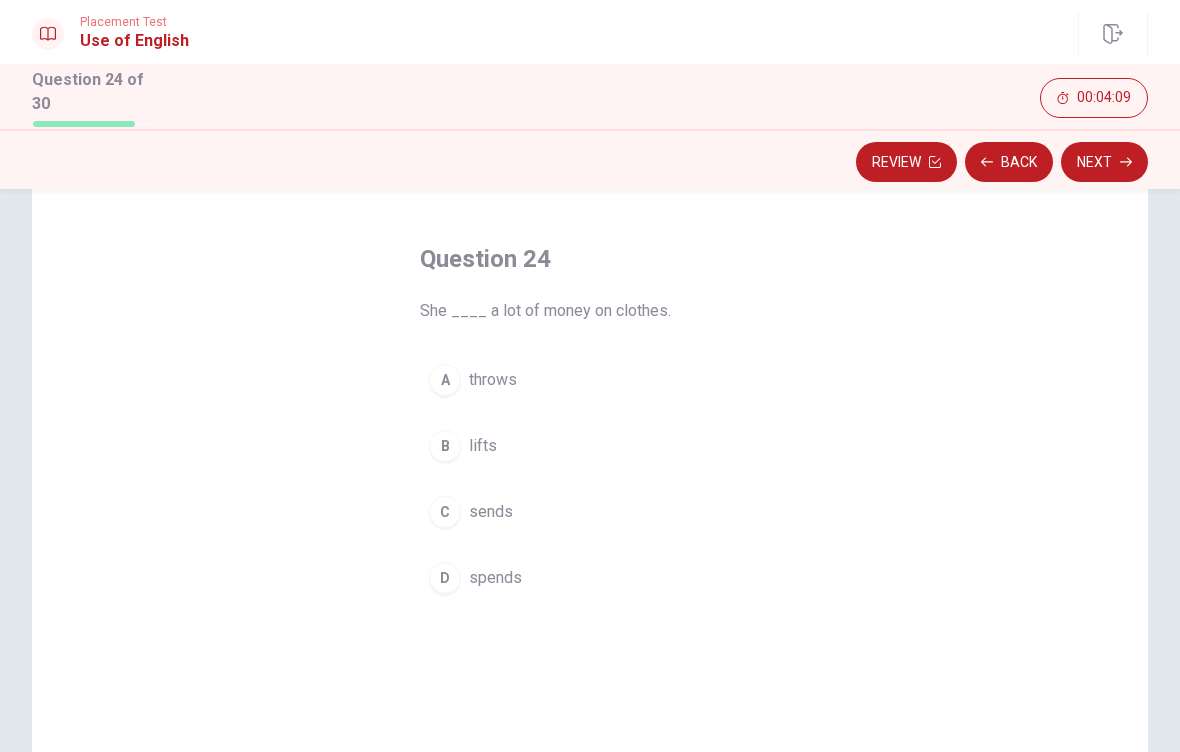 scroll, scrollTop: 69, scrollLeft: 0, axis: vertical 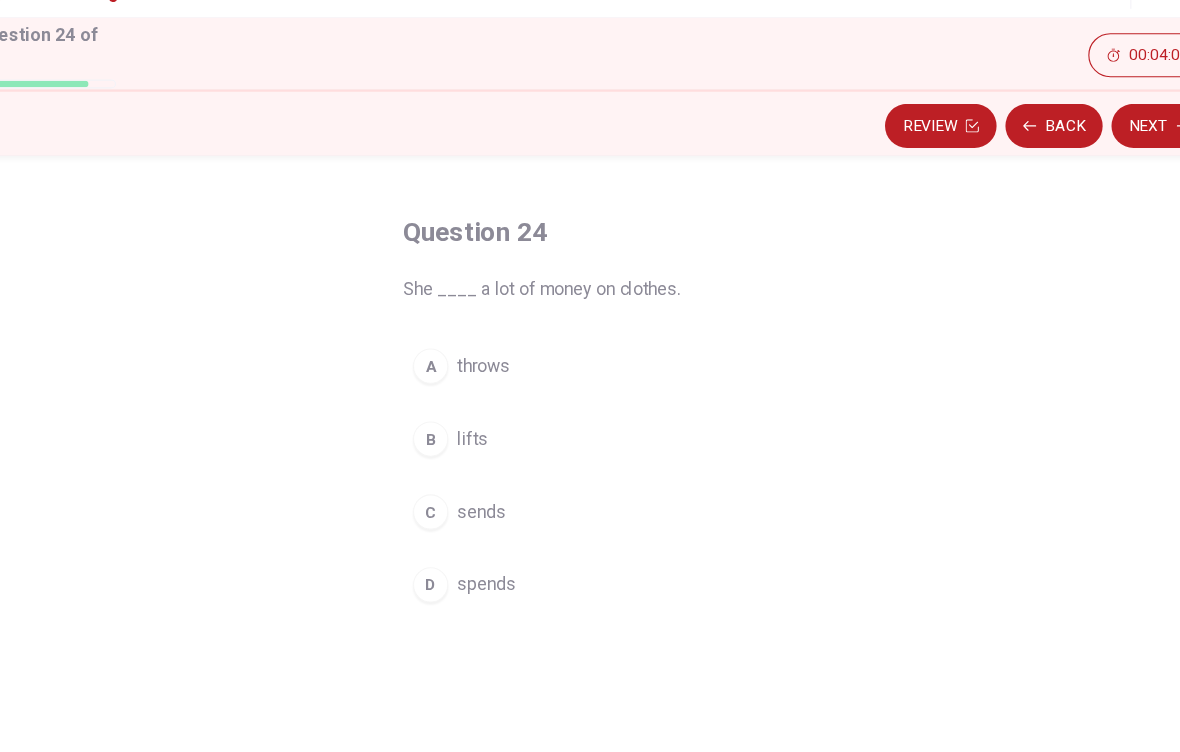 click on "spends" at bounding box center [495, 577] 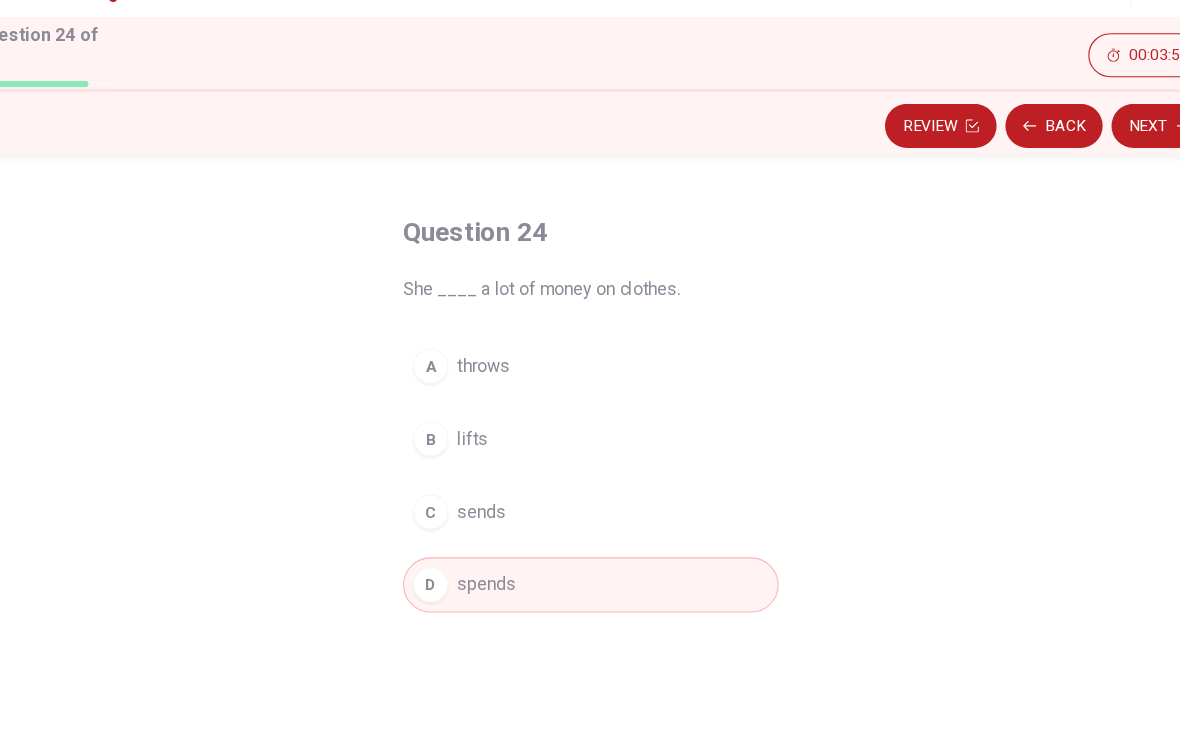 click on "Next" at bounding box center (1104, 162) 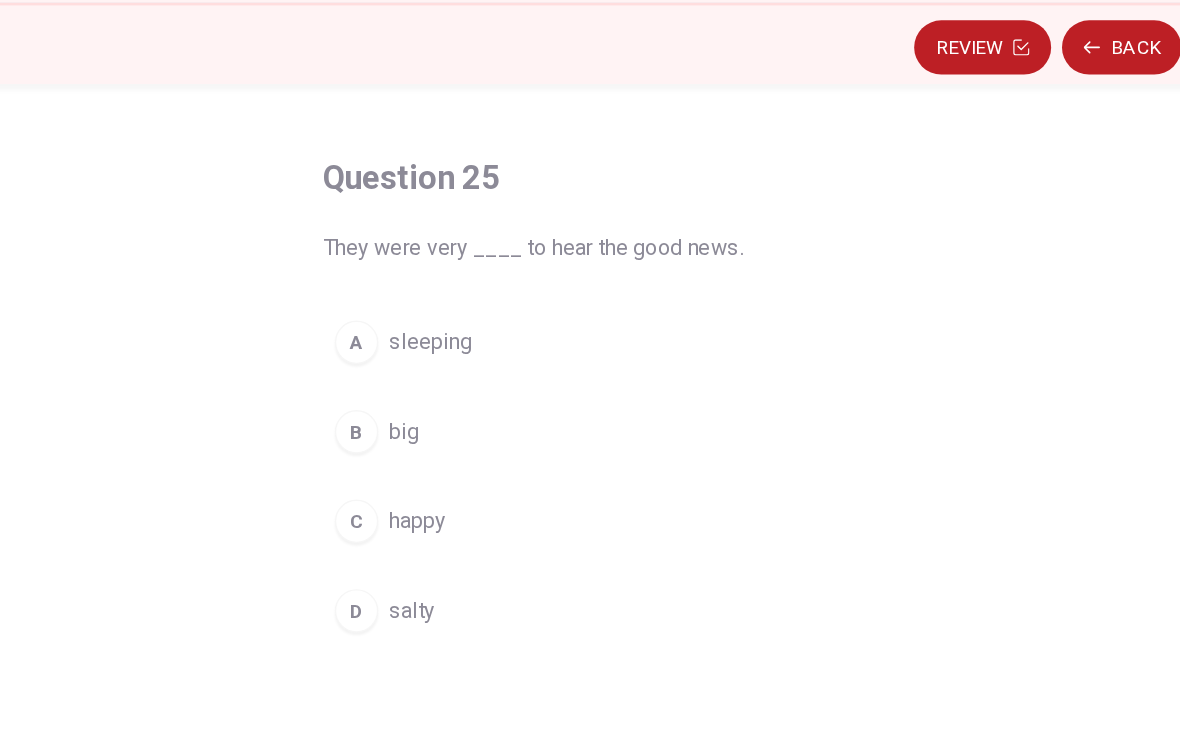 click on "C happy" at bounding box center [590, 511] 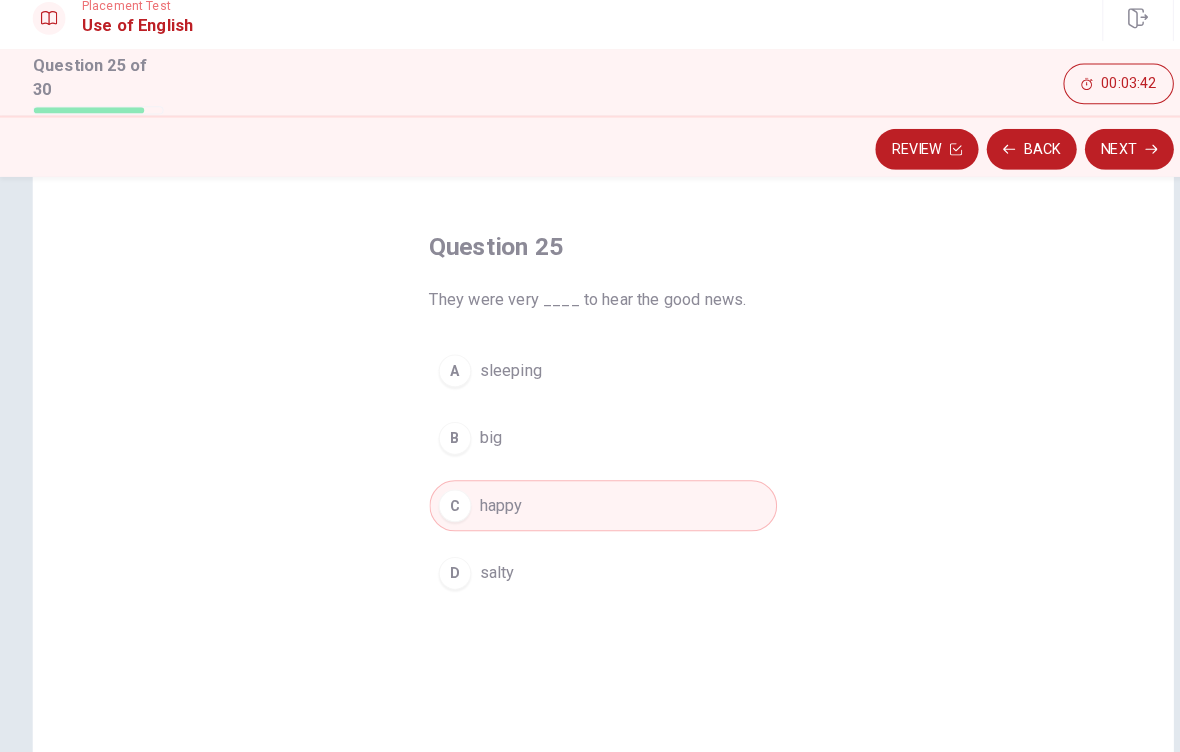 click on "Next" at bounding box center [1104, 162] 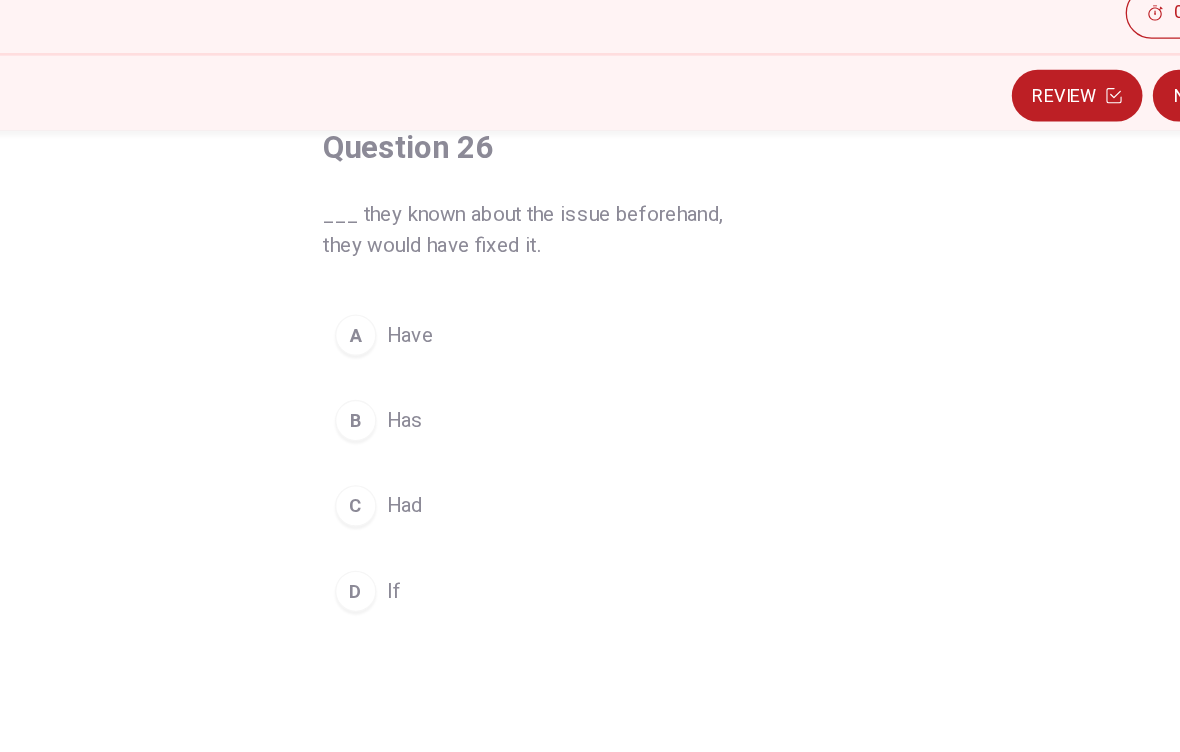 scroll, scrollTop: 121, scrollLeft: 0, axis: vertical 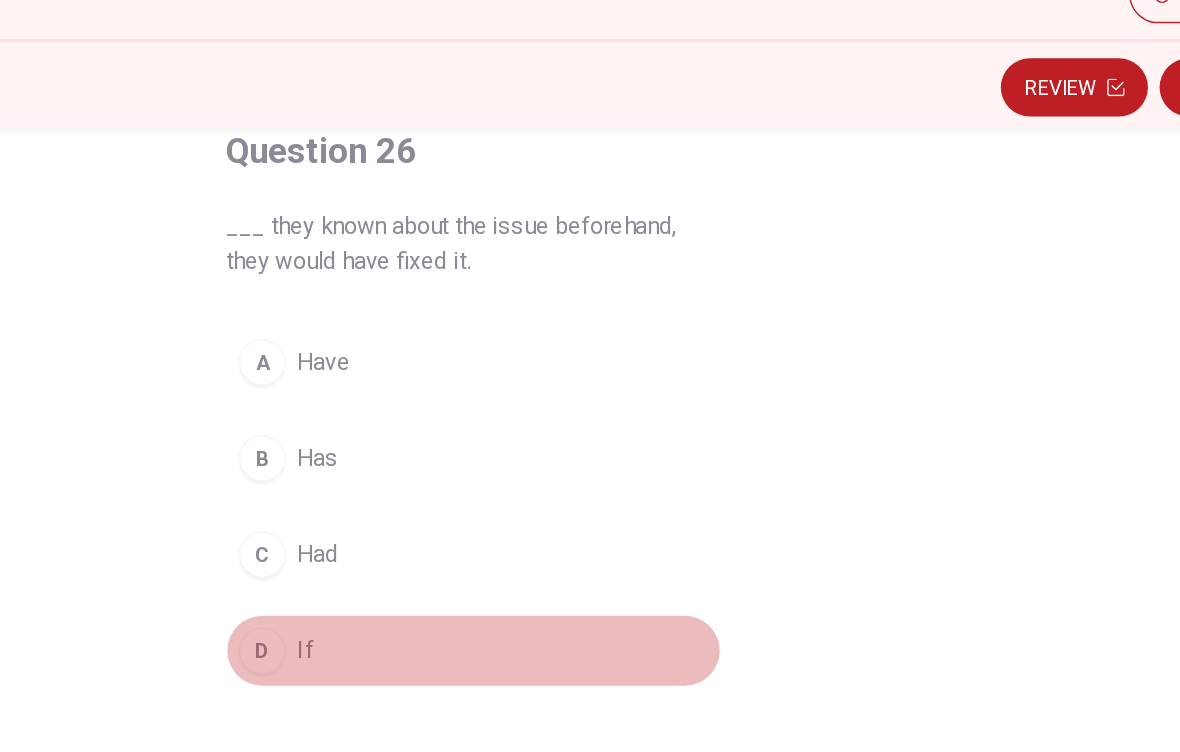 click on "D" at bounding box center (445, 549) 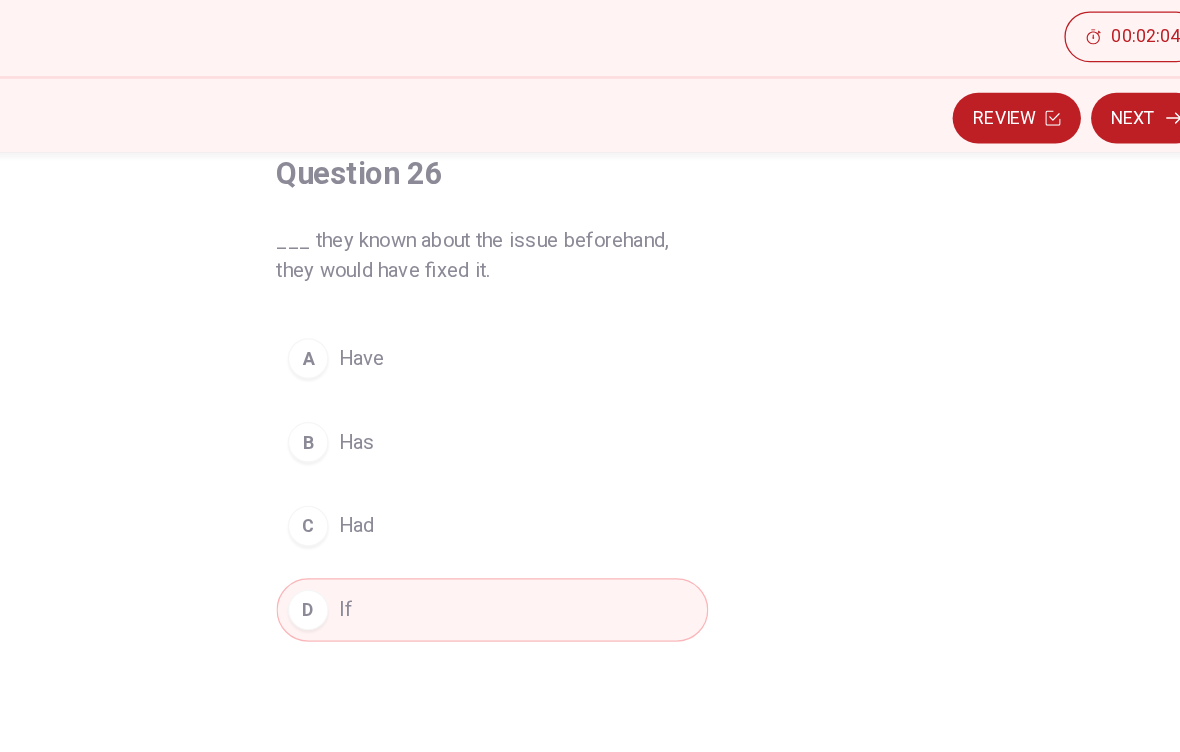 click on "C Had" at bounding box center [590, 483] 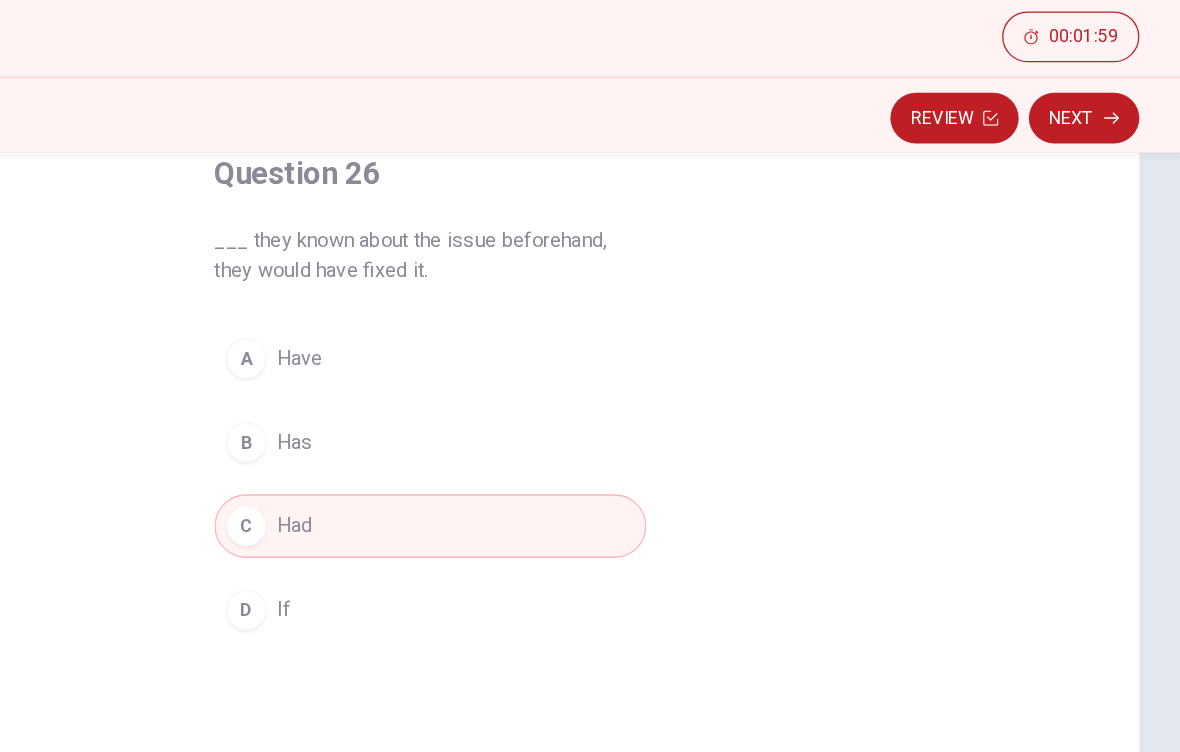 click on "D If" at bounding box center [590, 549] 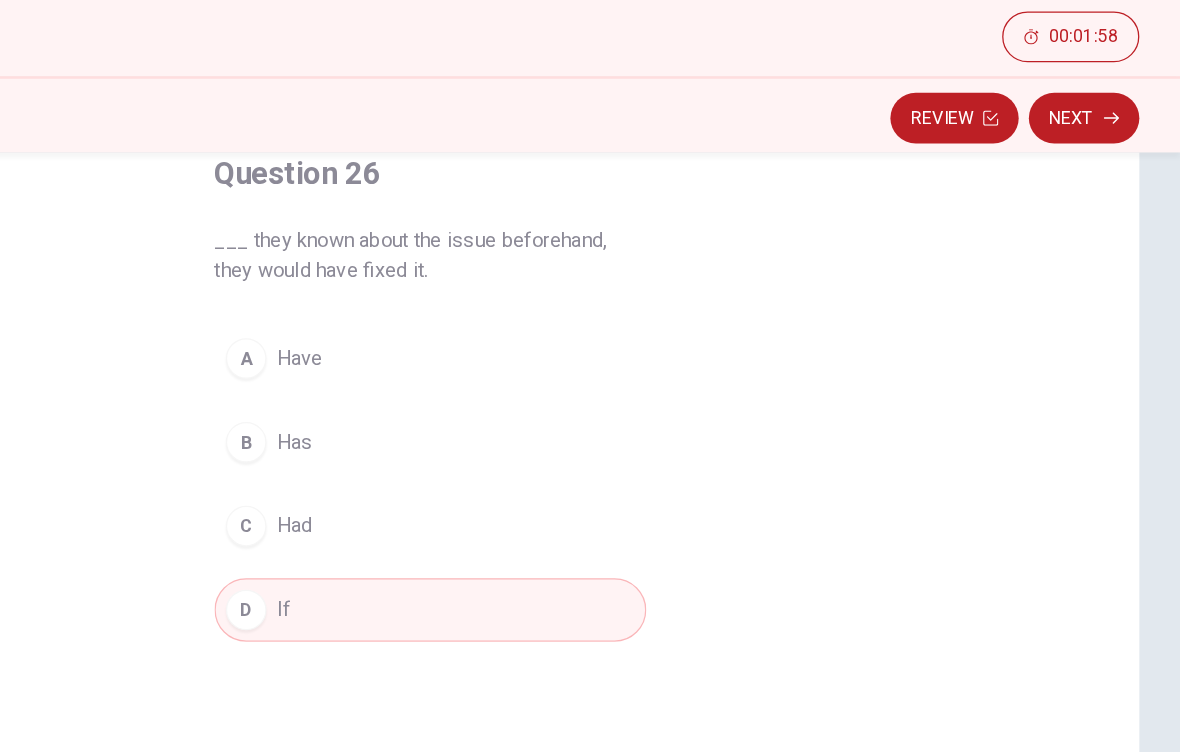 click on "Next" at bounding box center [1104, 162] 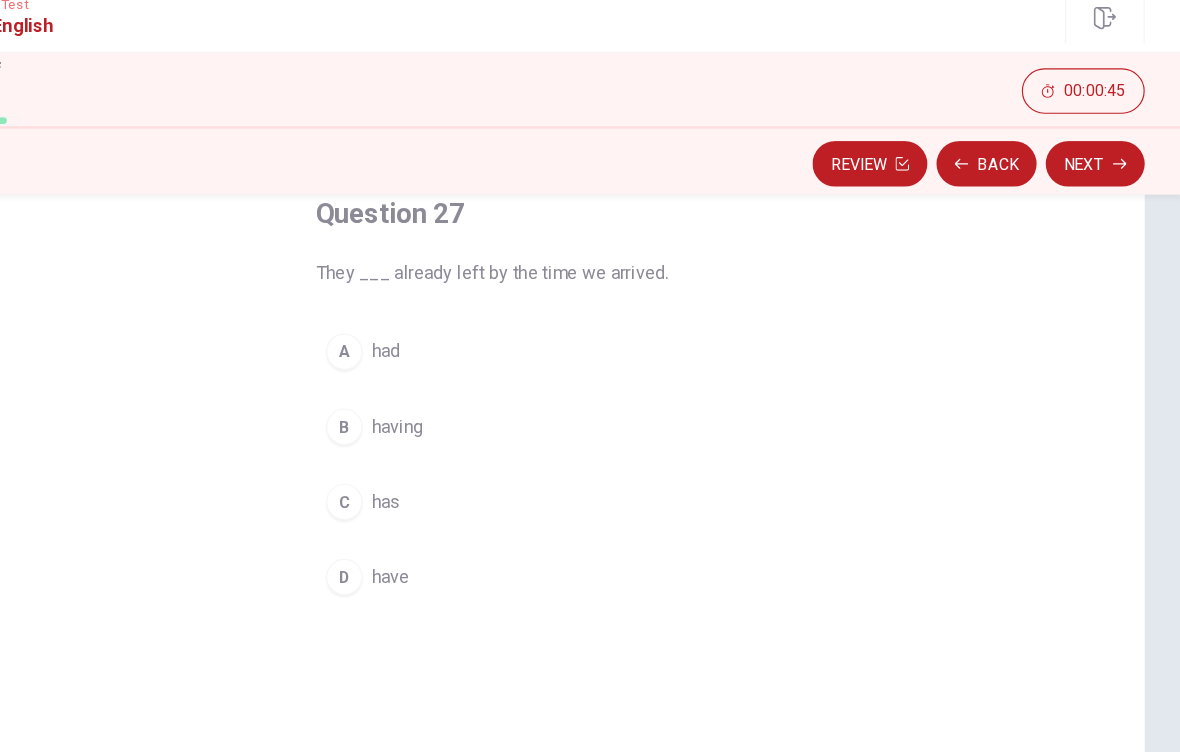 click on "A" at bounding box center [445, 327] 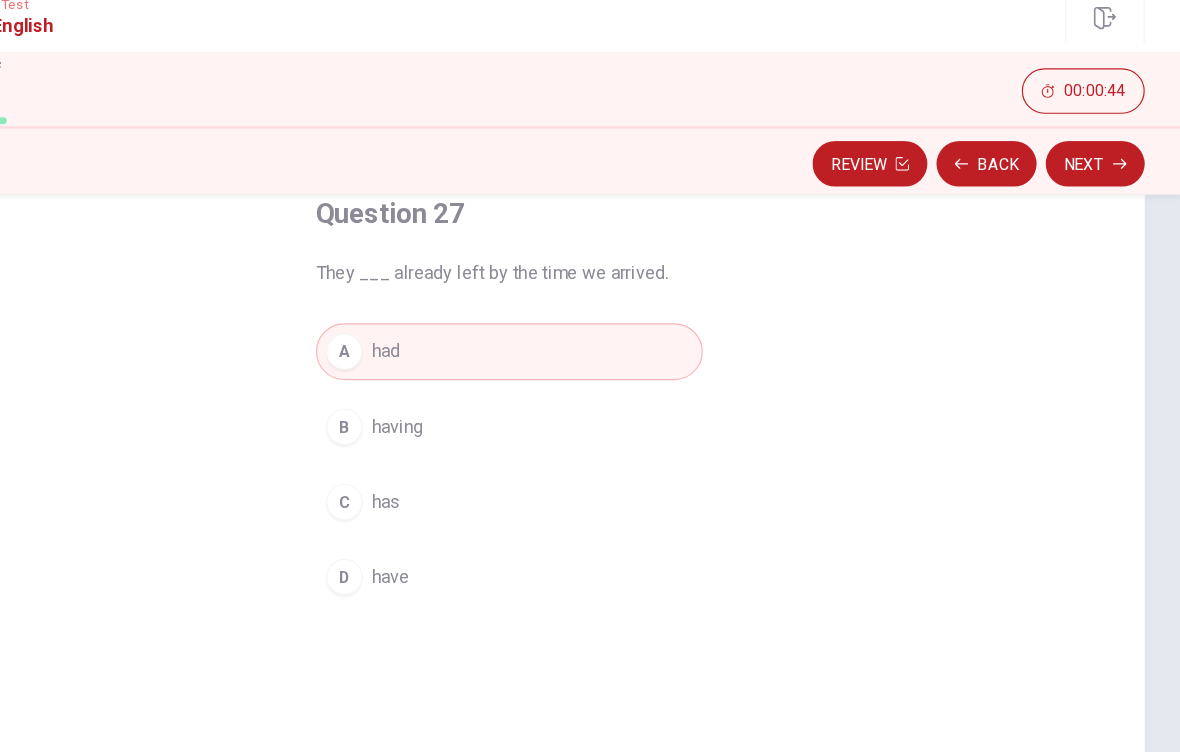 click on "Next" at bounding box center (1104, 162) 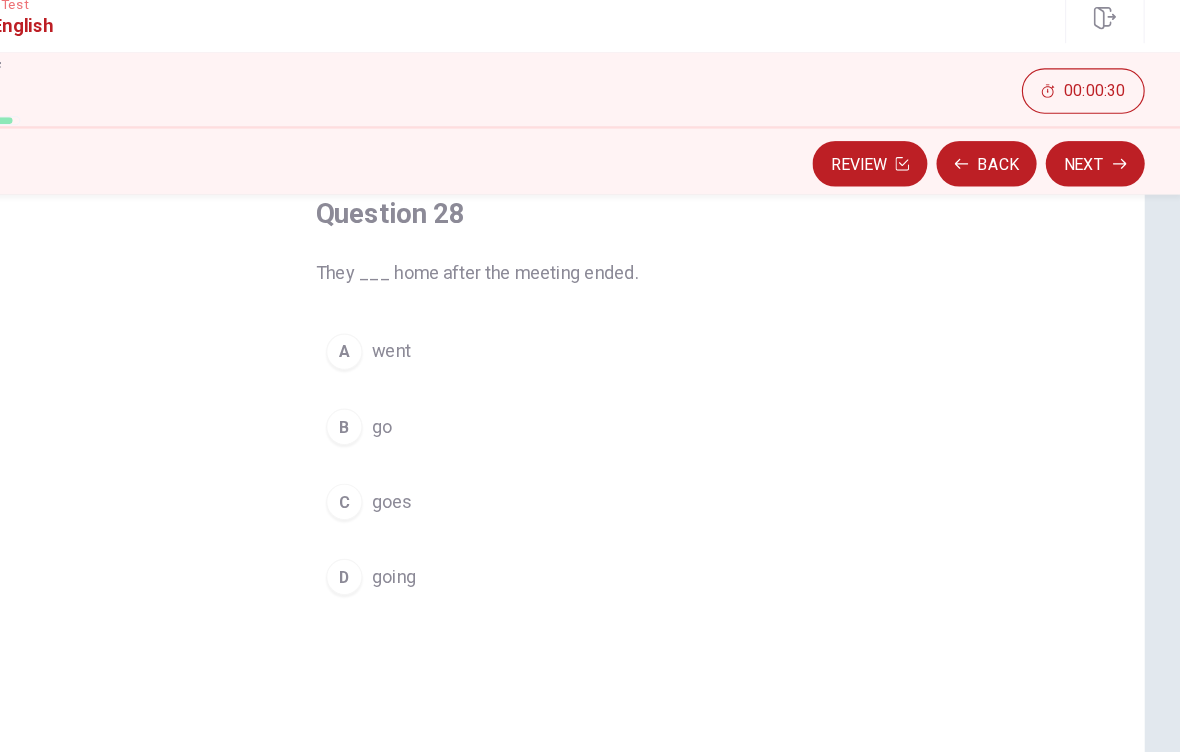 click on "D going" at bounding box center (590, 525) 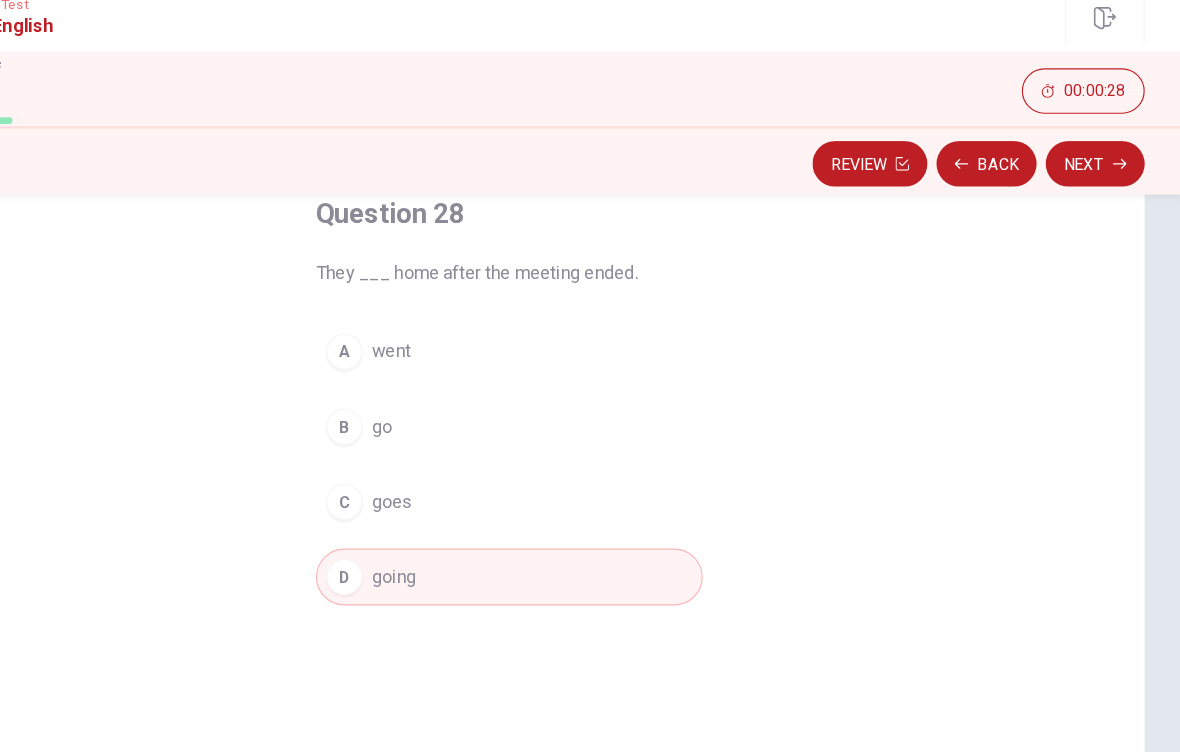 click on "Next" at bounding box center [1104, 162] 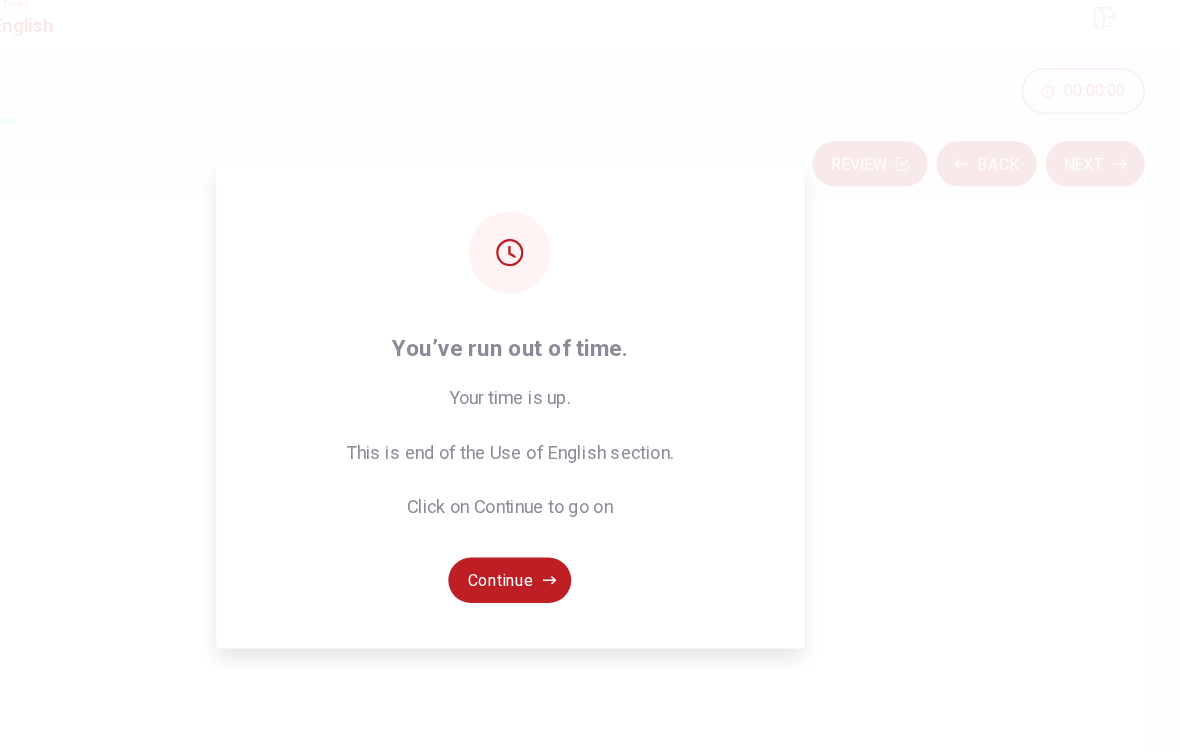 click on "Continue" at bounding box center (590, 528) 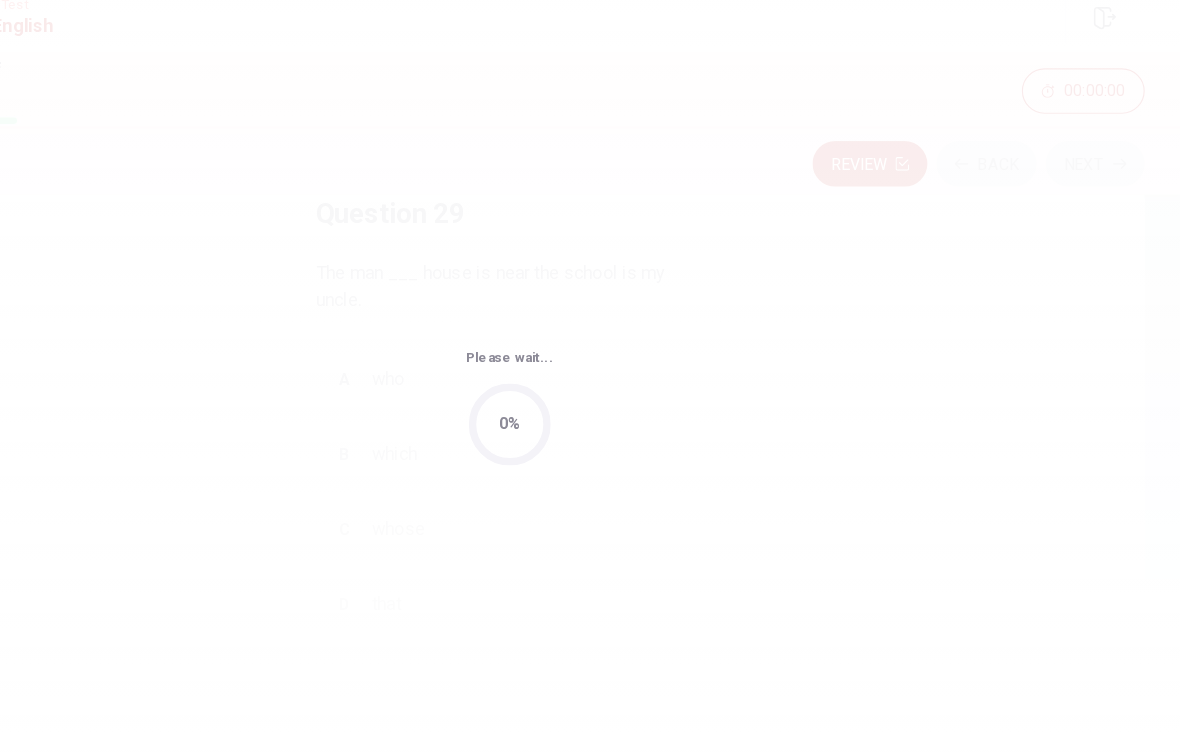 scroll, scrollTop: 0, scrollLeft: 0, axis: both 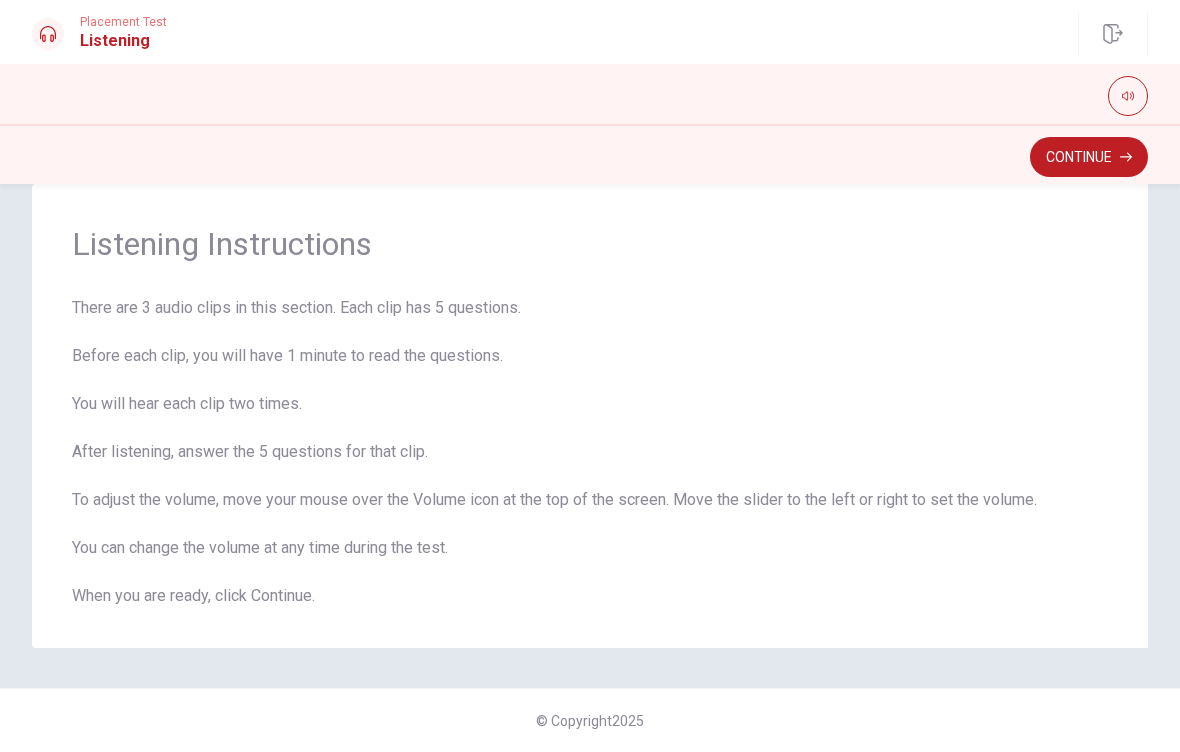 click on "Continue" at bounding box center [1089, 157] 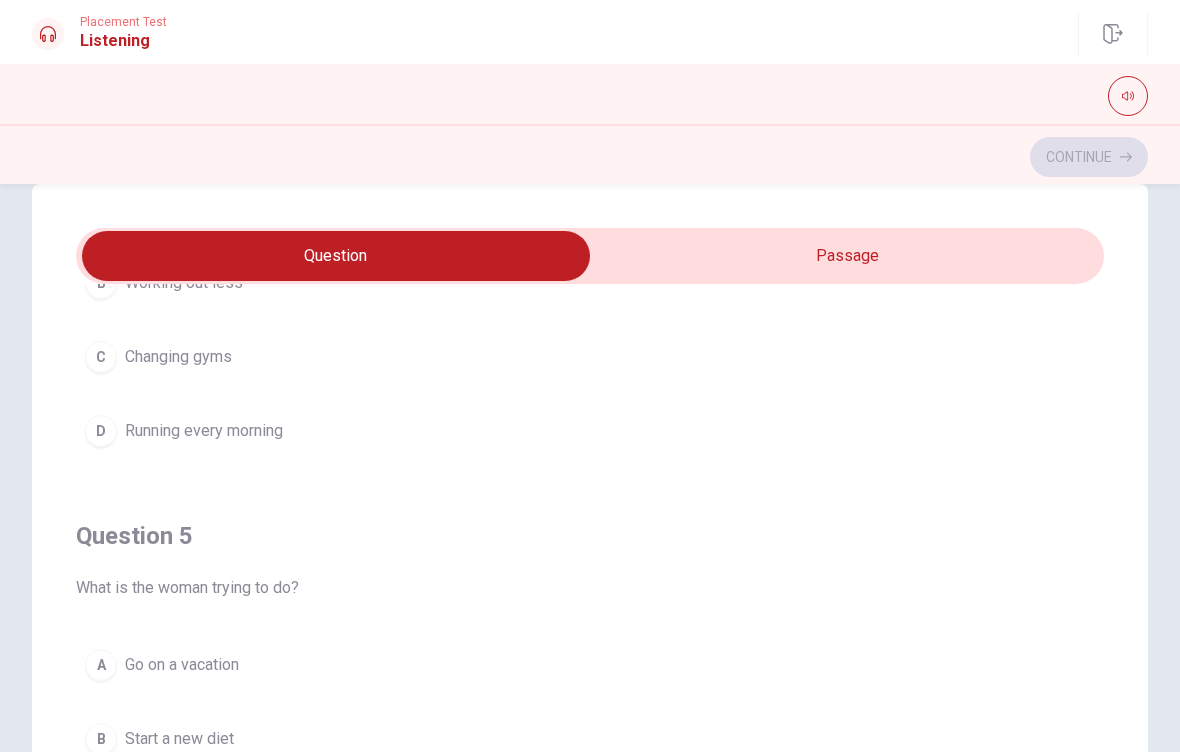 scroll, scrollTop: 1620, scrollLeft: 0, axis: vertical 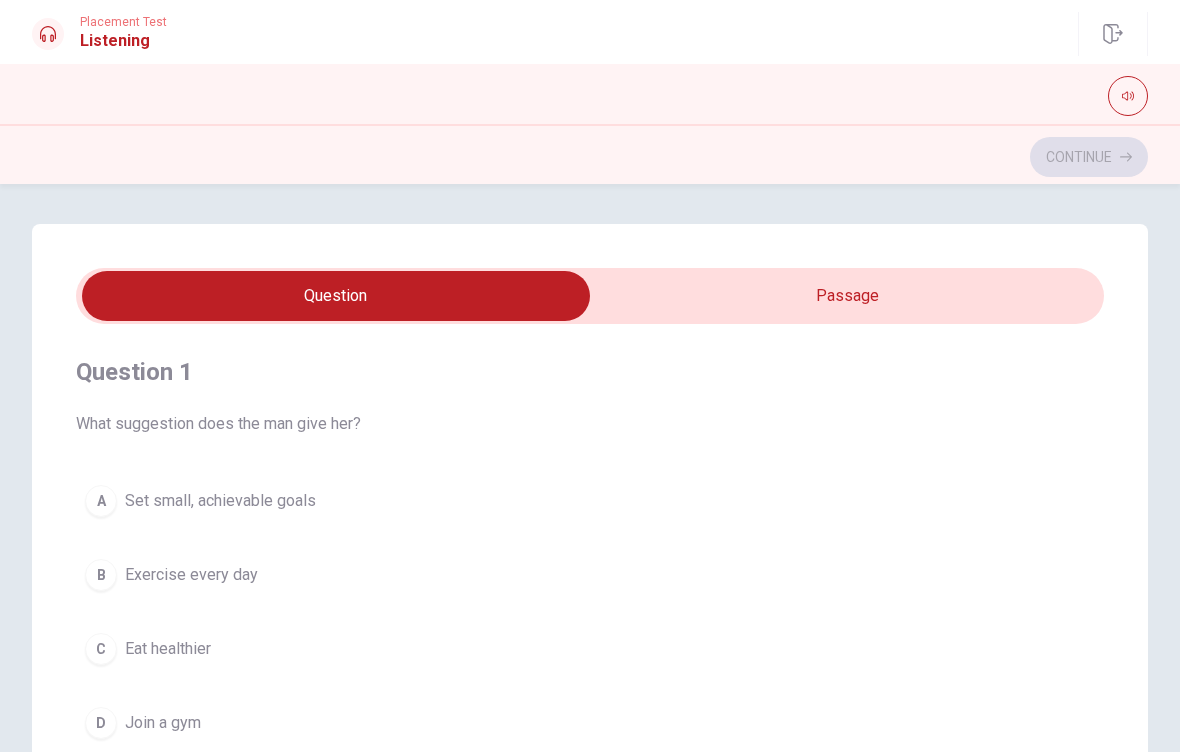 click at bounding box center (336, 296) 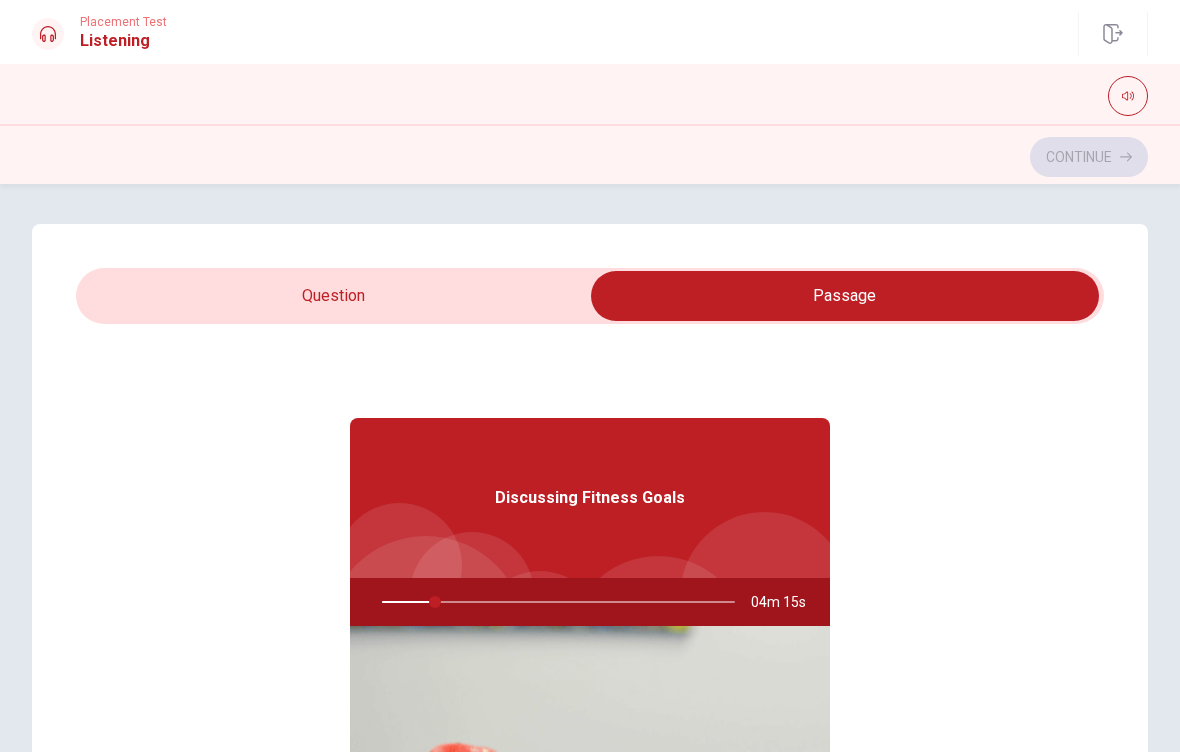 click at bounding box center (845, 296) 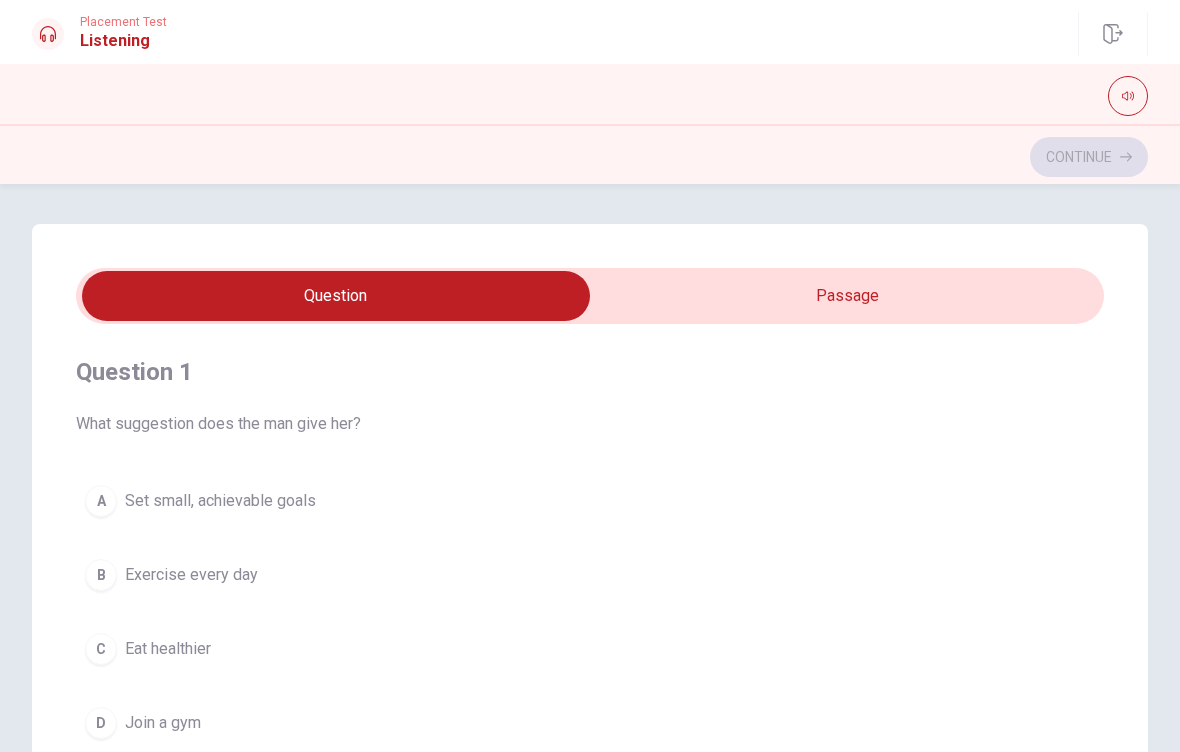 click at bounding box center (336, 296) 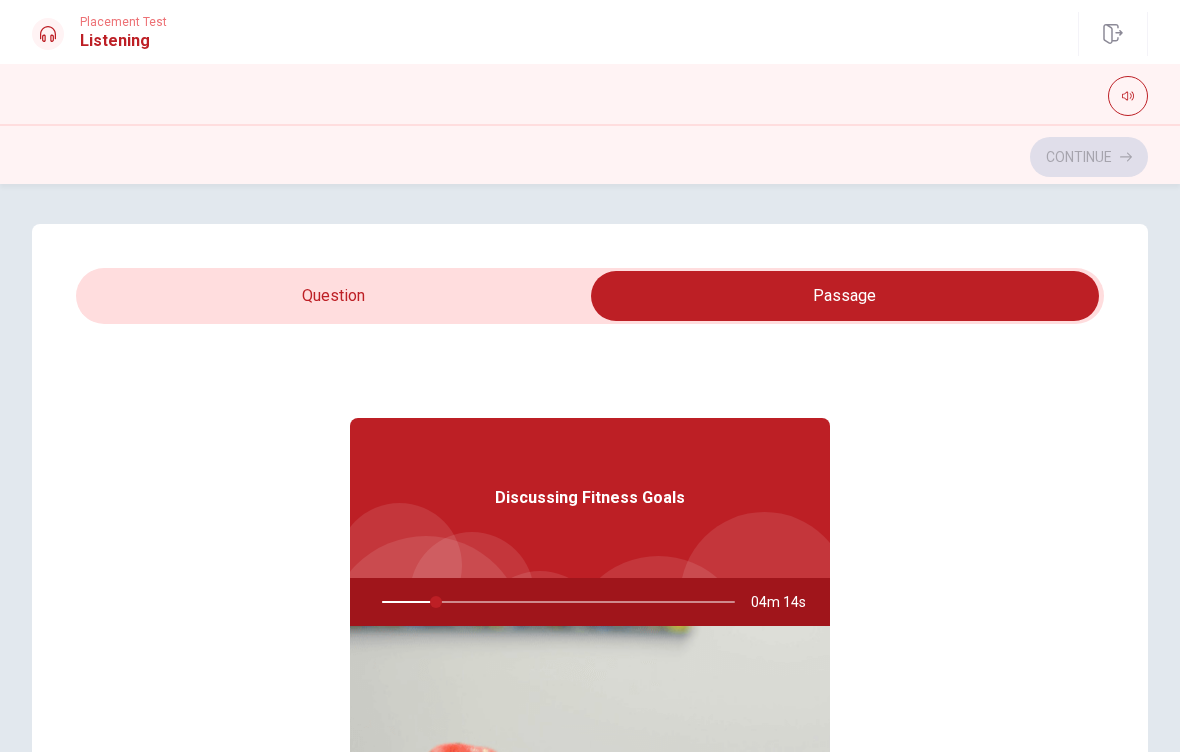 type on "16" 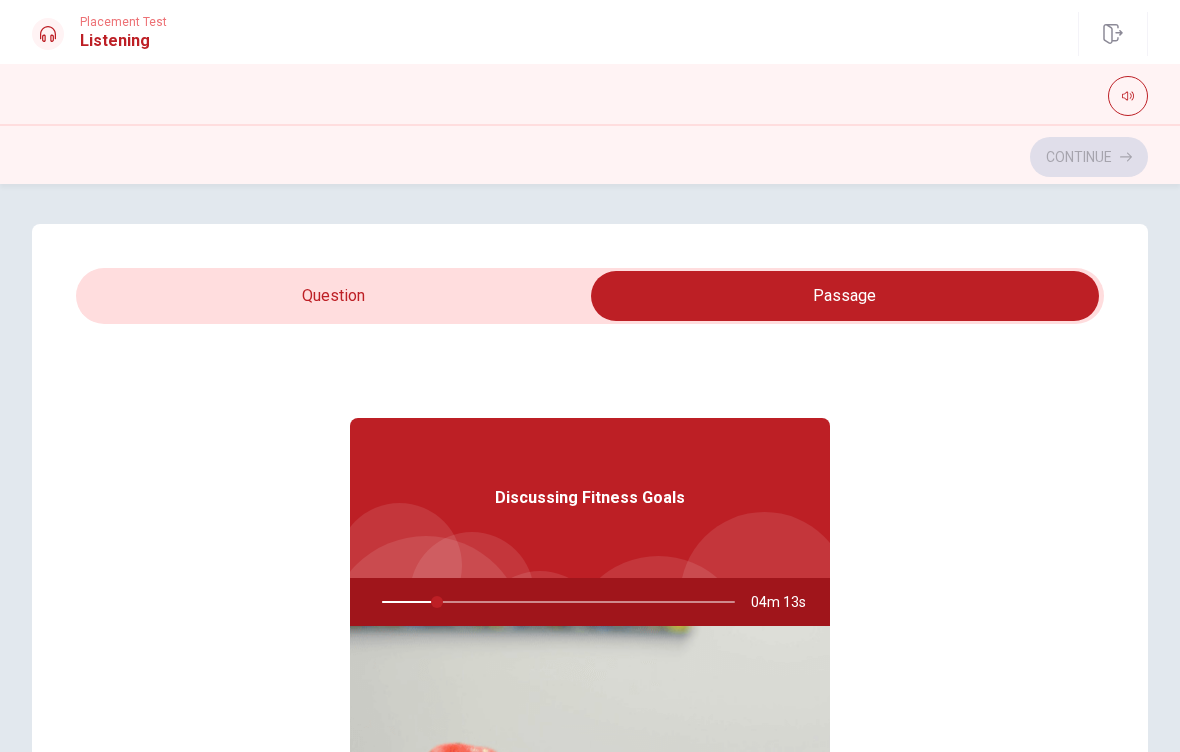 click at bounding box center [845, 296] 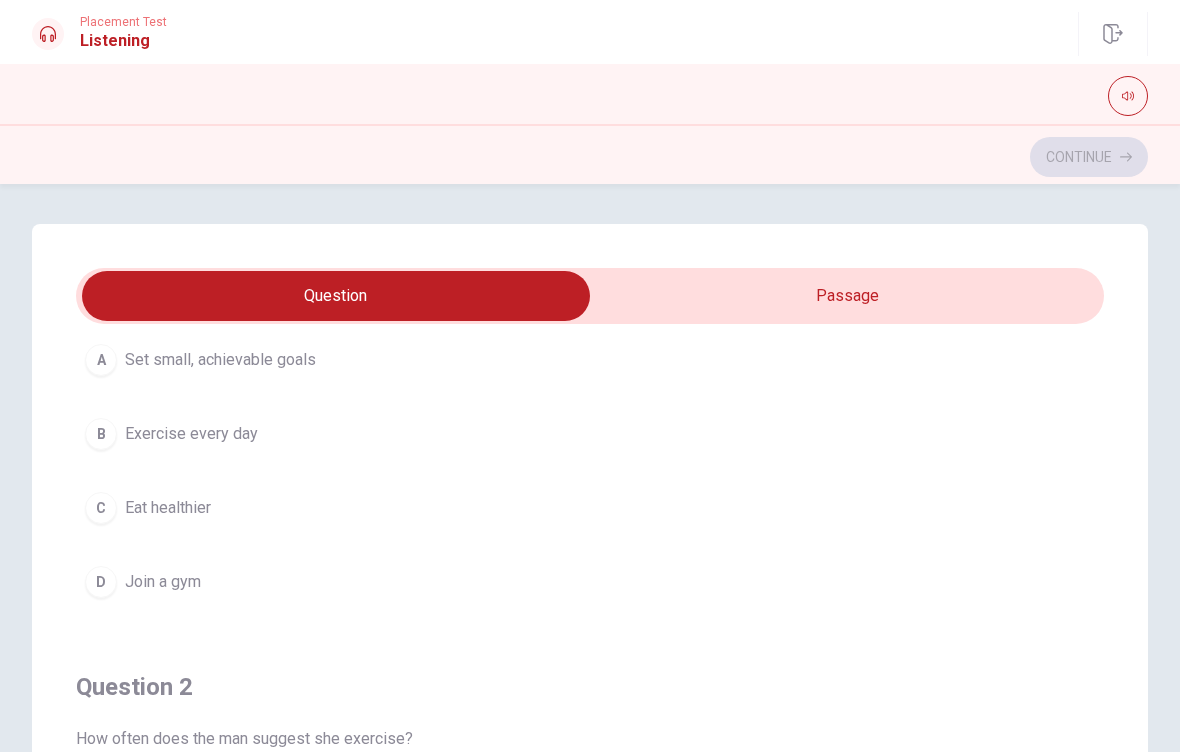 scroll, scrollTop: 78, scrollLeft: 0, axis: vertical 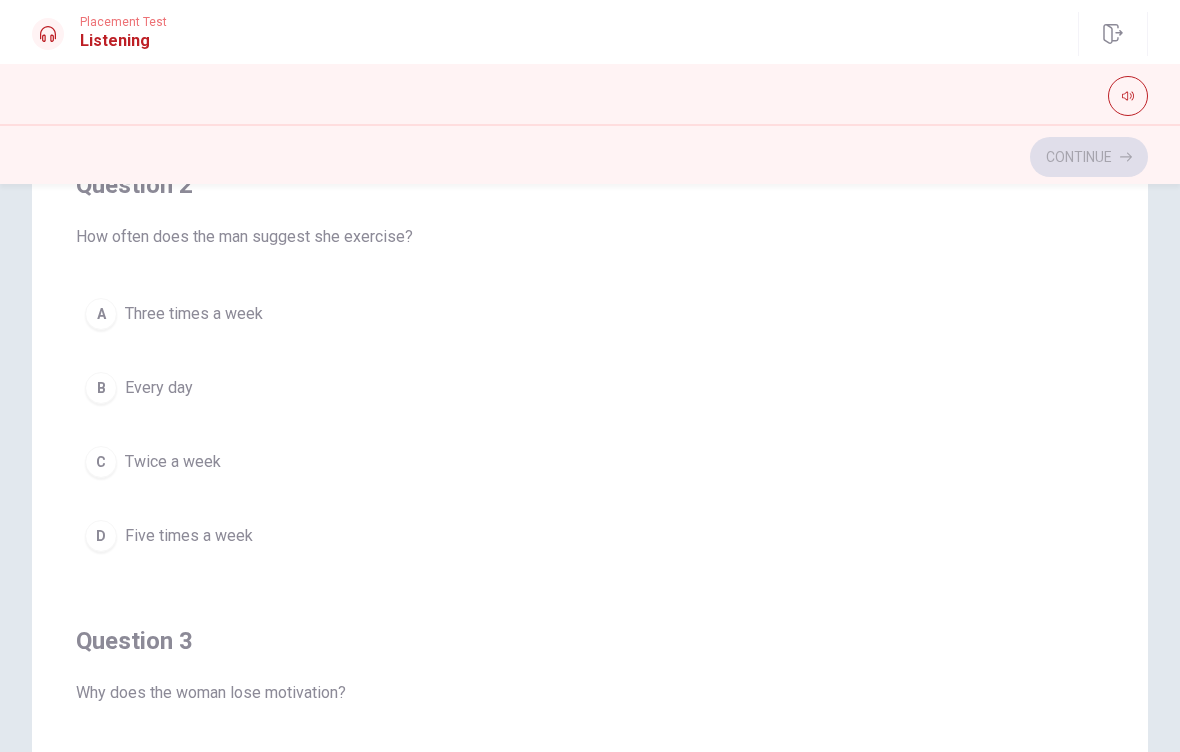 click on "Three times a week" at bounding box center (194, 314) 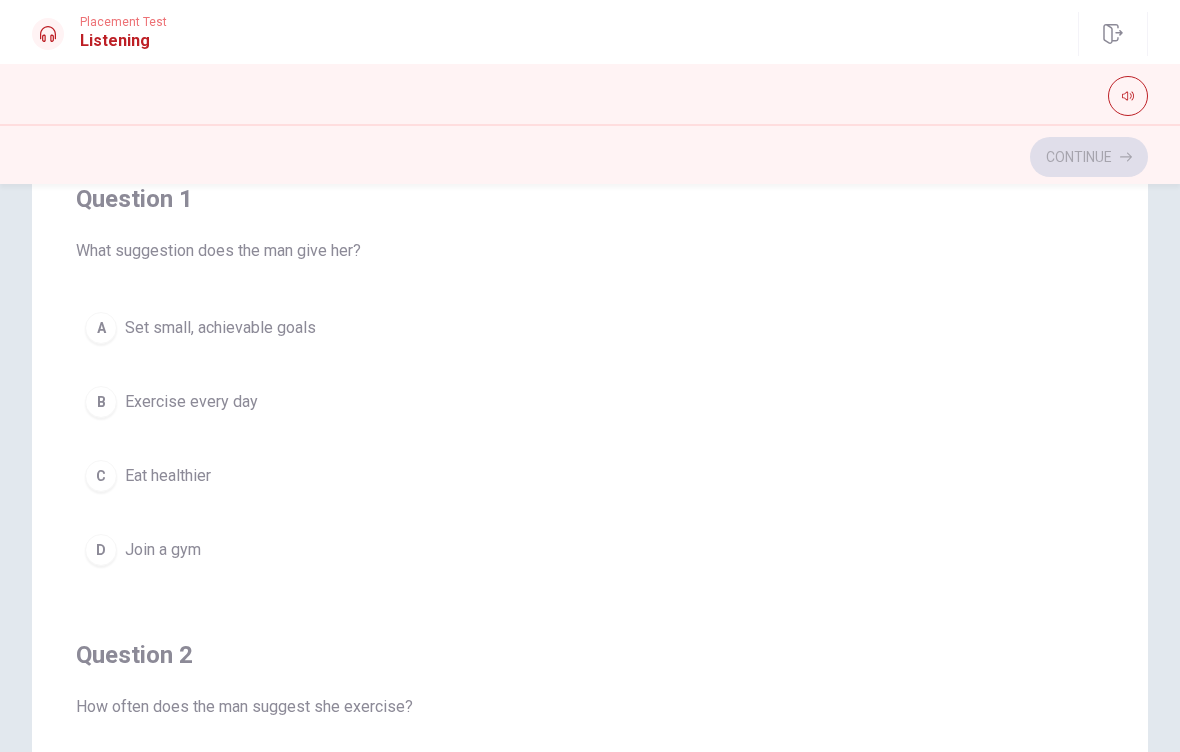 scroll, scrollTop: 0, scrollLeft: 0, axis: both 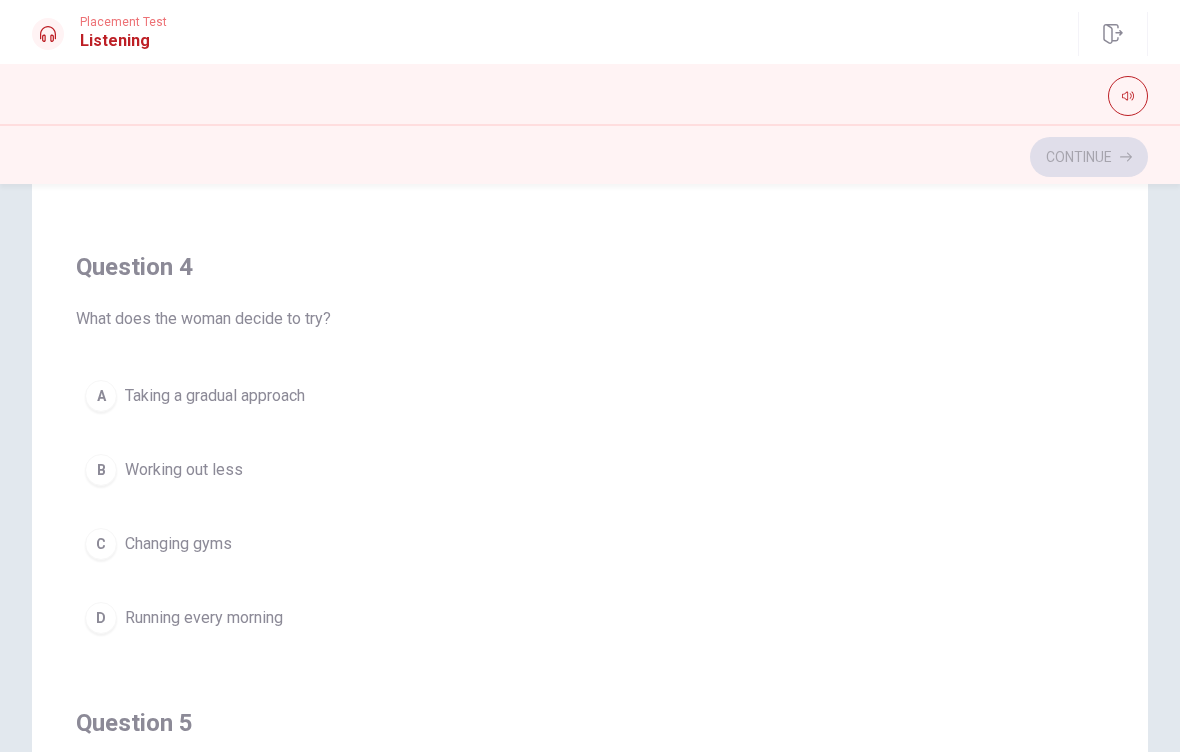click on "A Taking a gradual approach" at bounding box center [590, 396] 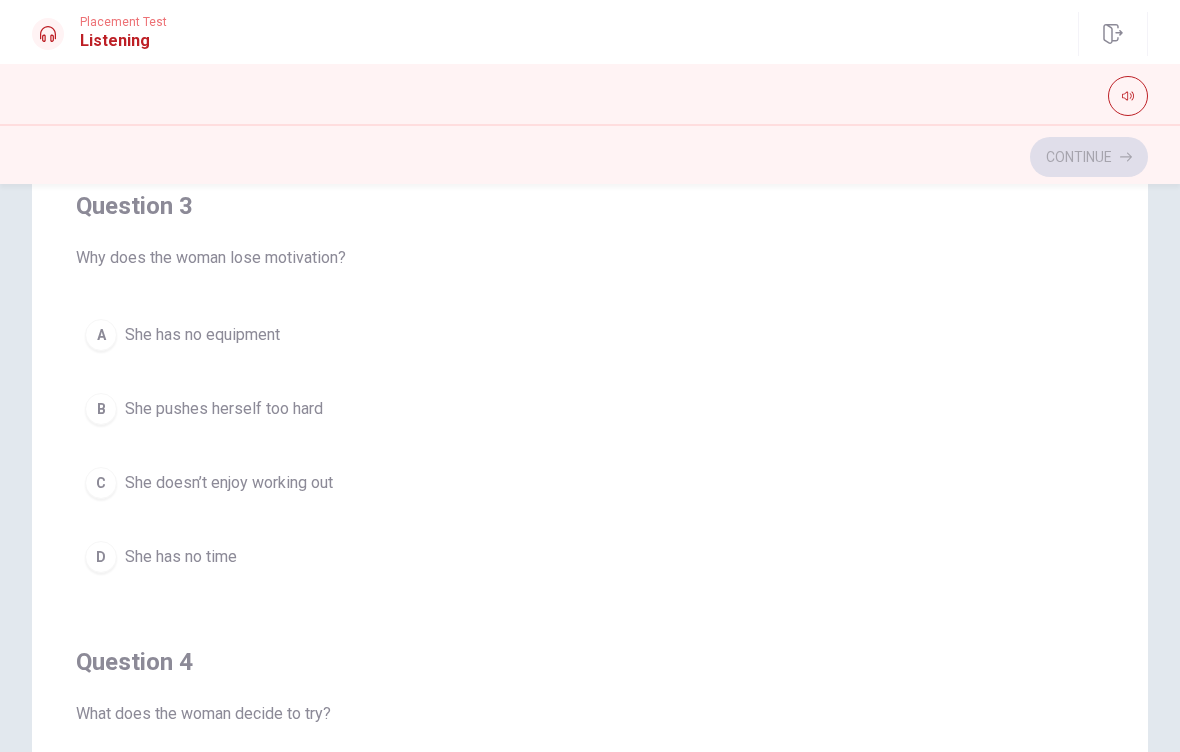 scroll, scrollTop: 893, scrollLeft: 0, axis: vertical 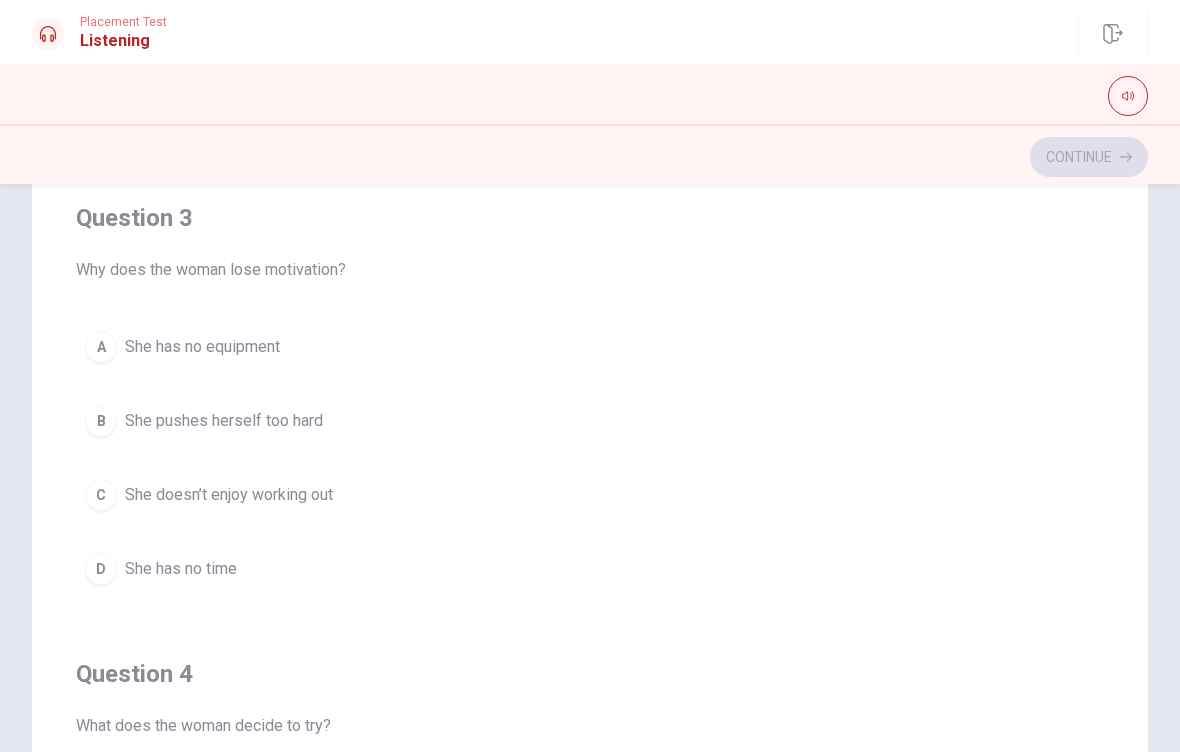 click on "She pushes herself too hard" at bounding box center [224, 421] 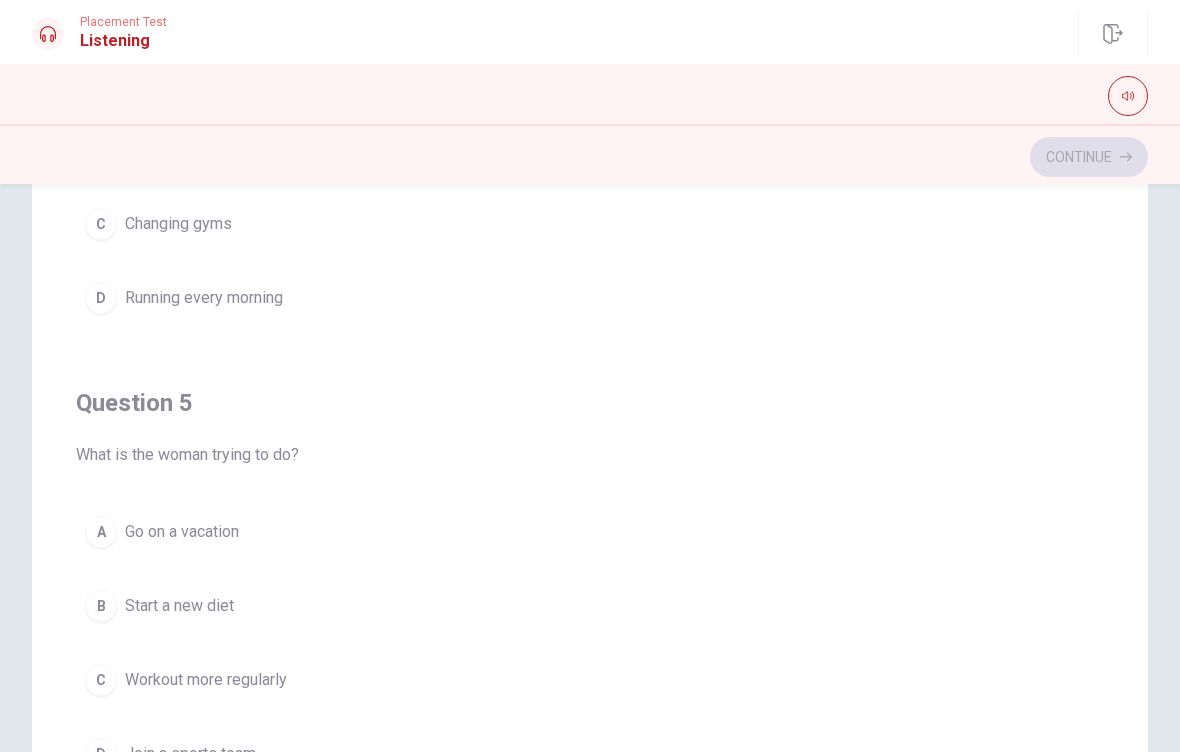 scroll, scrollTop: 1620, scrollLeft: 0, axis: vertical 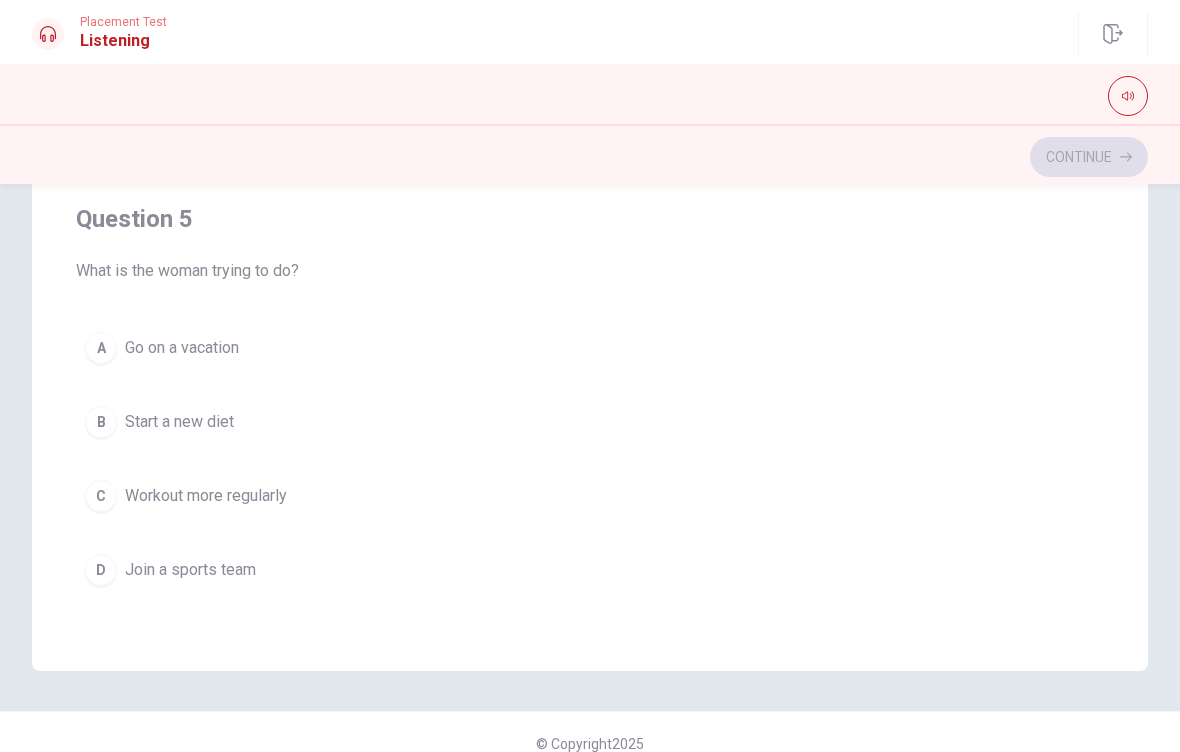 click on "C" at bounding box center (101, 496) 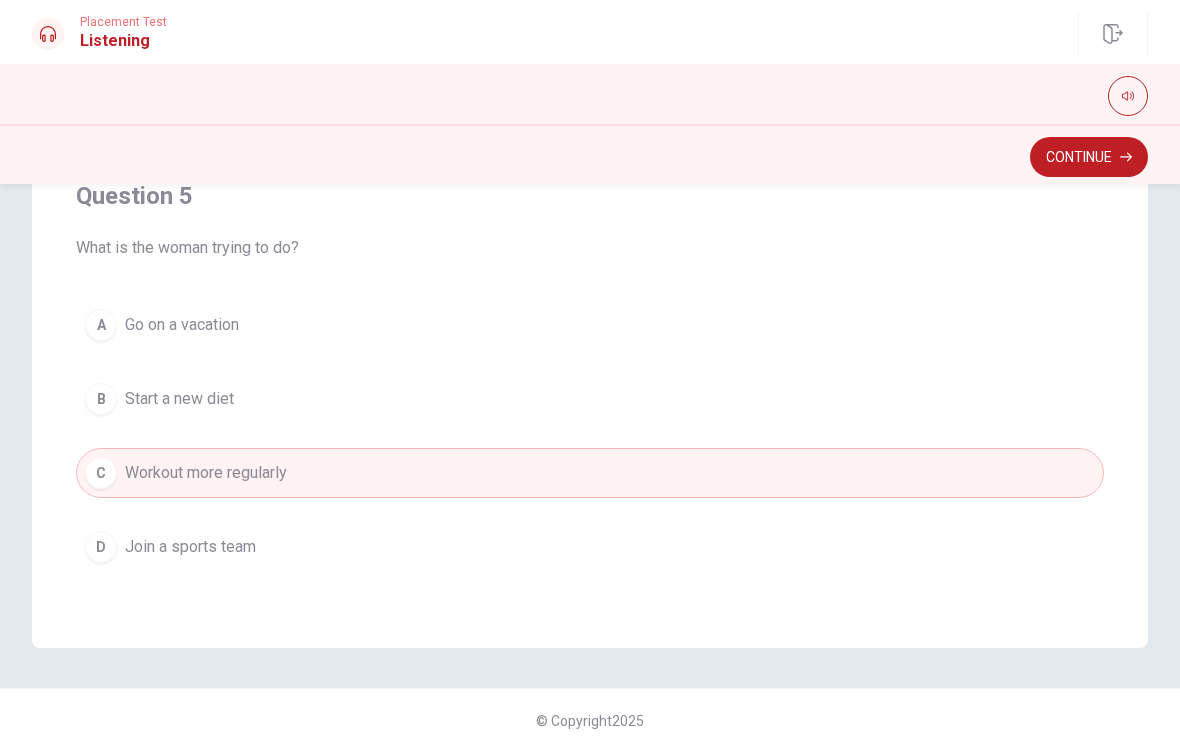 scroll, scrollTop: 380, scrollLeft: 0, axis: vertical 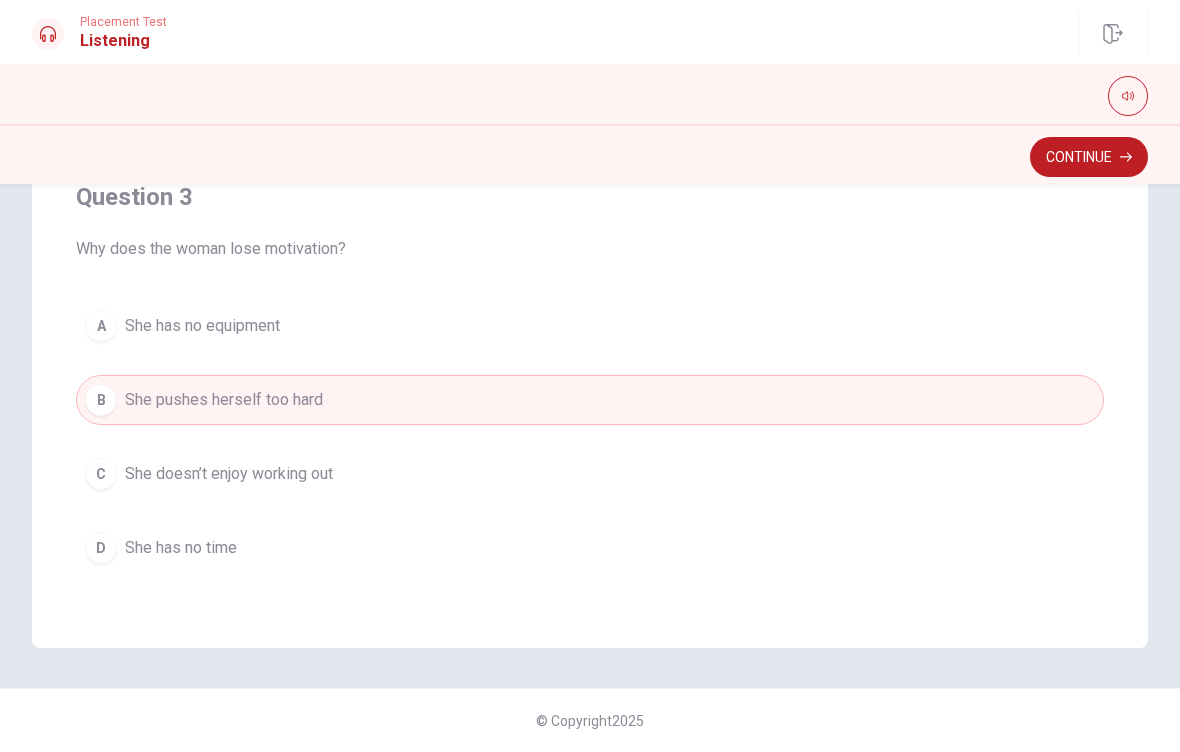 click on "Continue" at bounding box center (1089, 157) 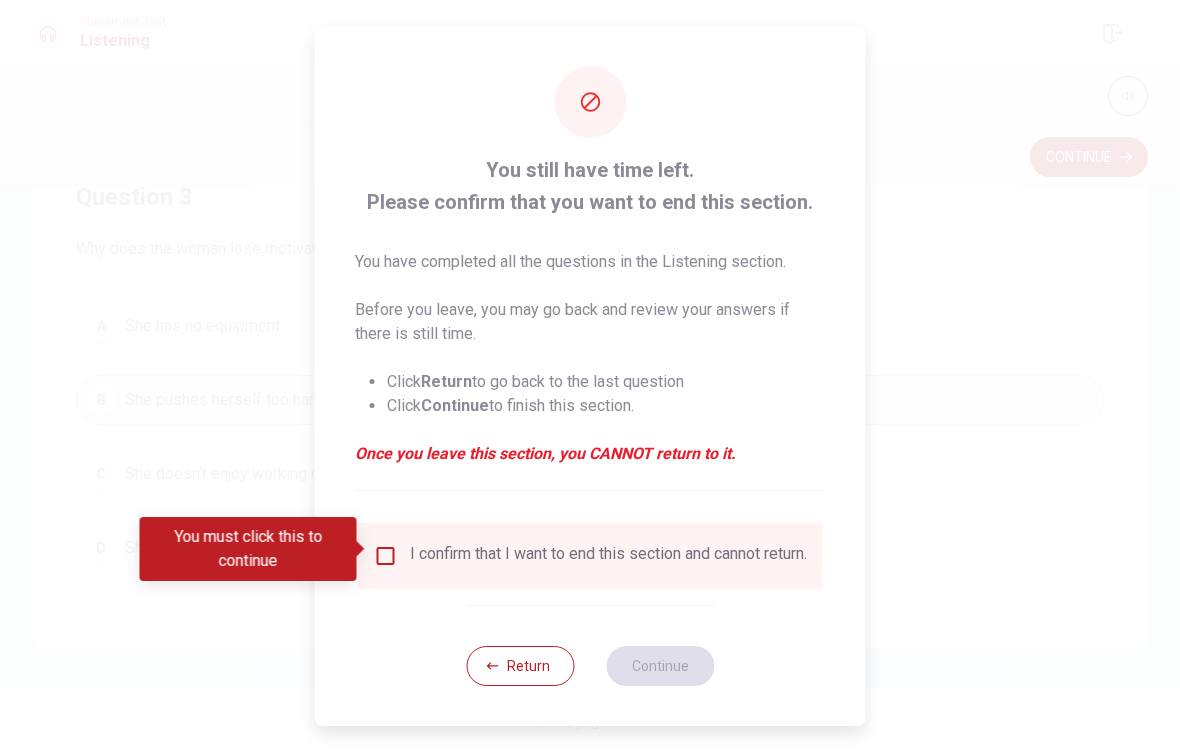 click at bounding box center (386, 556) 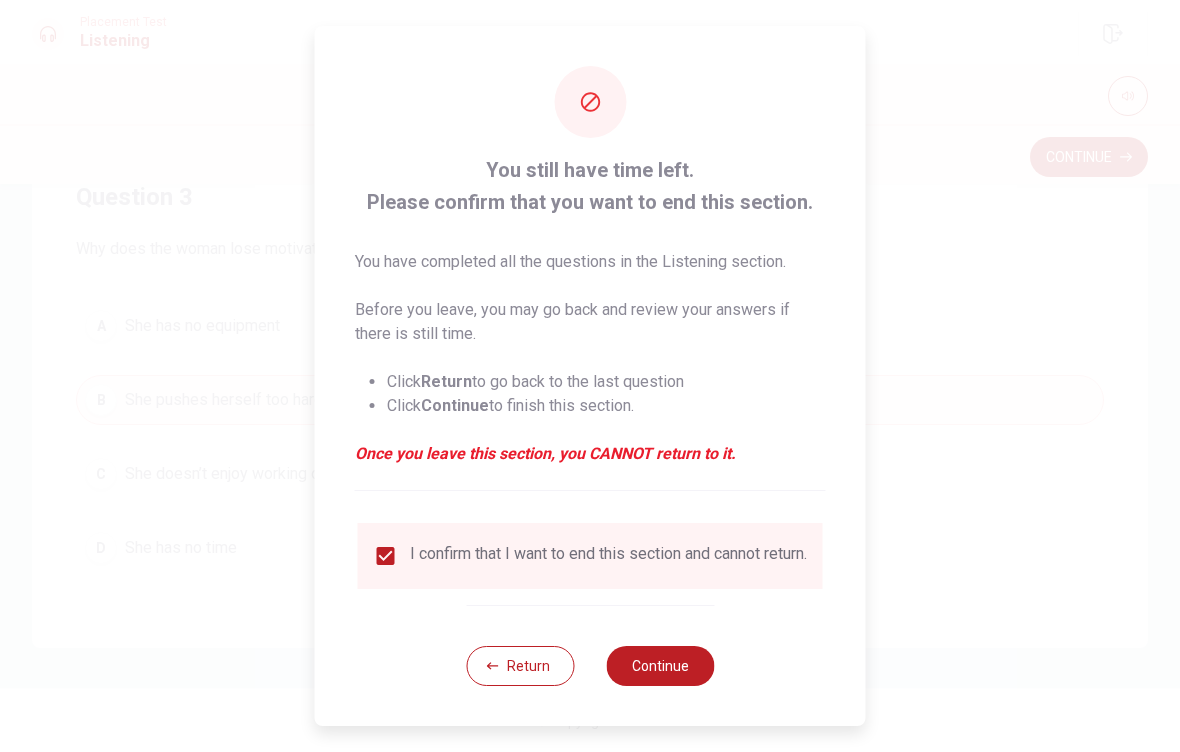 click on "Continue" at bounding box center (660, 666) 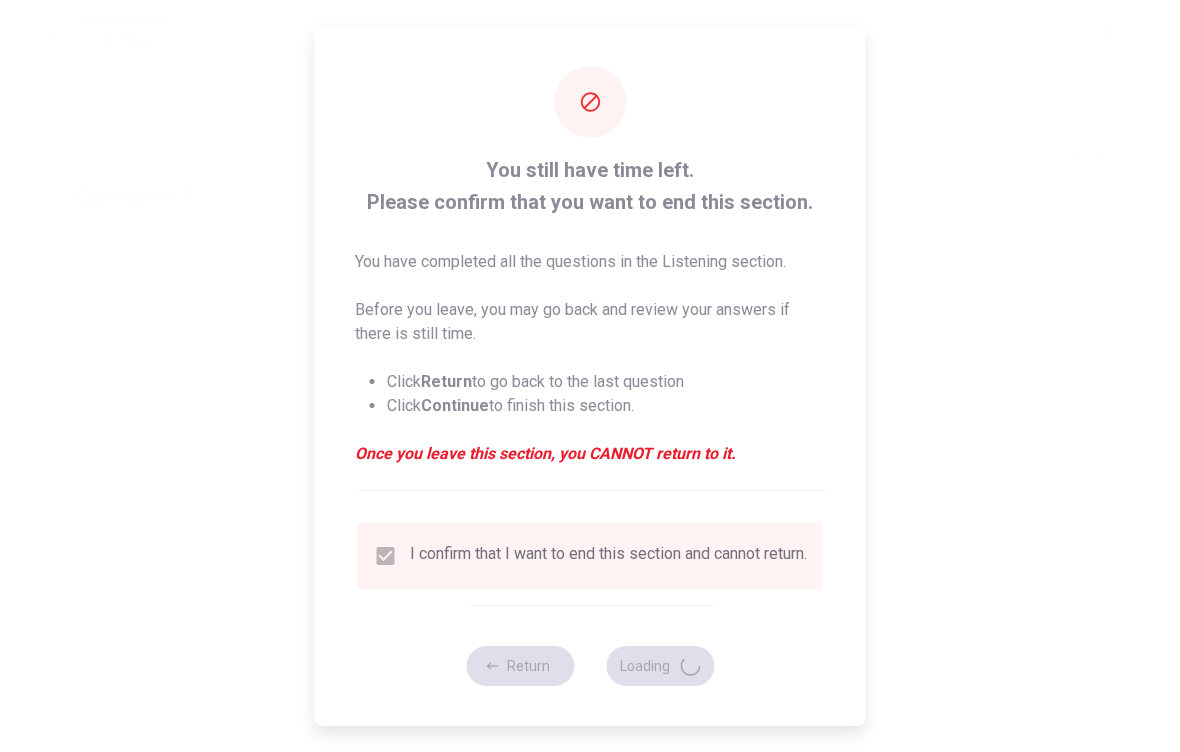 scroll, scrollTop: 0, scrollLeft: 0, axis: both 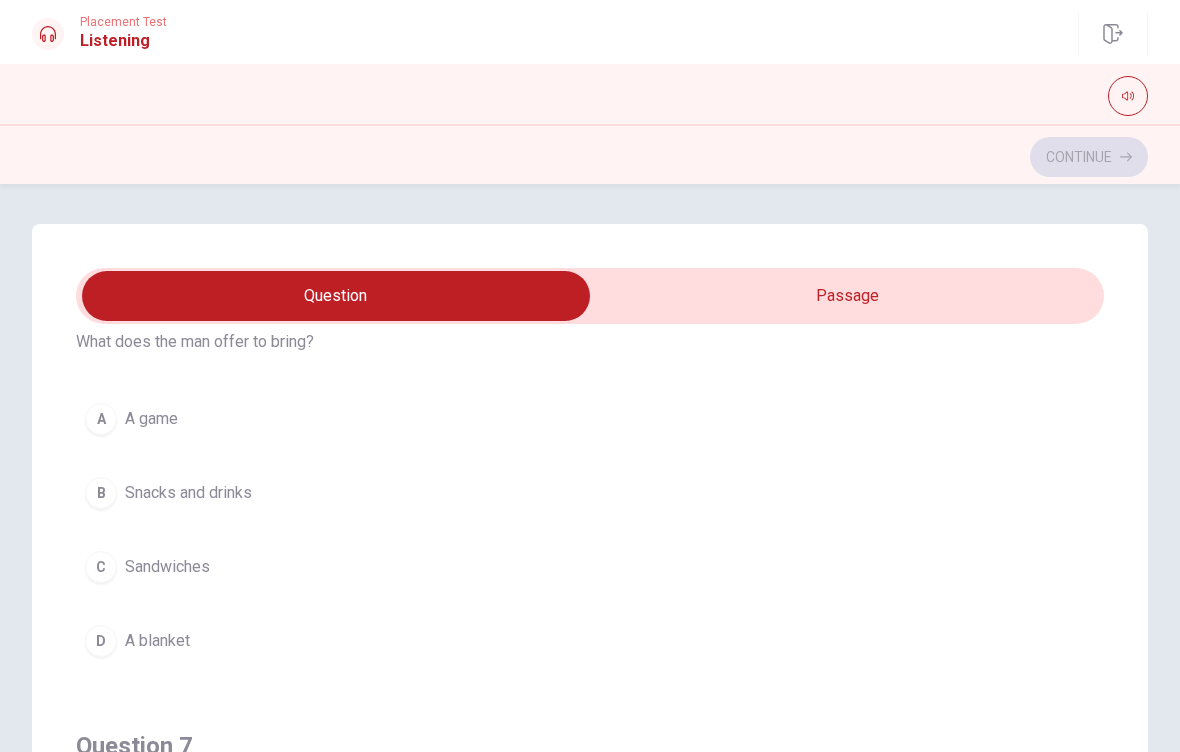 click on "Snacks and drinks" at bounding box center (188, 493) 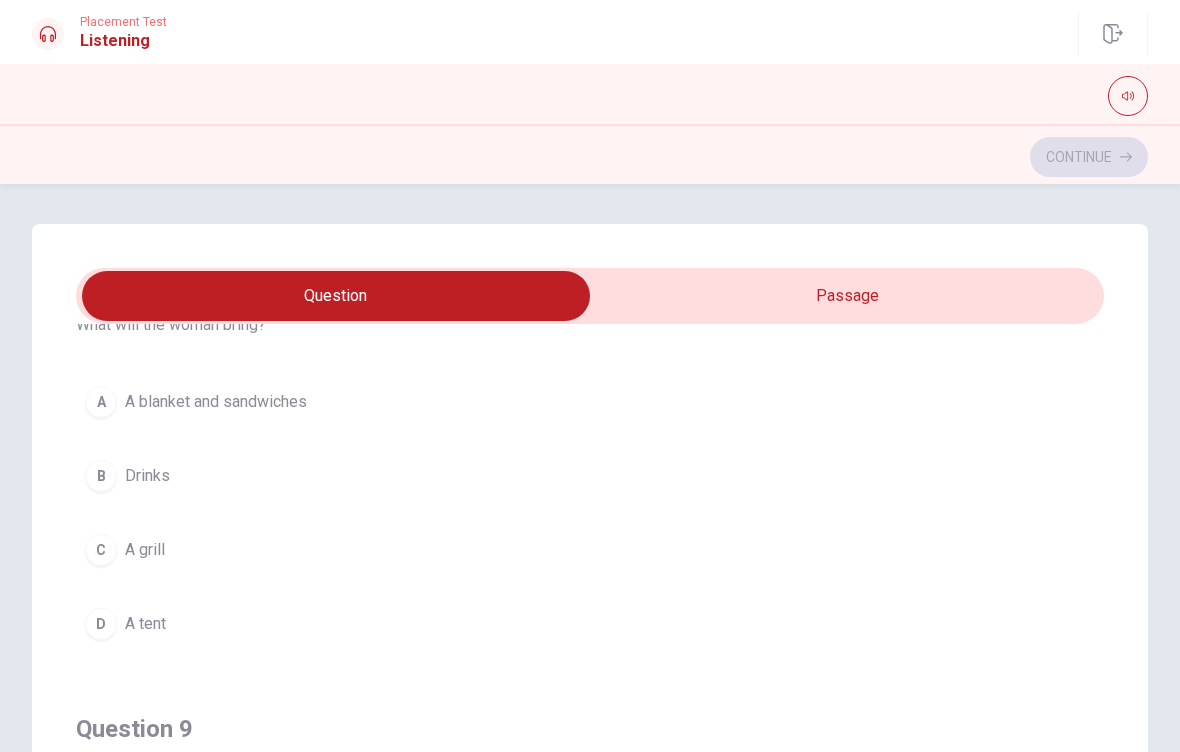 scroll, scrollTop: 1010, scrollLeft: 0, axis: vertical 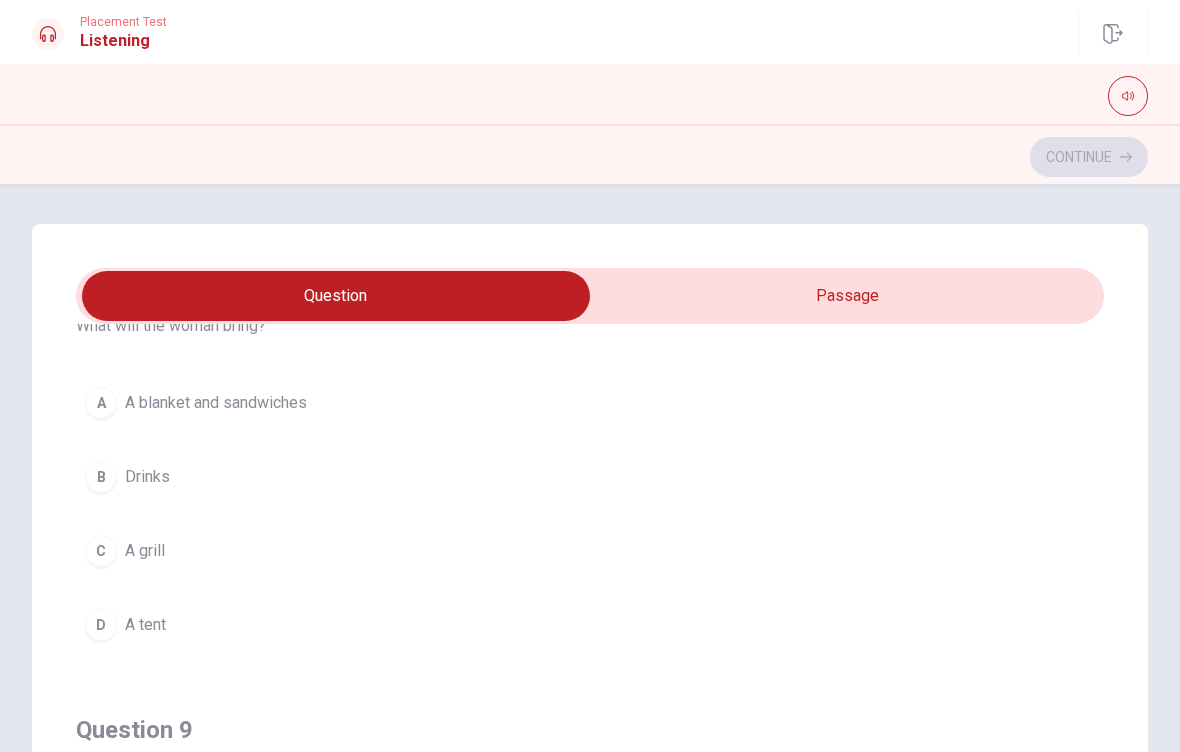 click on "A blanket and sandwiches" at bounding box center (216, 403) 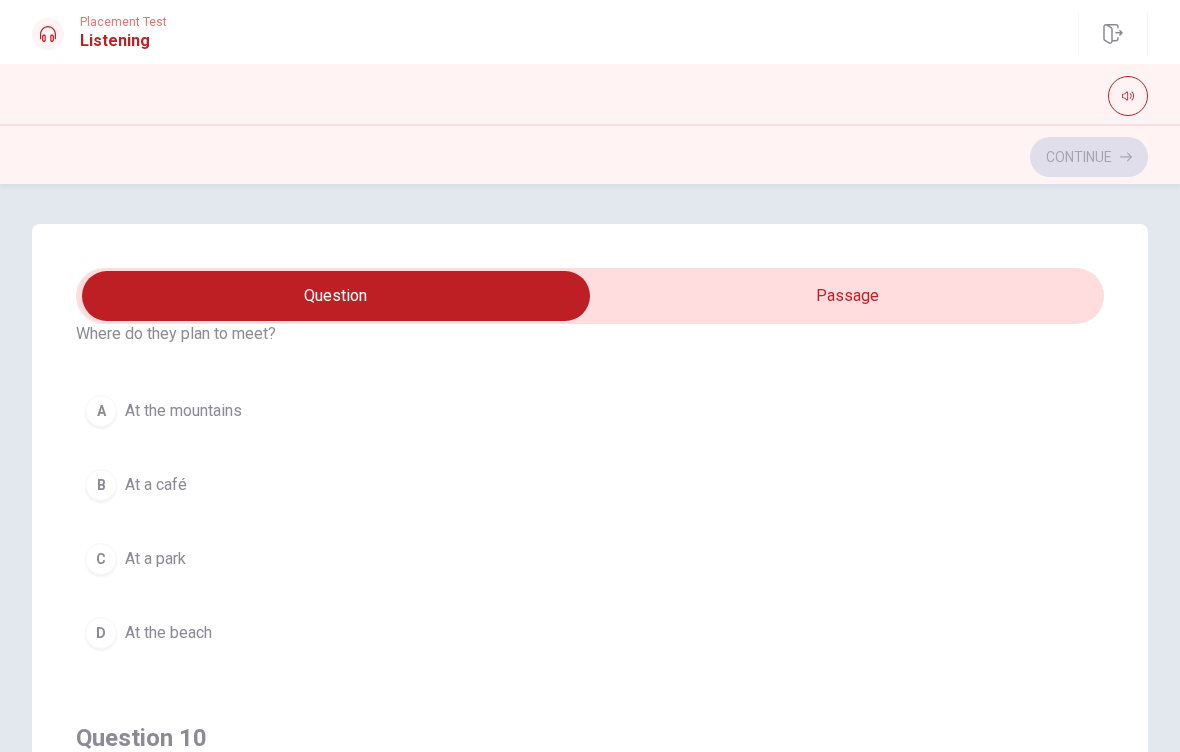 scroll, scrollTop: 1463, scrollLeft: 0, axis: vertical 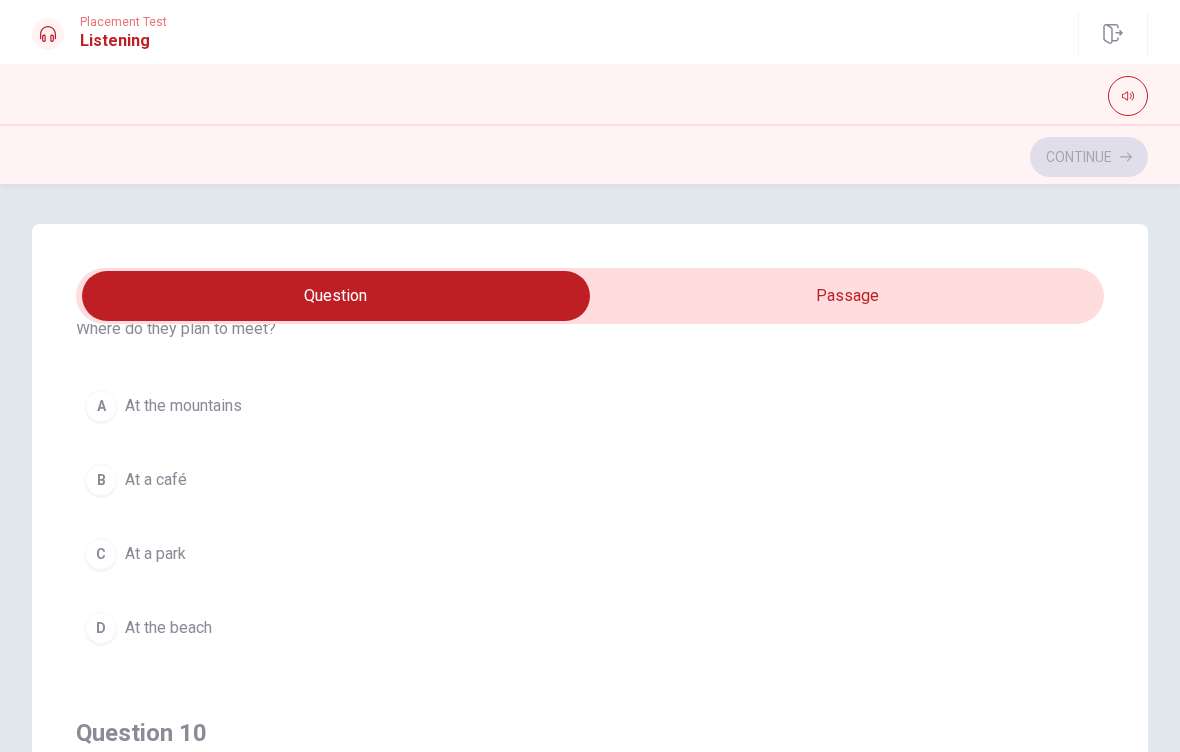 click on "At the mountains" at bounding box center [183, 406] 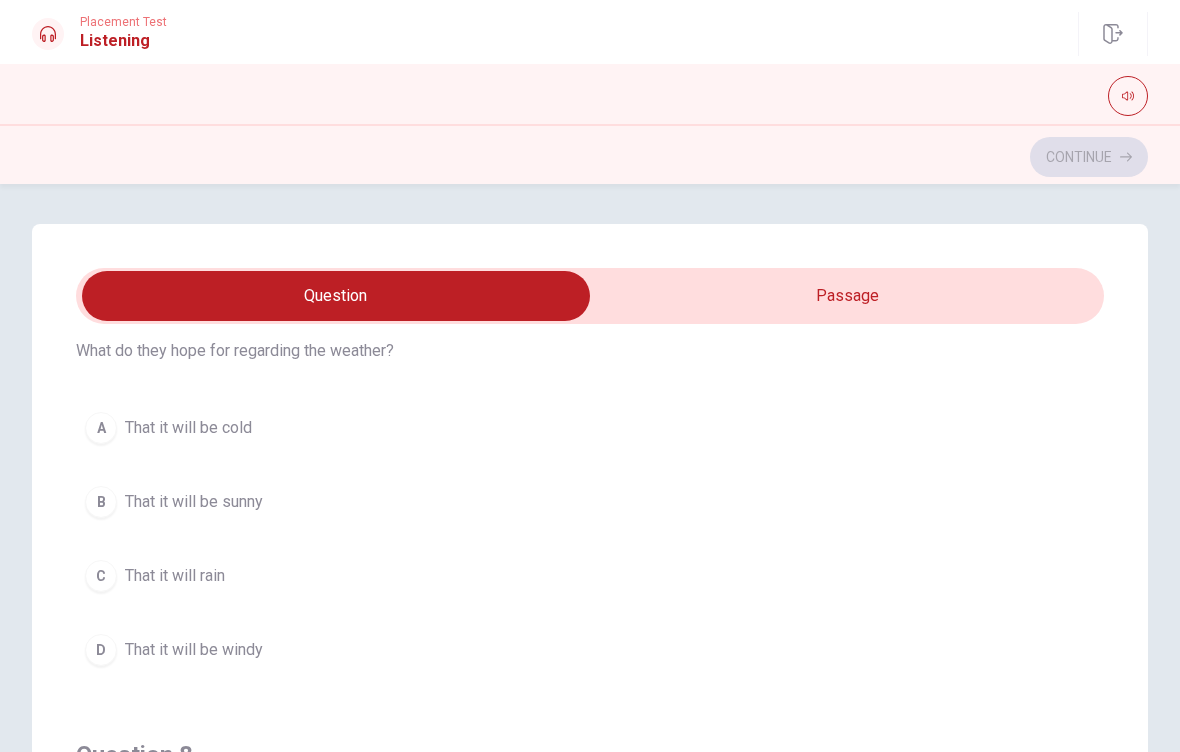 scroll, scrollTop: 532, scrollLeft: 0, axis: vertical 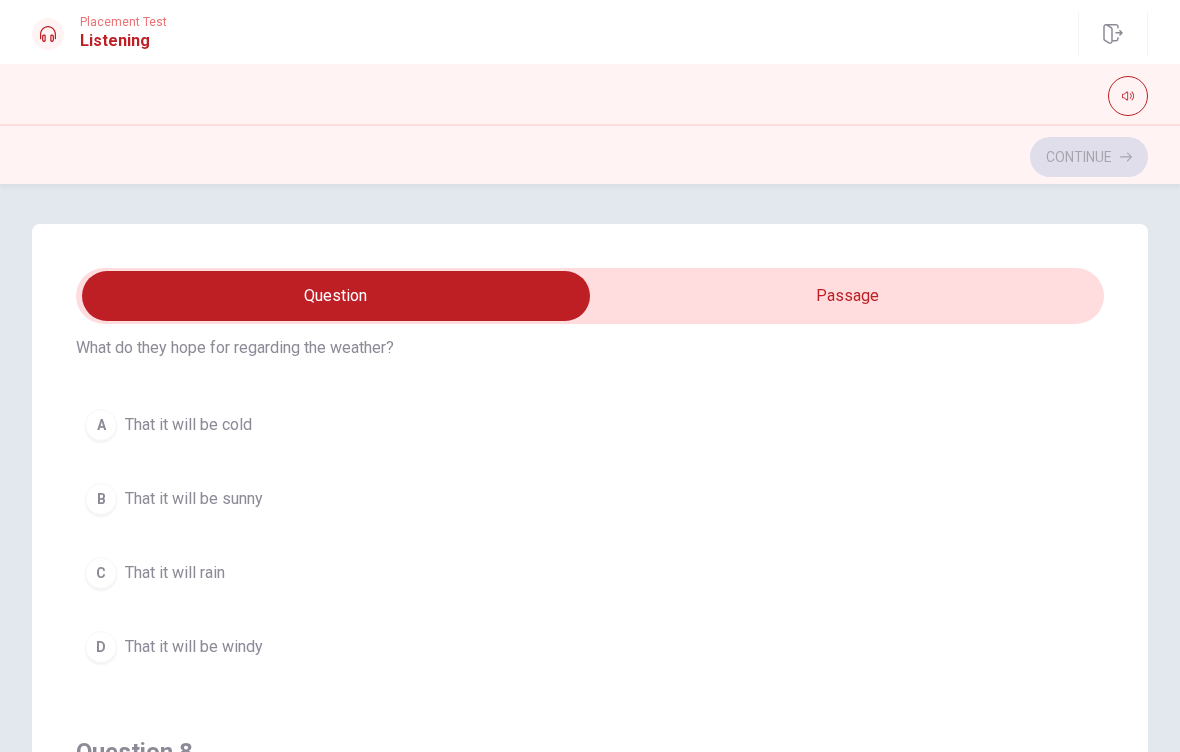 click on "That it will be sunny" at bounding box center [194, 499] 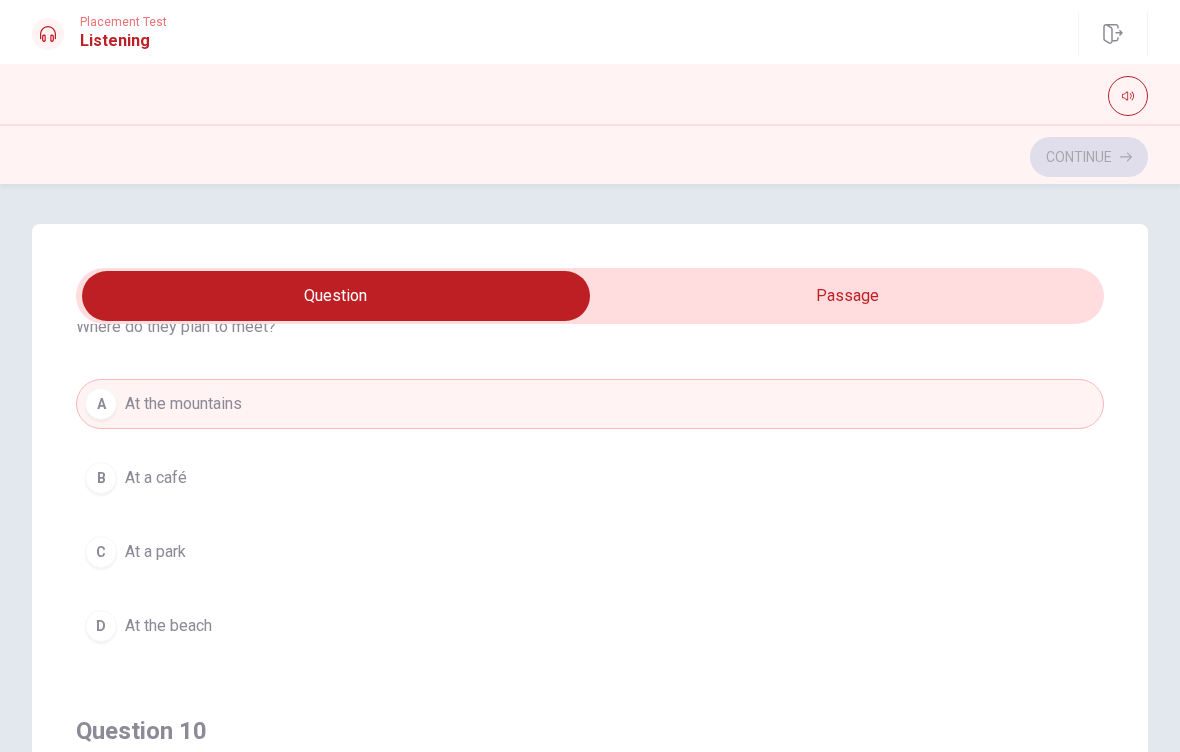scroll, scrollTop: 1475, scrollLeft: 0, axis: vertical 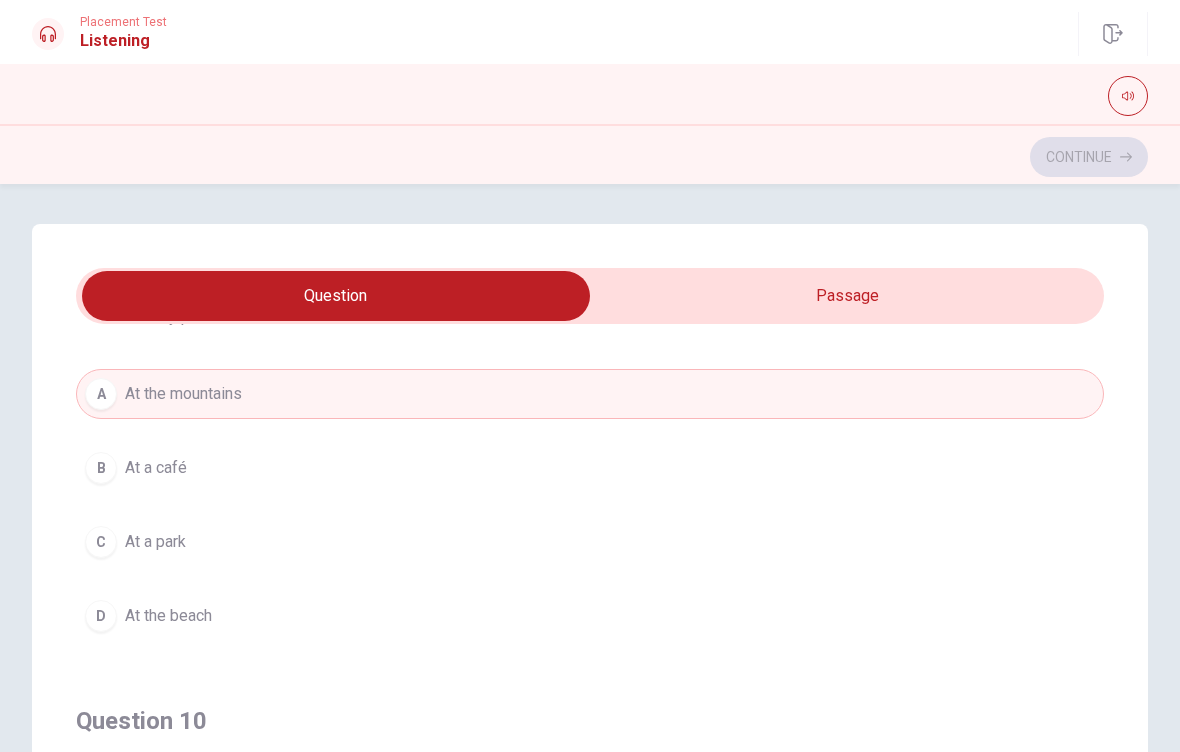 click on "At a park" at bounding box center [155, 542] 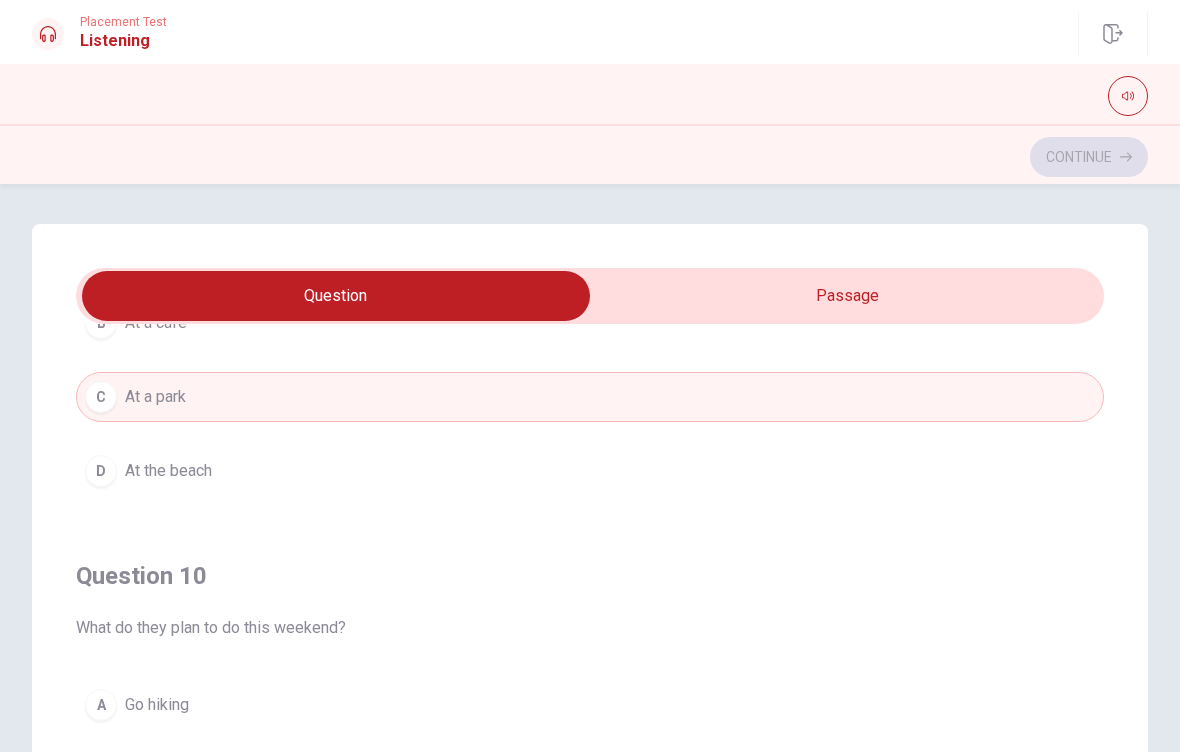 scroll, scrollTop: 1620, scrollLeft: 0, axis: vertical 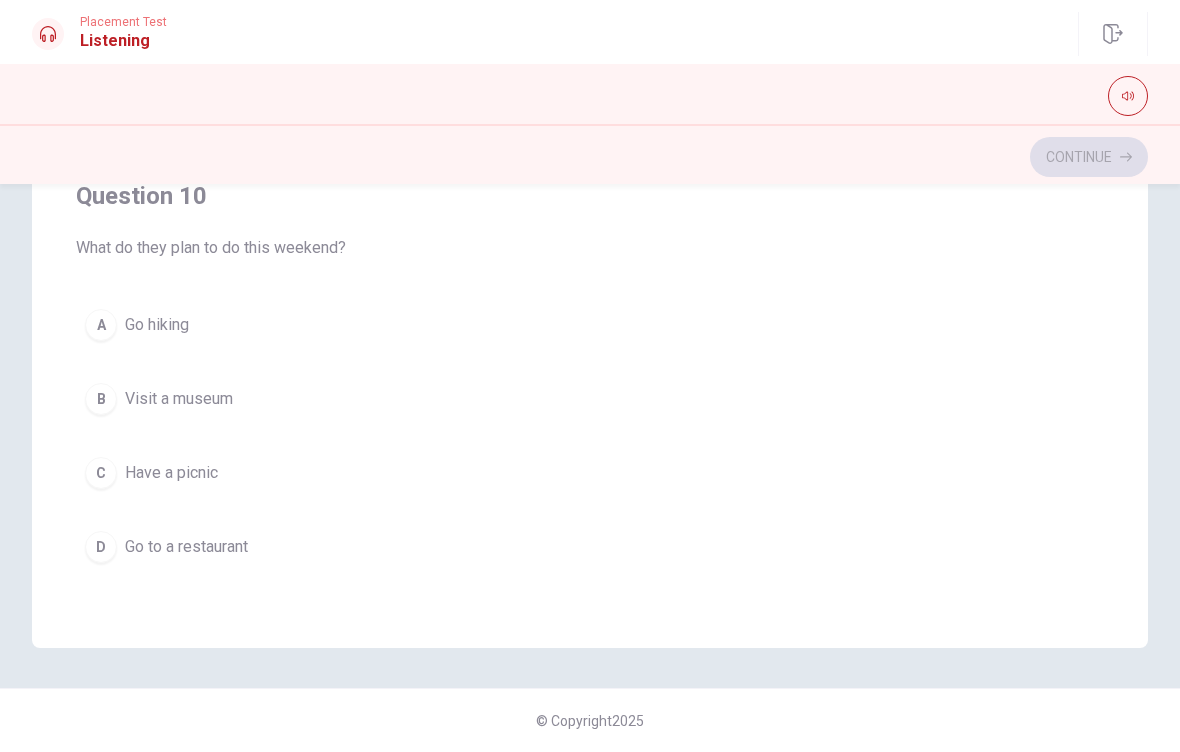click on "C Have a picnic" at bounding box center (590, 473) 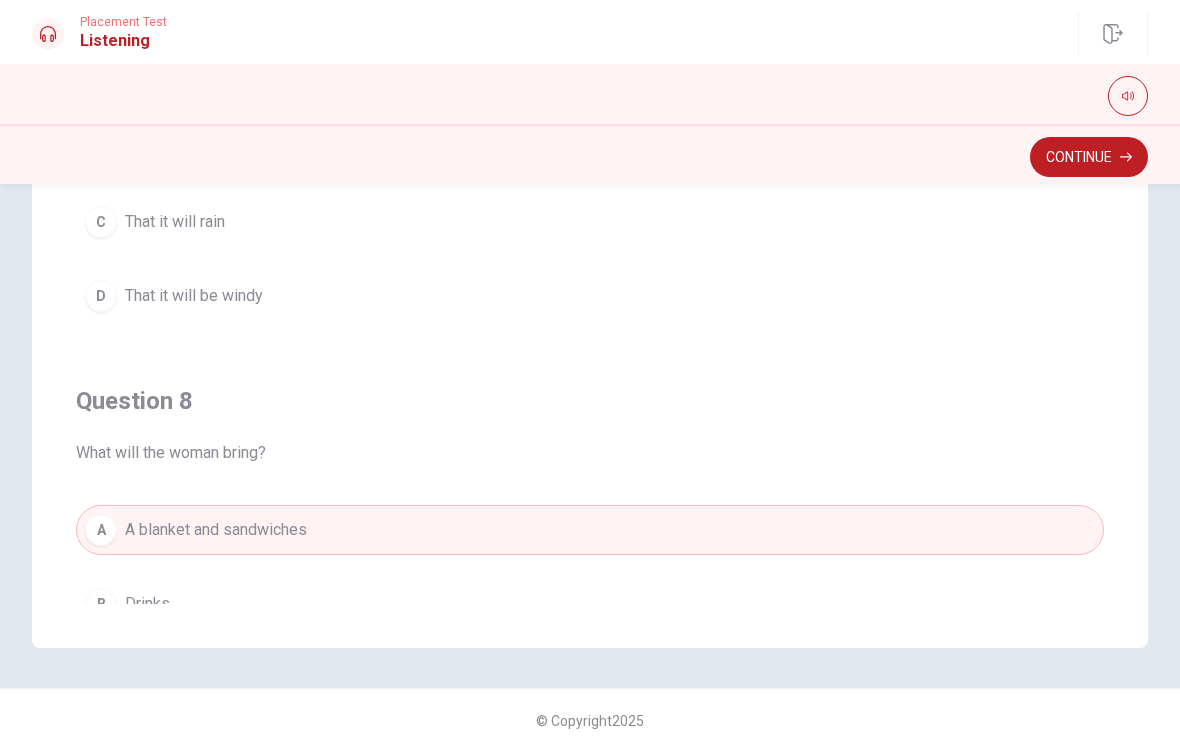 scroll, scrollTop: 498, scrollLeft: 0, axis: vertical 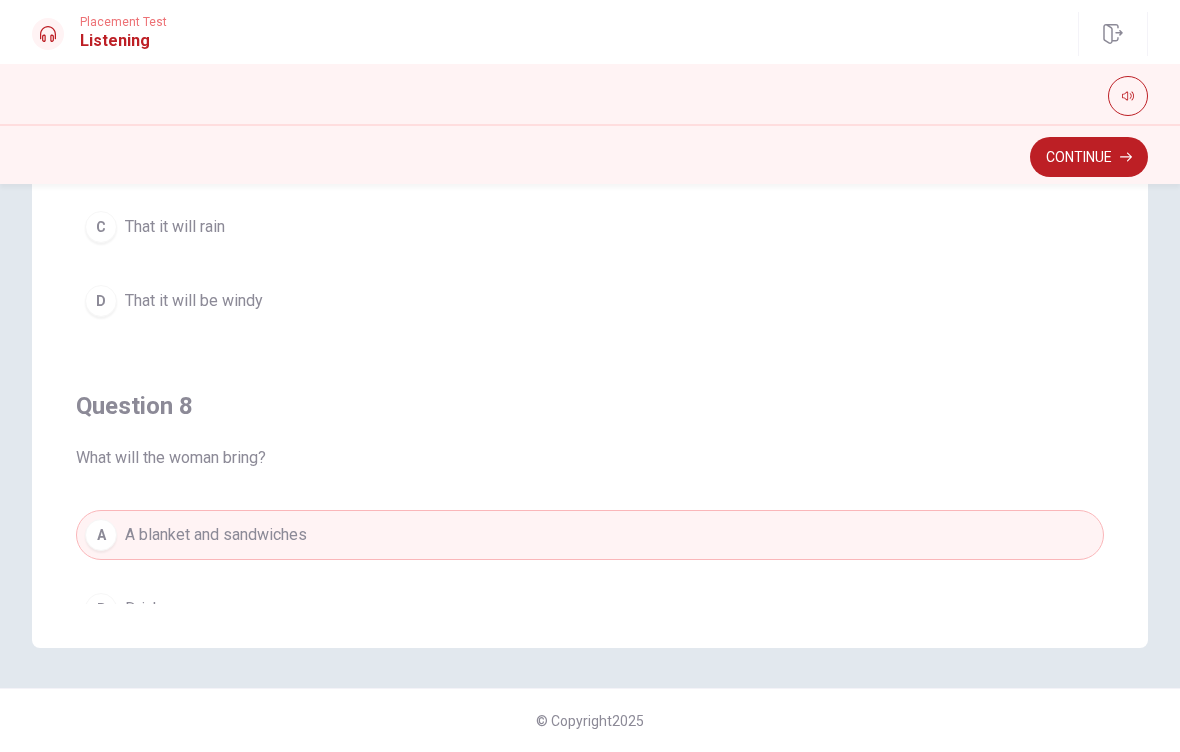 click on "Continue" at bounding box center [1089, 157] 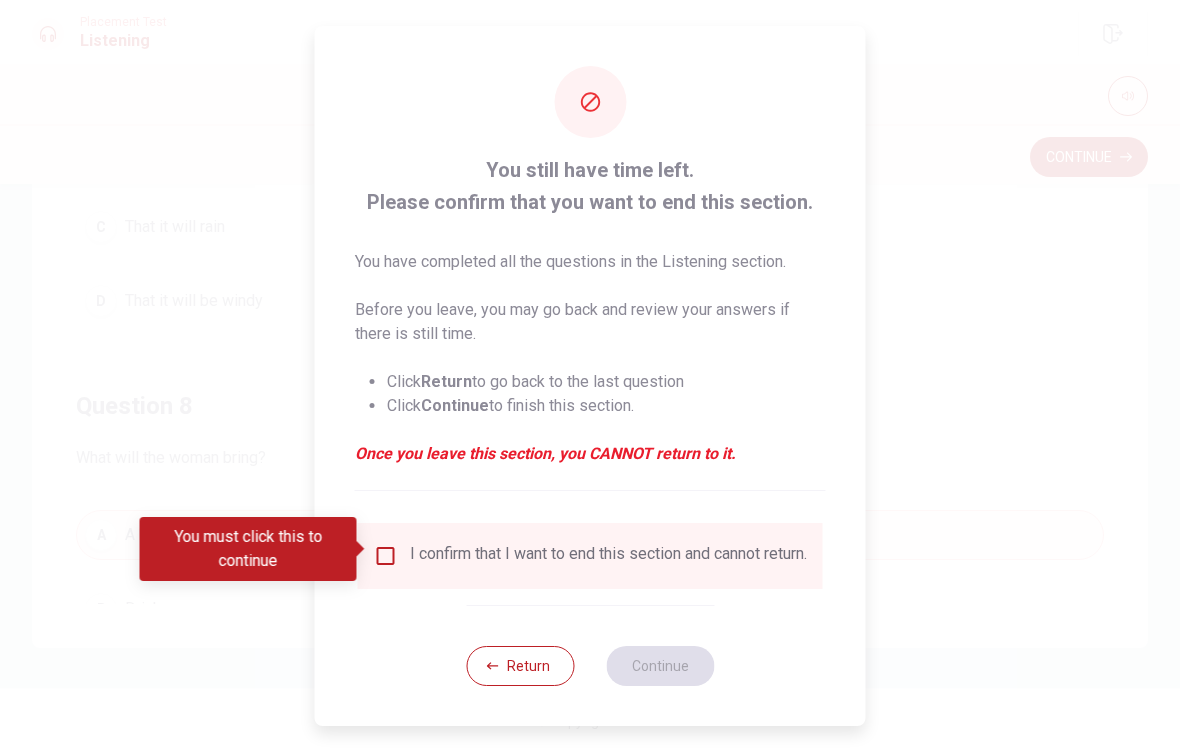 click on "I confirm that I want to end this section and cannot return." at bounding box center [590, 556] 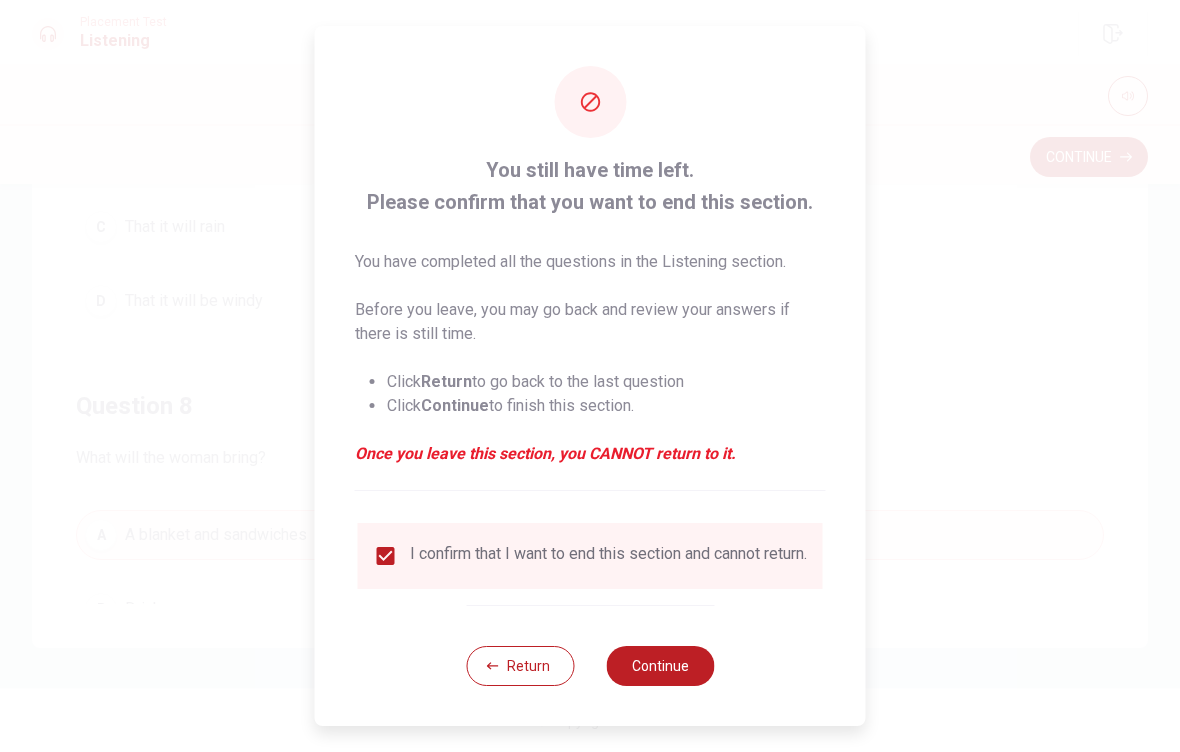 click on "Continue" at bounding box center (660, 666) 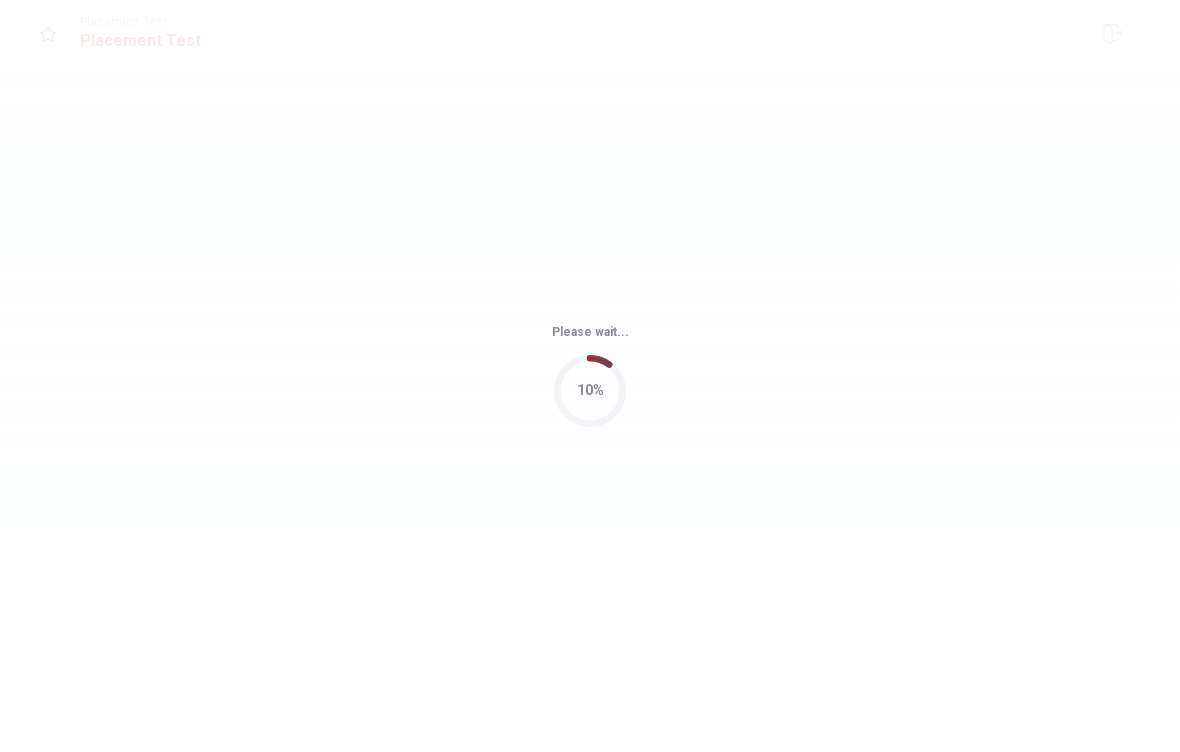 scroll, scrollTop: 0, scrollLeft: 0, axis: both 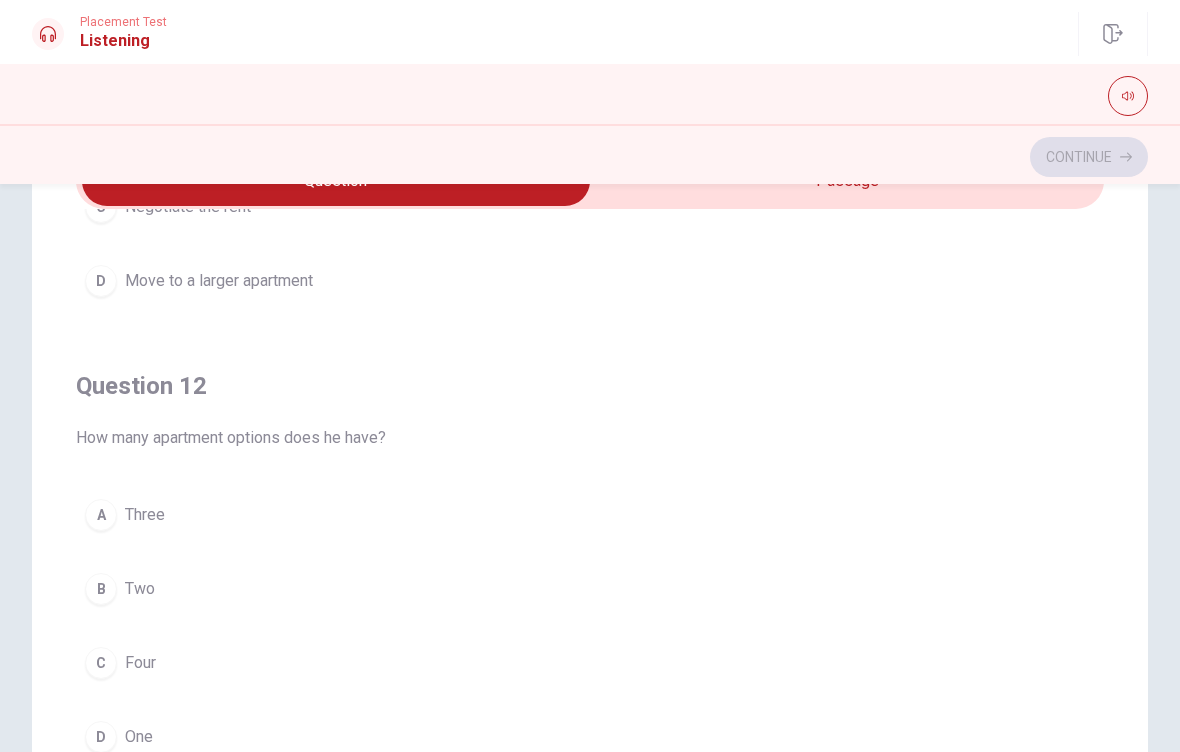 click on "B Two" at bounding box center (590, 589) 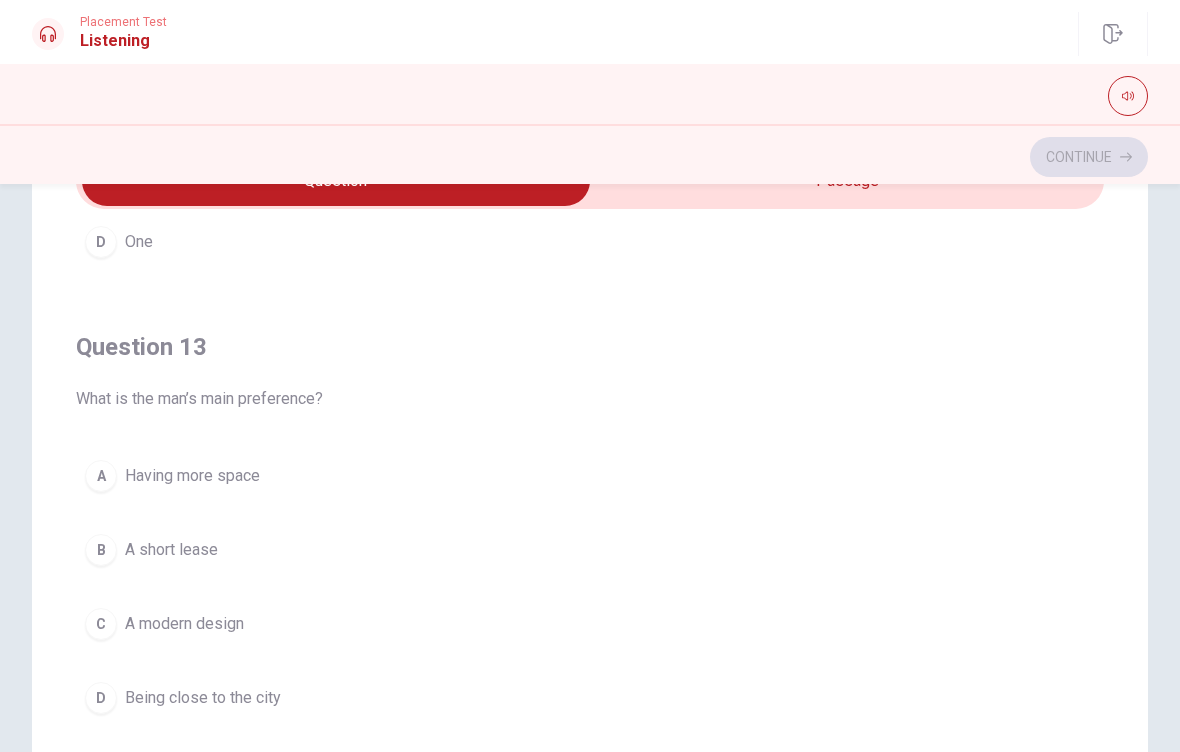scroll, scrollTop: 823, scrollLeft: 0, axis: vertical 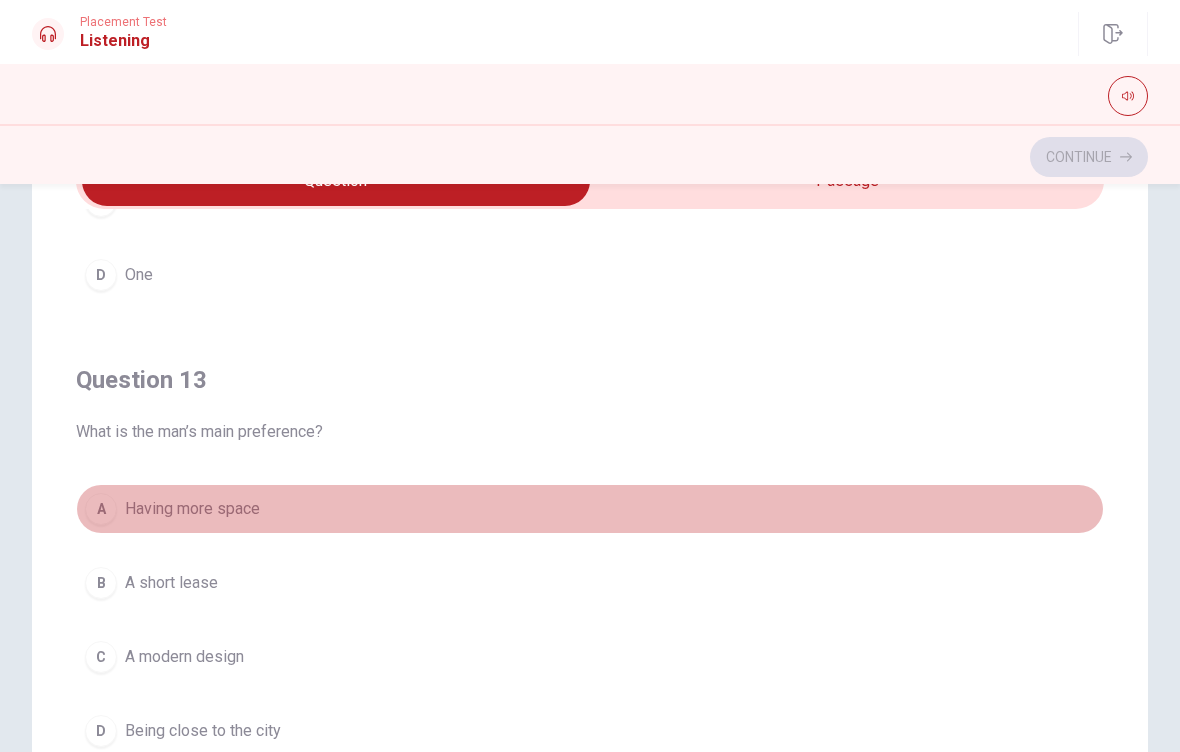 click on "A Having more space" at bounding box center (590, 509) 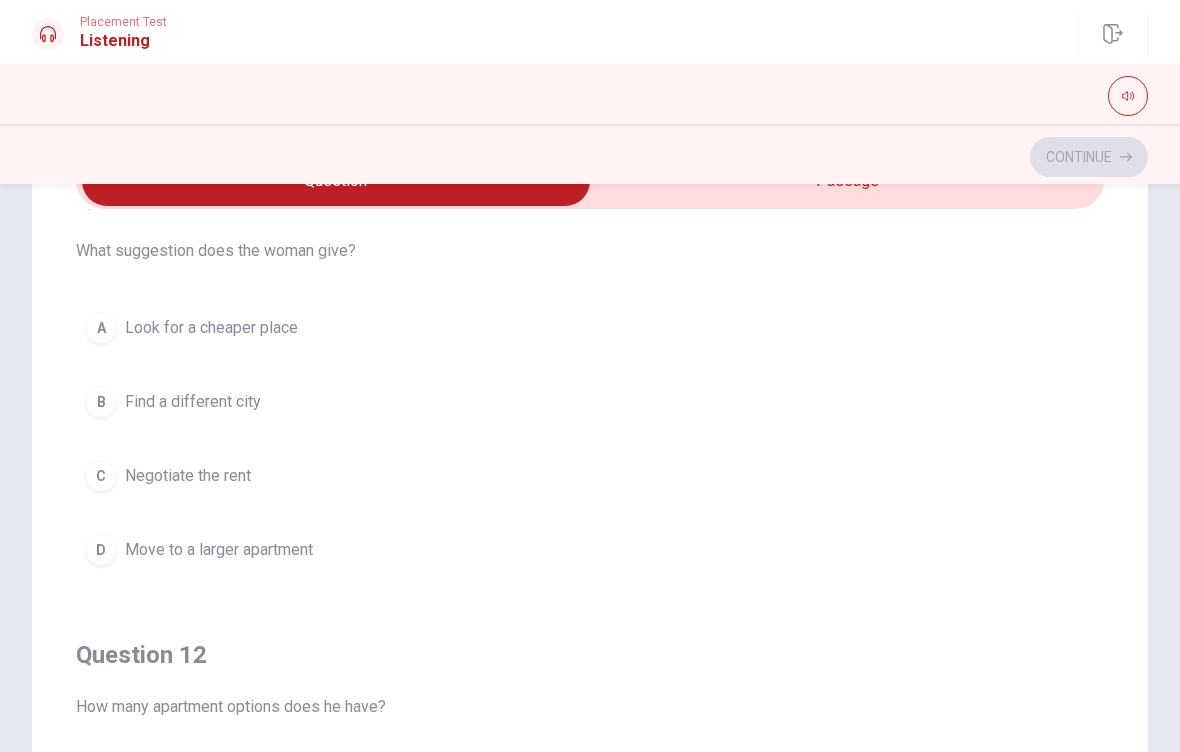 scroll, scrollTop: 59, scrollLeft: 0, axis: vertical 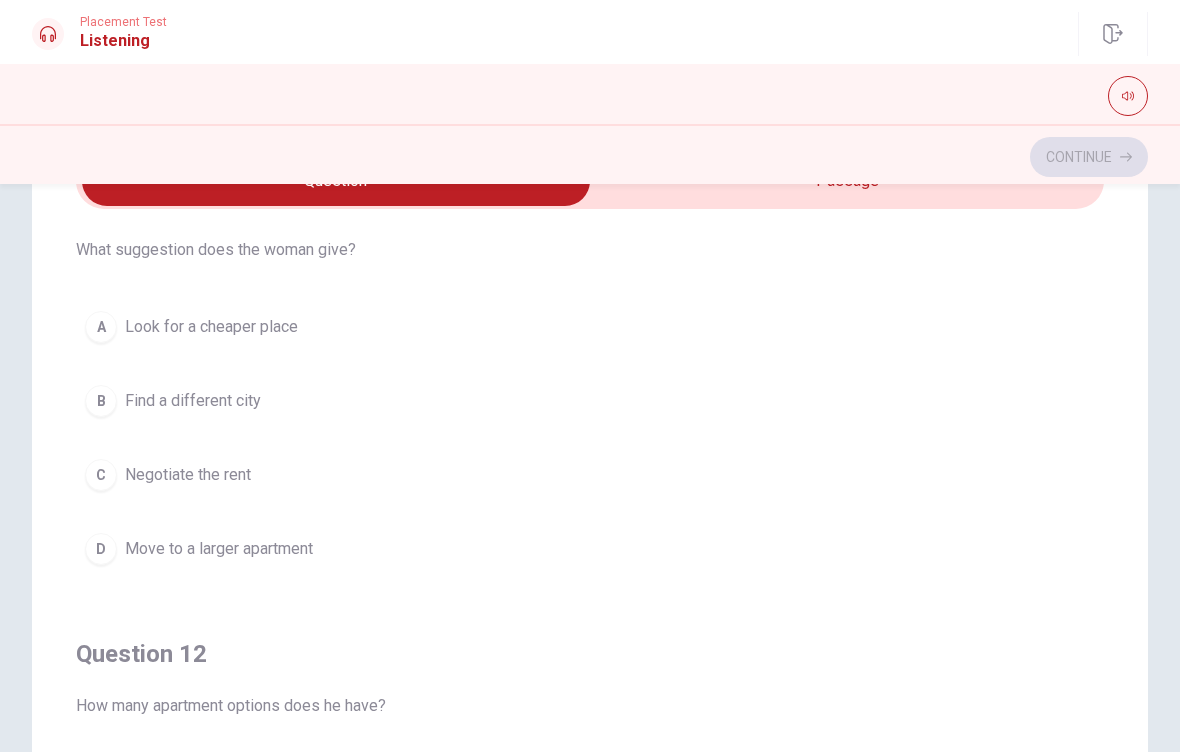click on "C" at bounding box center (101, 475) 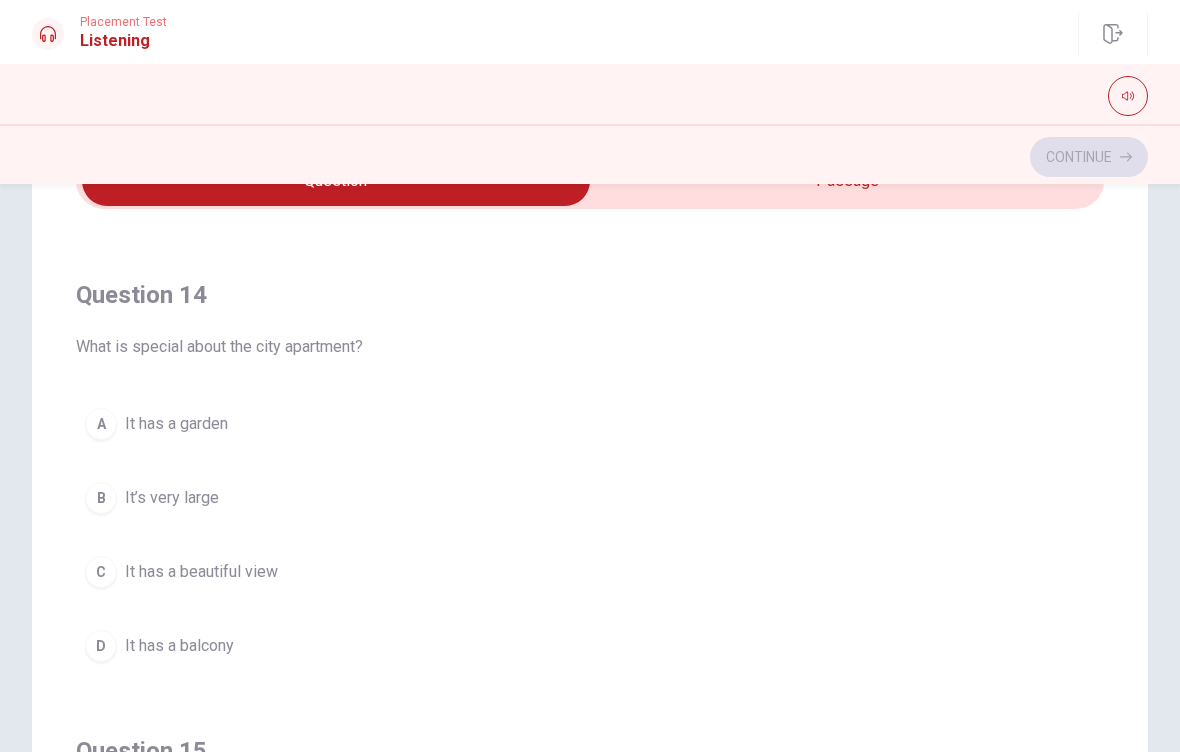 scroll, scrollTop: 1335, scrollLeft: 0, axis: vertical 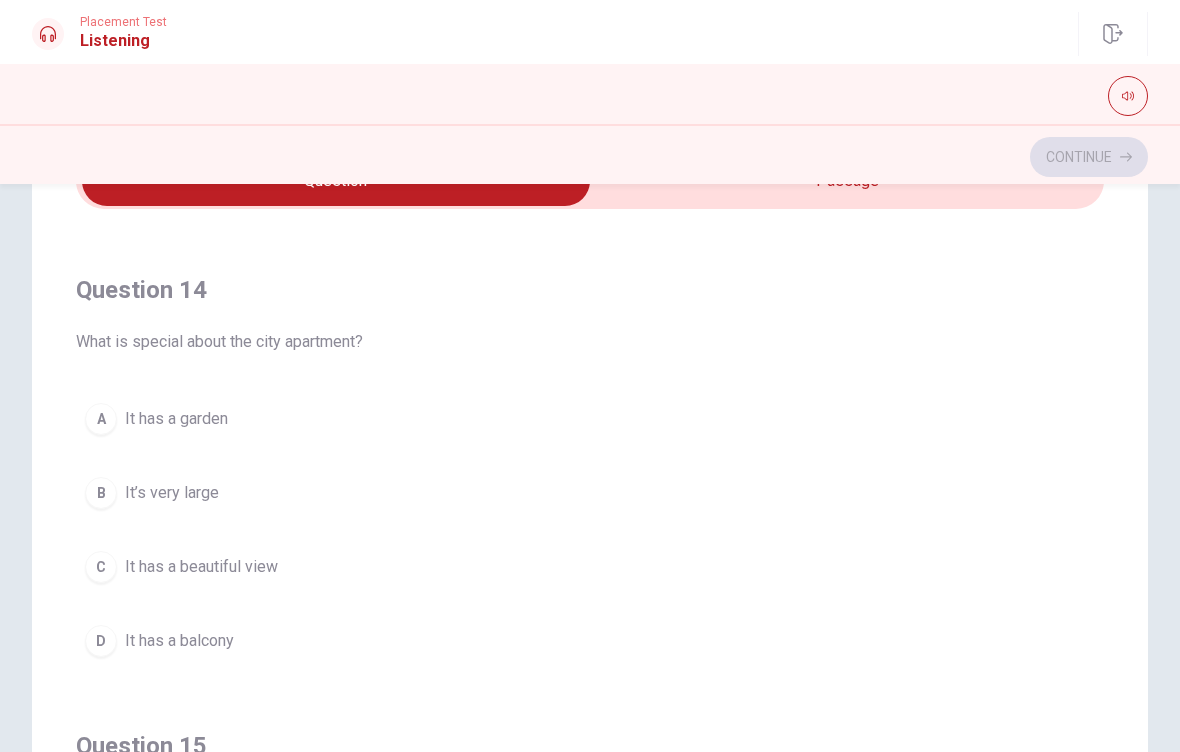 click on "C" at bounding box center [101, 567] 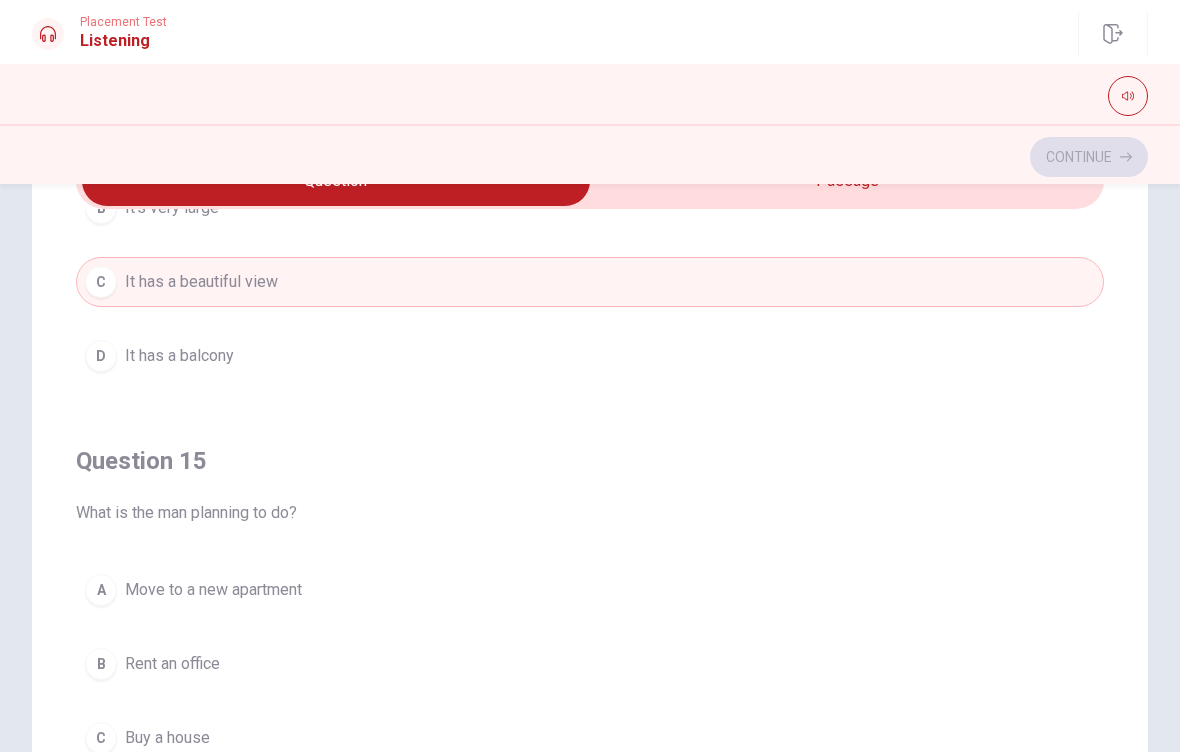 scroll, scrollTop: 1620, scrollLeft: 0, axis: vertical 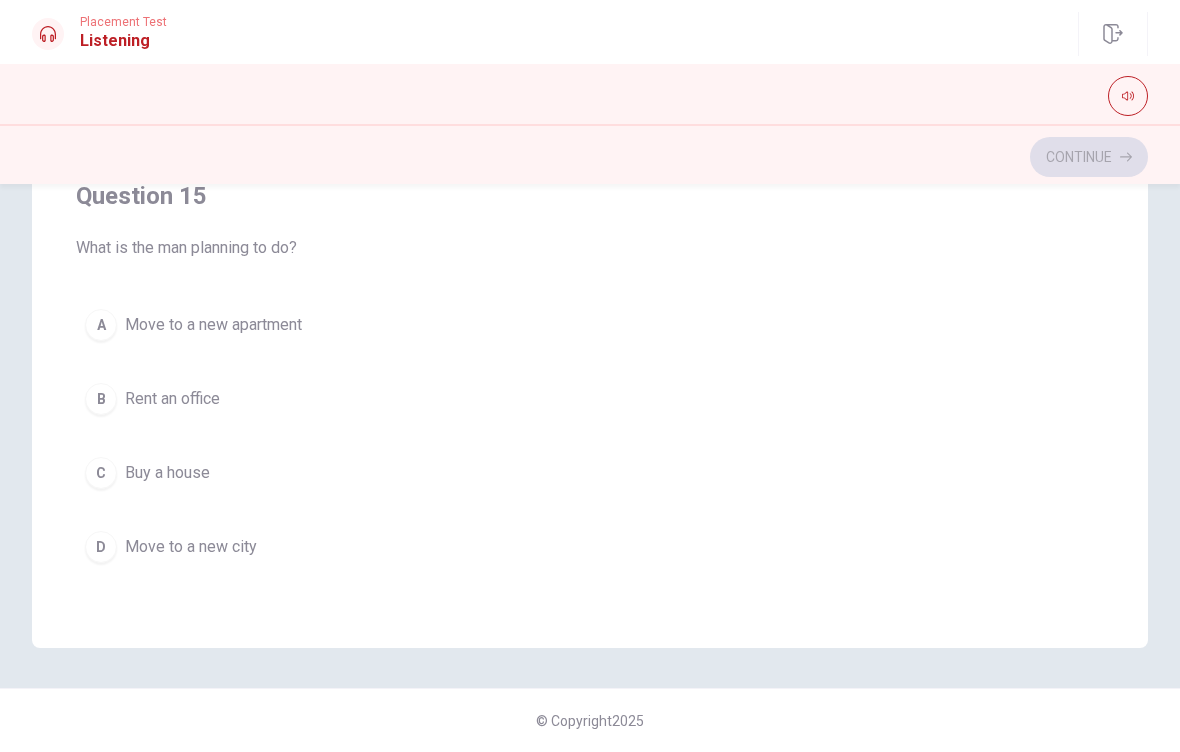 click on "A" at bounding box center [101, 325] 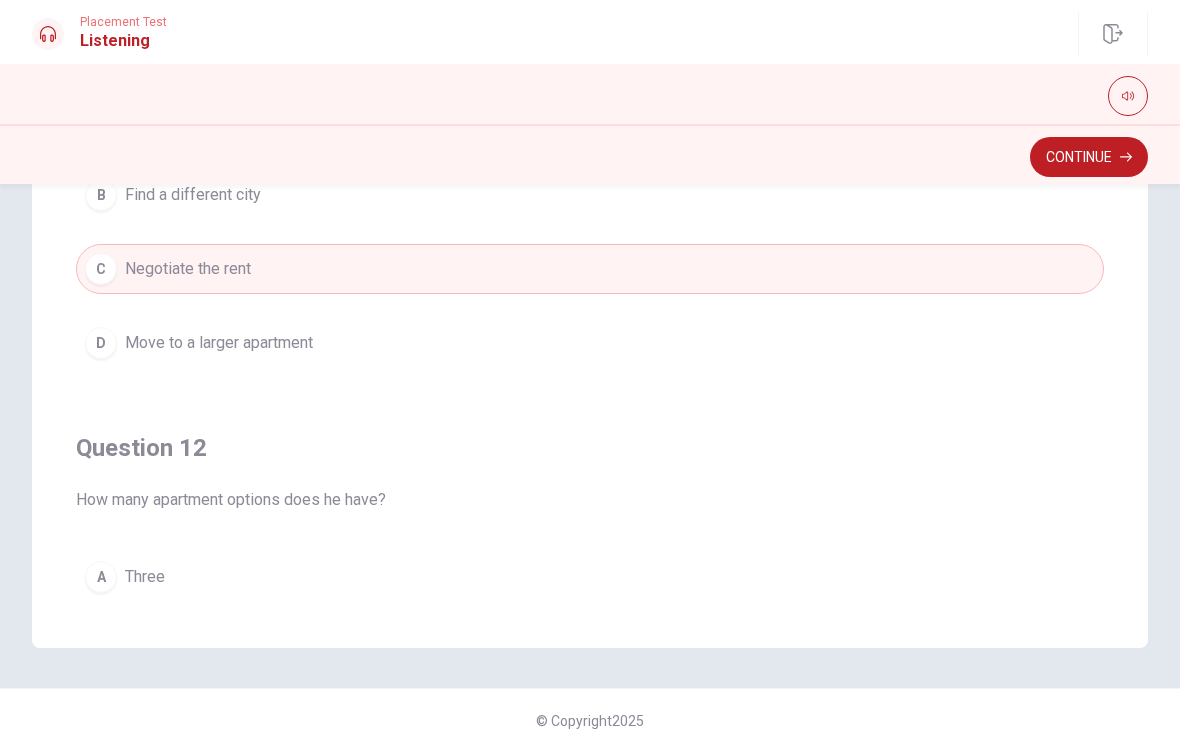 scroll, scrollTop: 0, scrollLeft: 0, axis: both 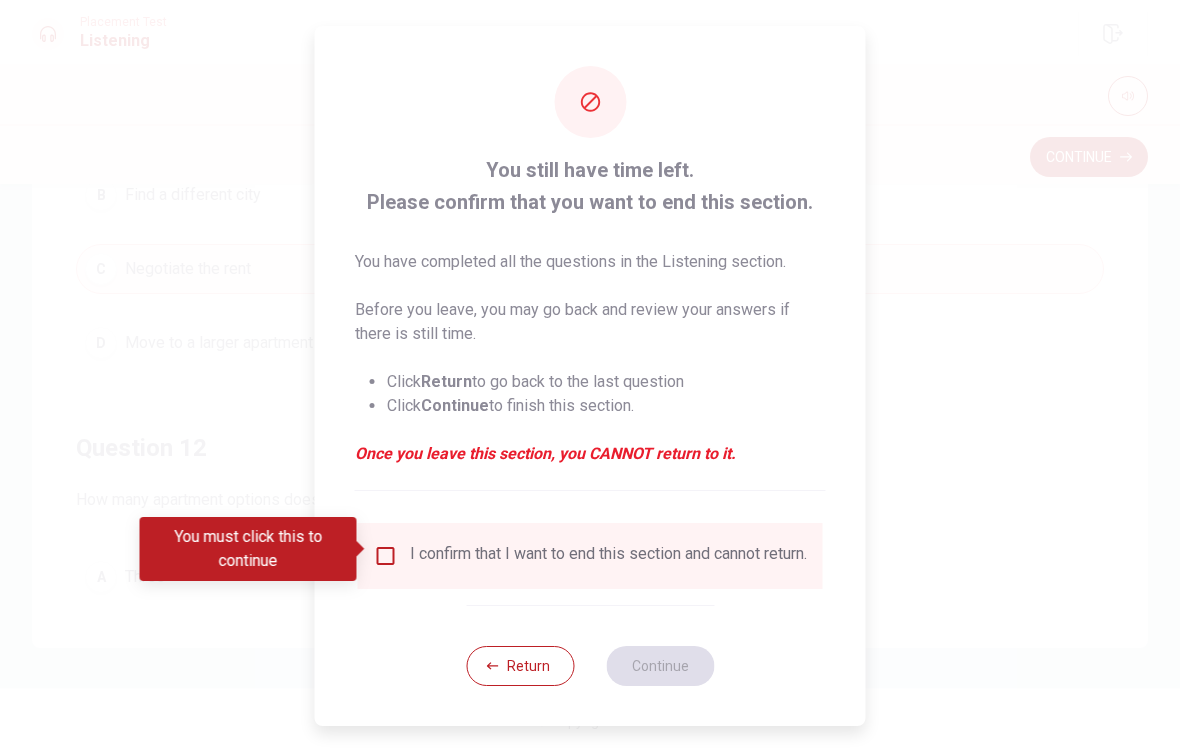 click at bounding box center [386, 556] 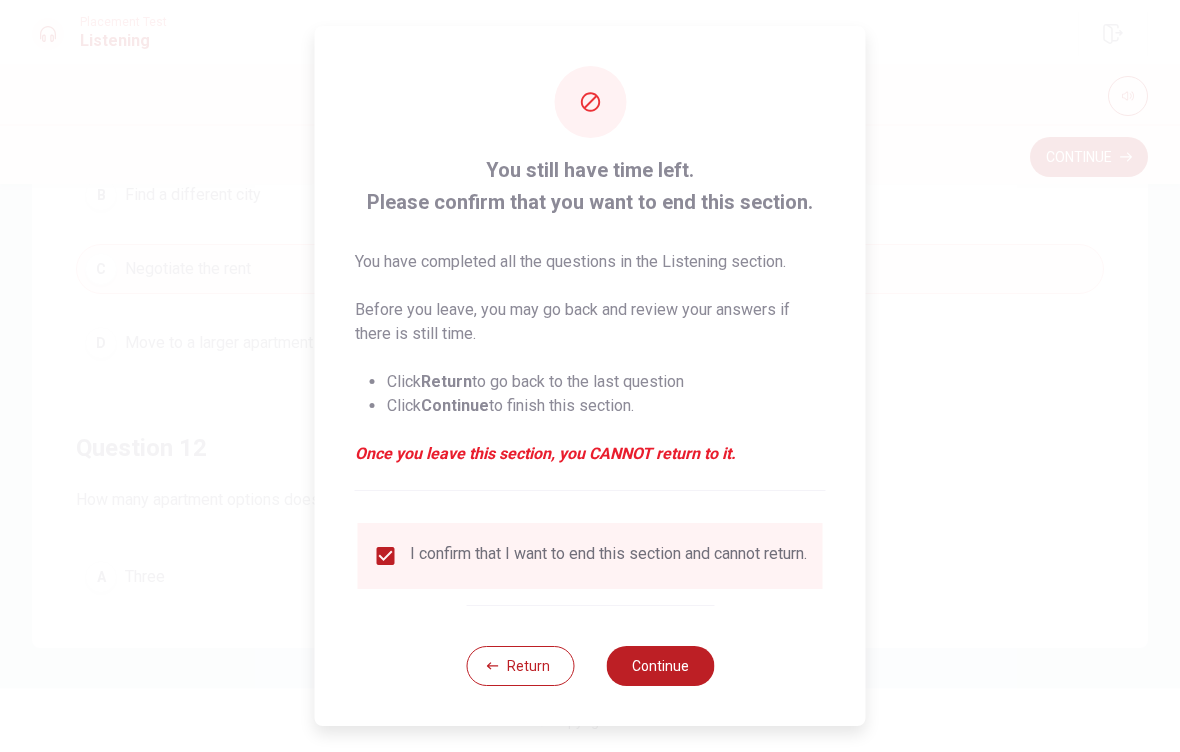 click on "Continue" at bounding box center (660, 666) 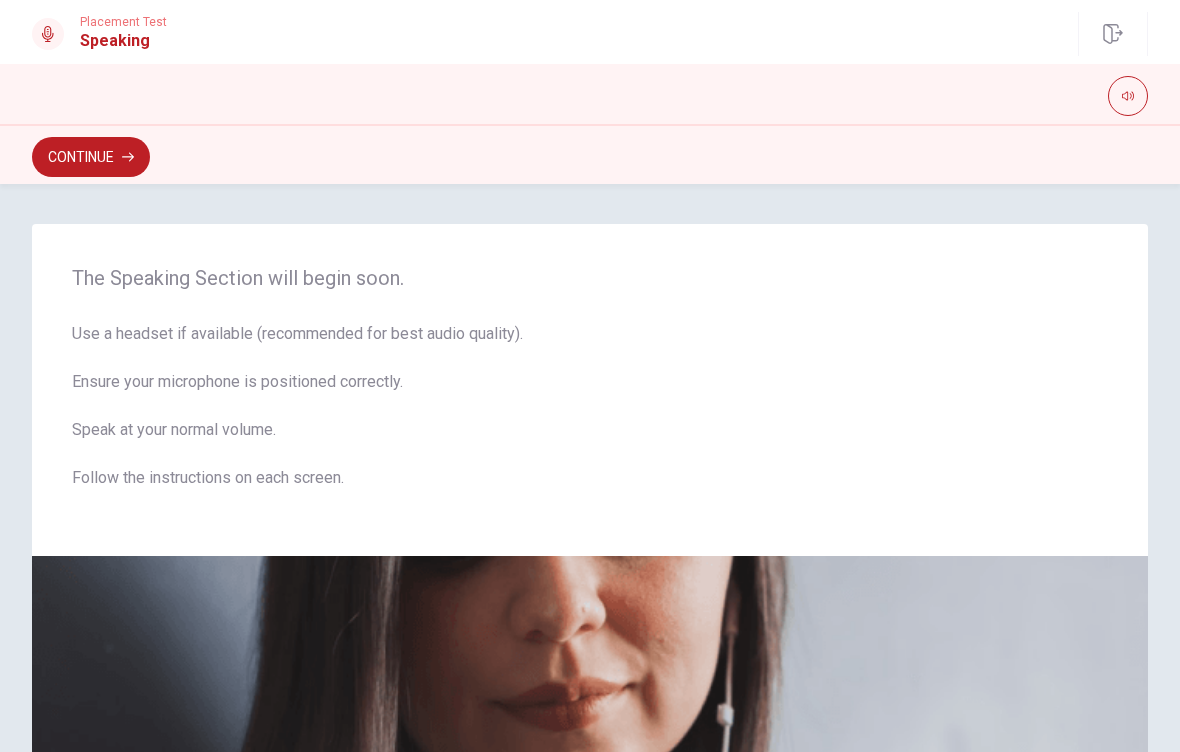 scroll, scrollTop: 0, scrollLeft: 0, axis: both 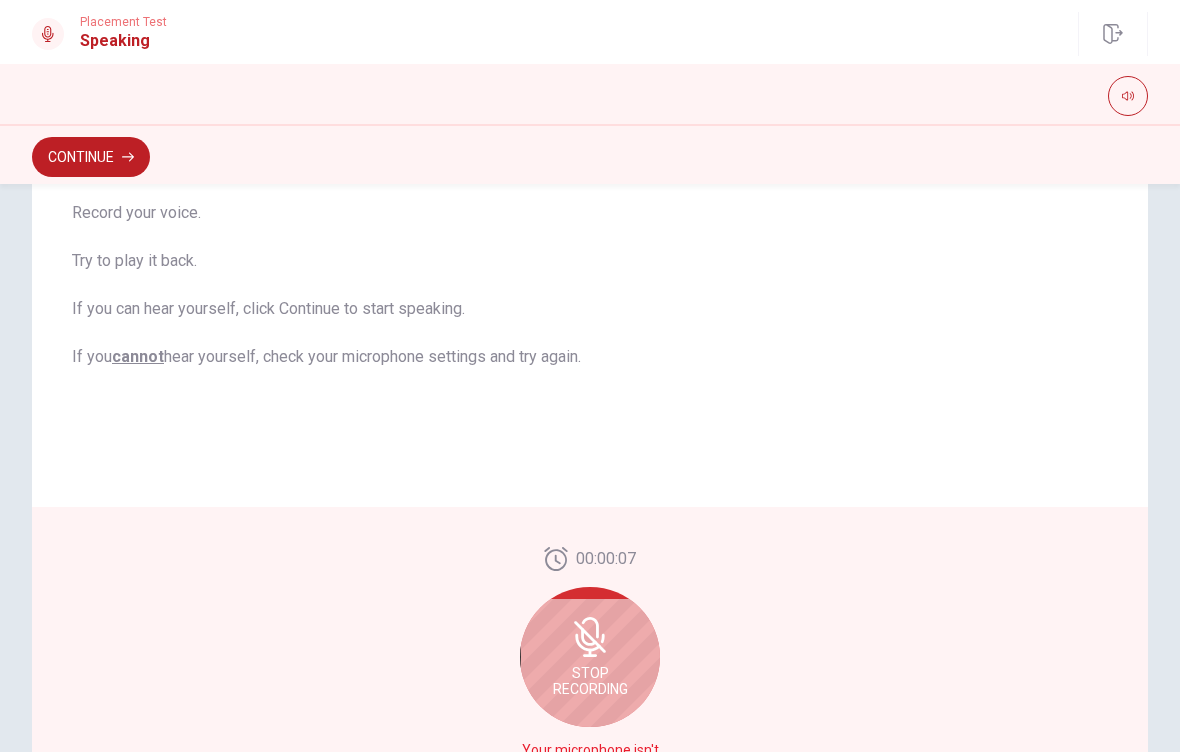 click on "Stop   Recording" at bounding box center (590, 657) 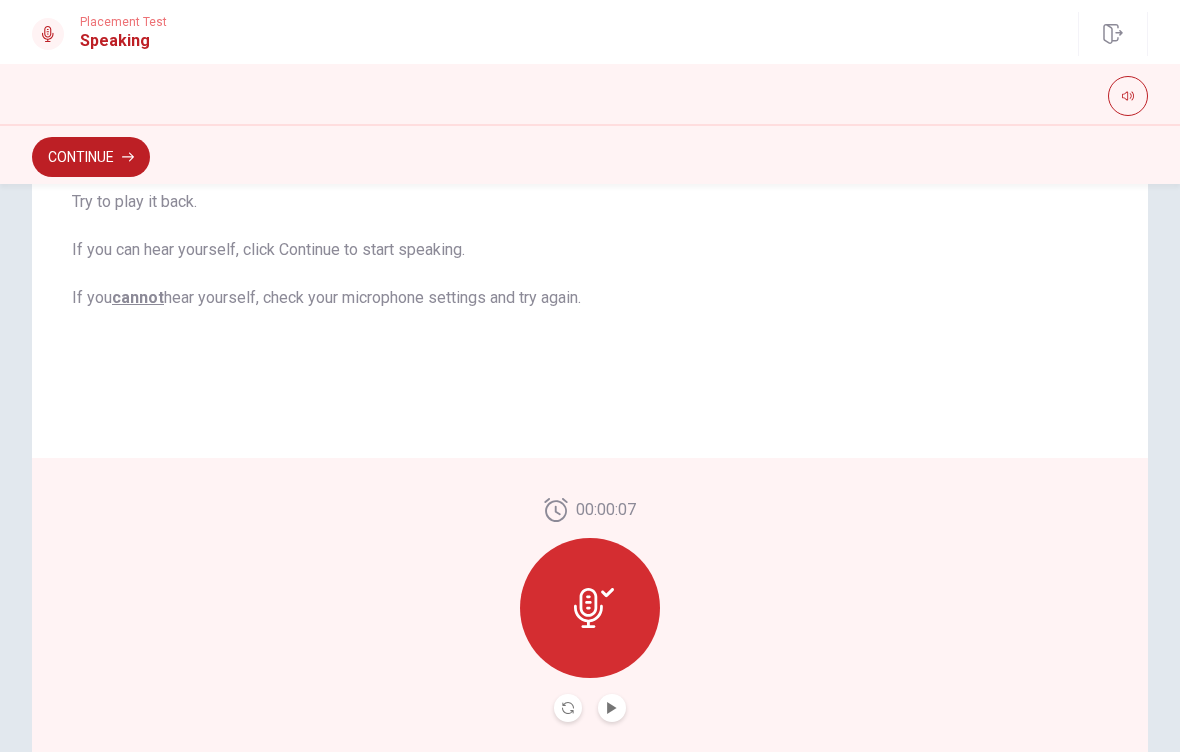 scroll, scrollTop: 407, scrollLeft: 0, axis: vertical 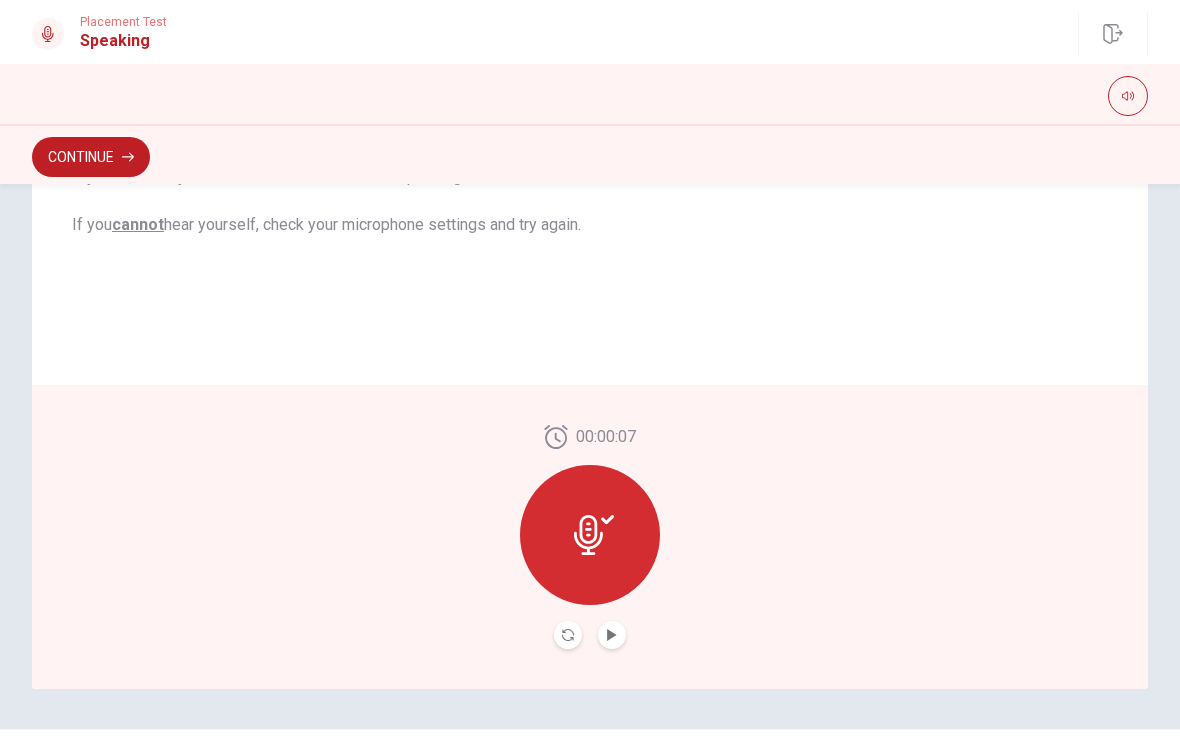 click at bounding box center (612, 635) 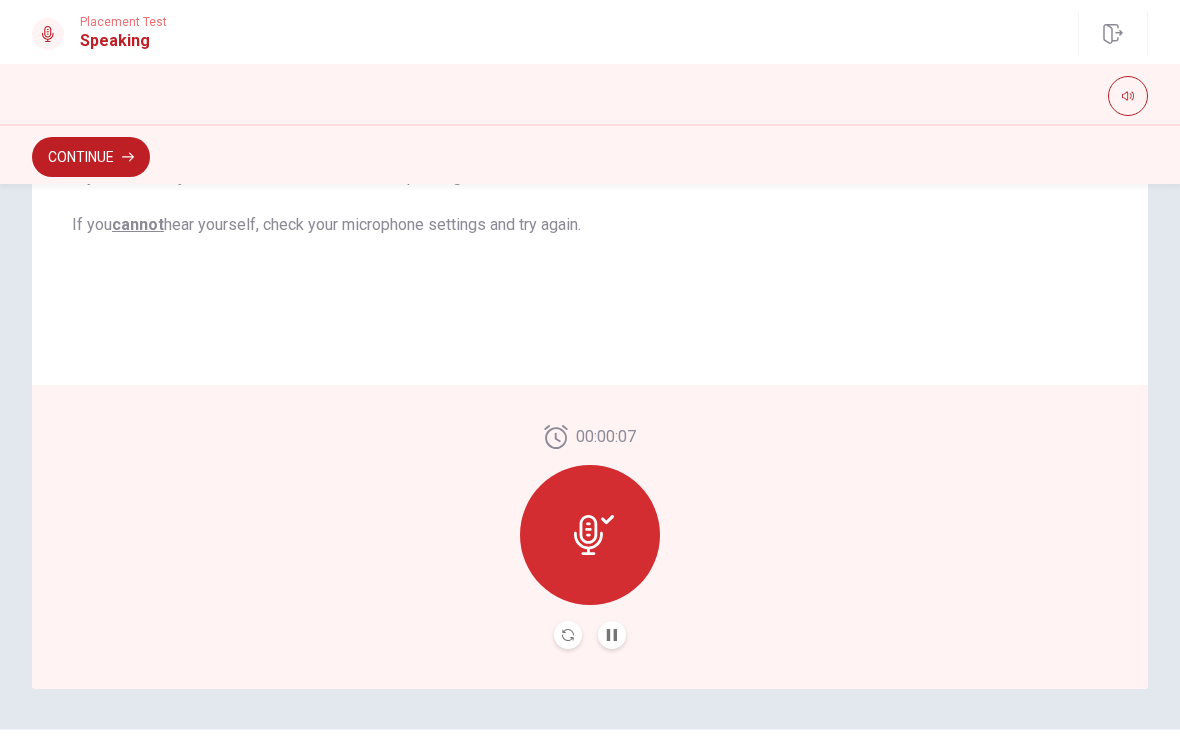 click at bounding box center [590, 535] 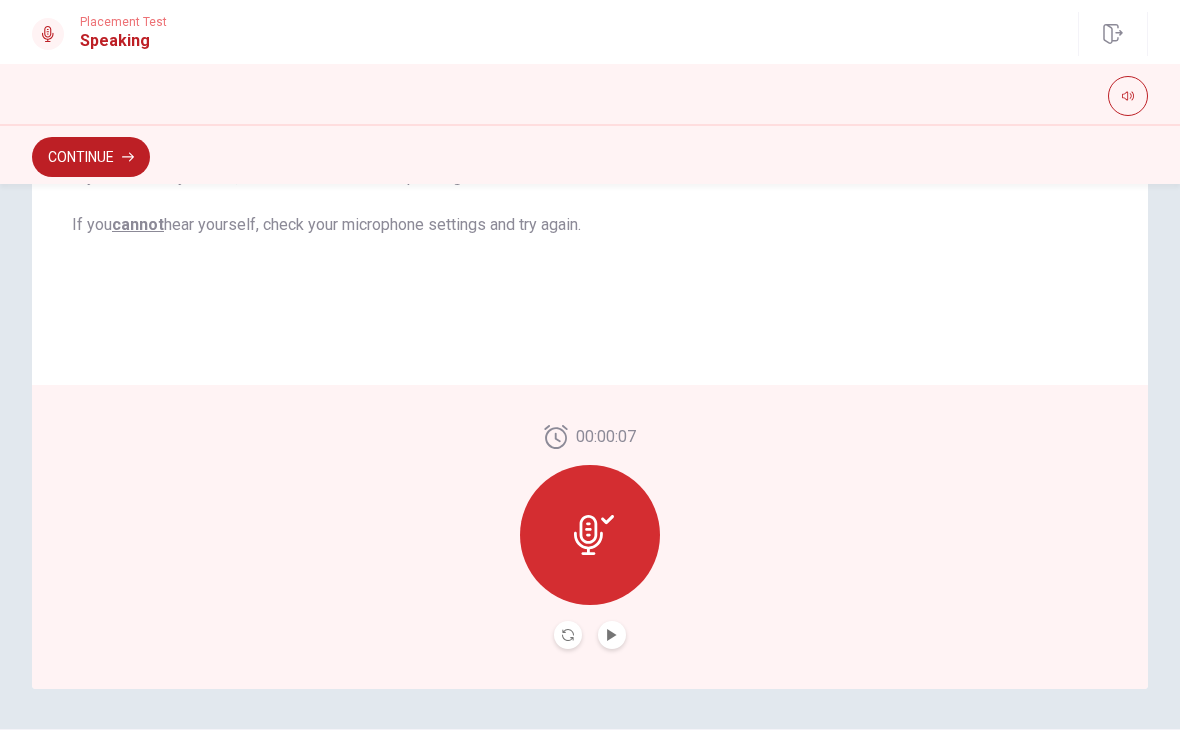click 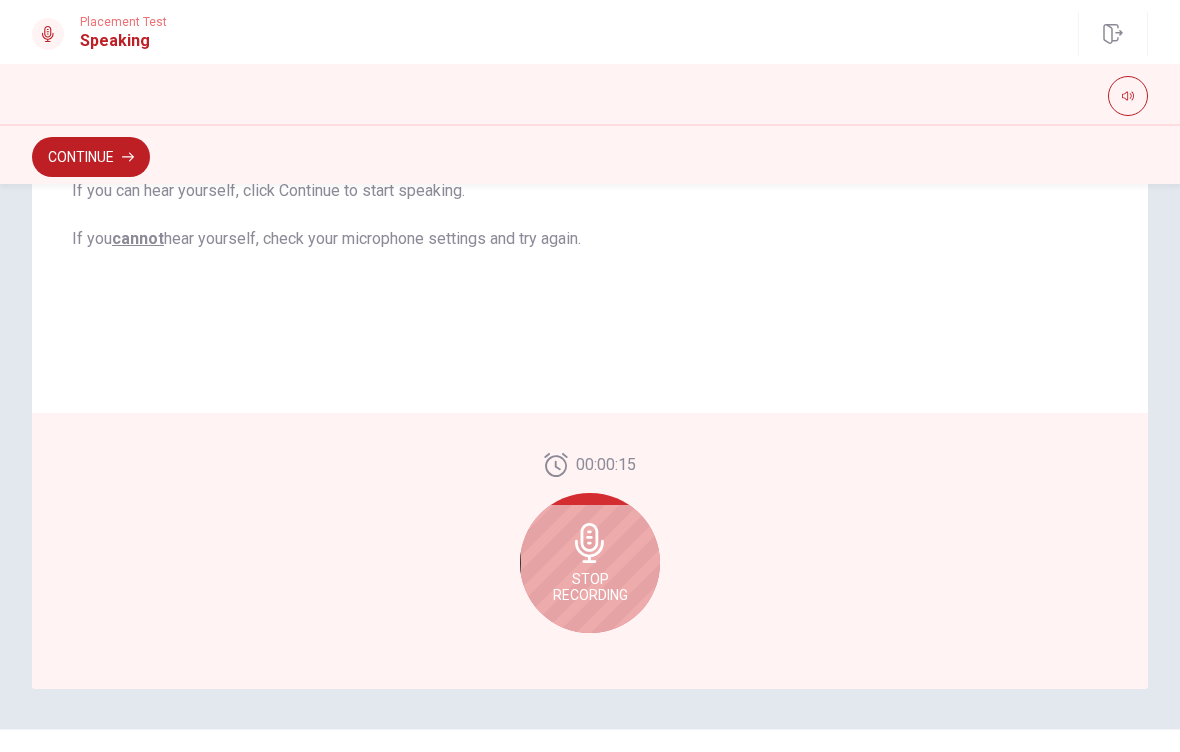 click on "Stop   Recording" at bounding box center [590, 587] 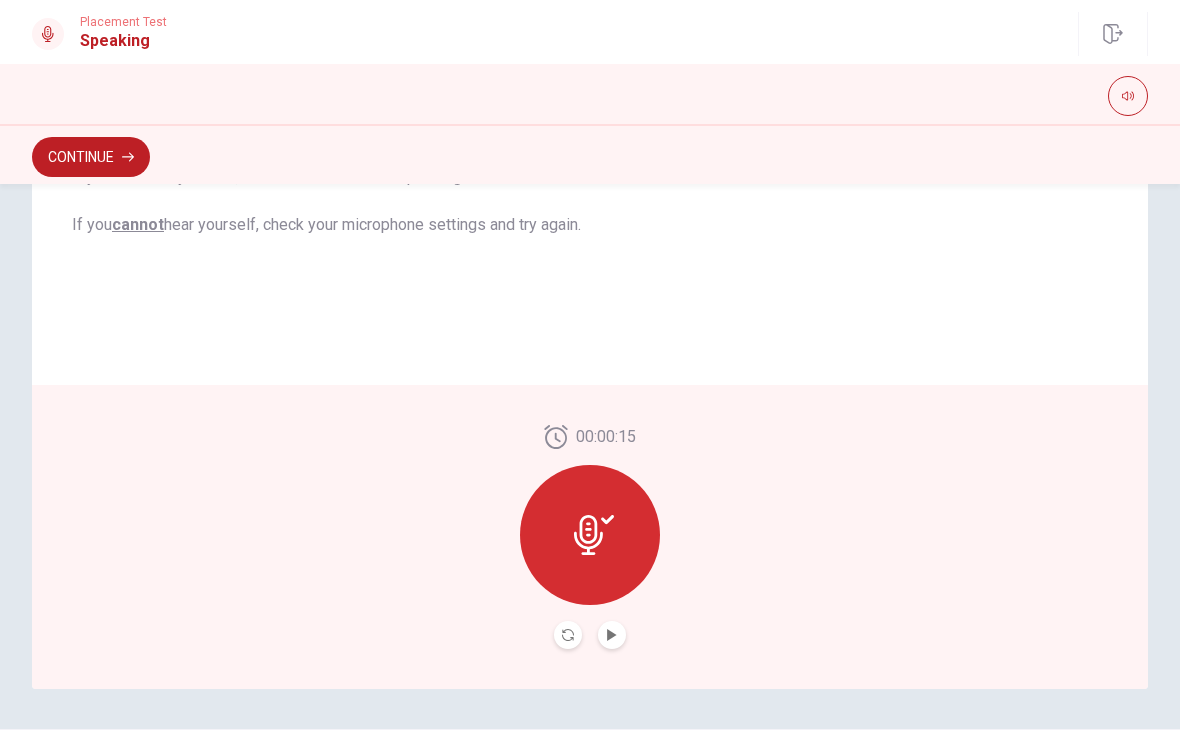 click at bounding box center (568, 635) 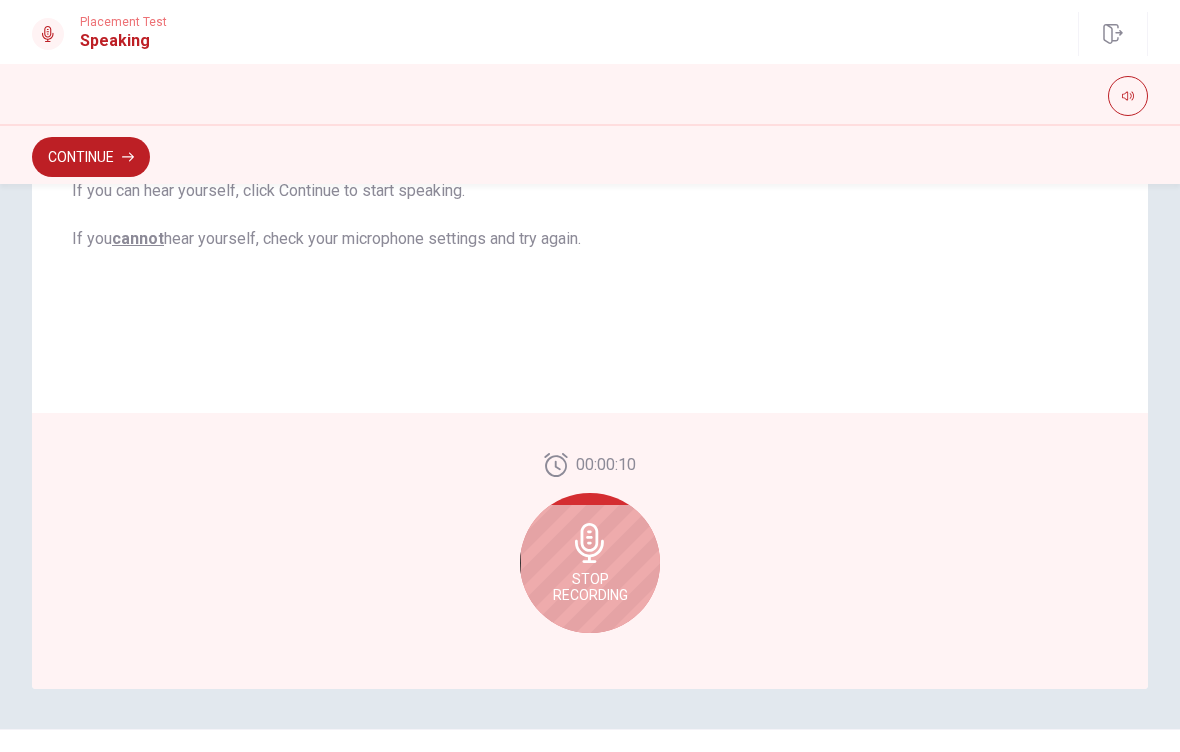click 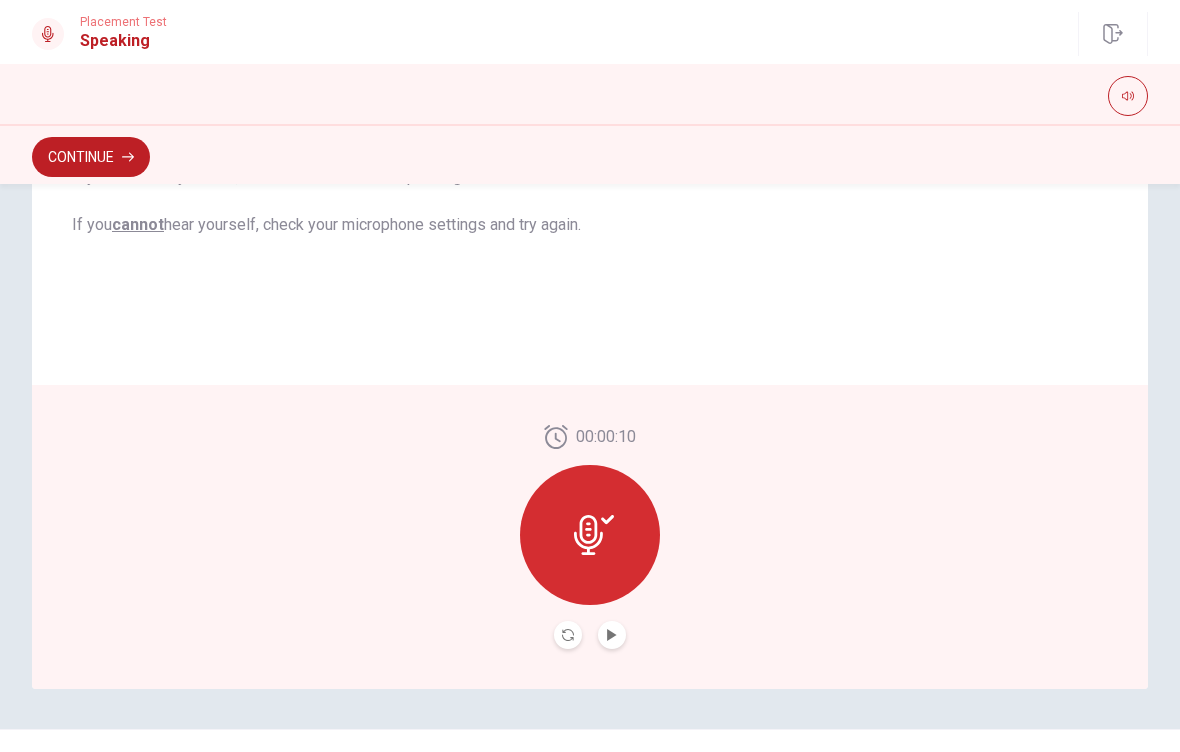click at bounding box center (612, 635) 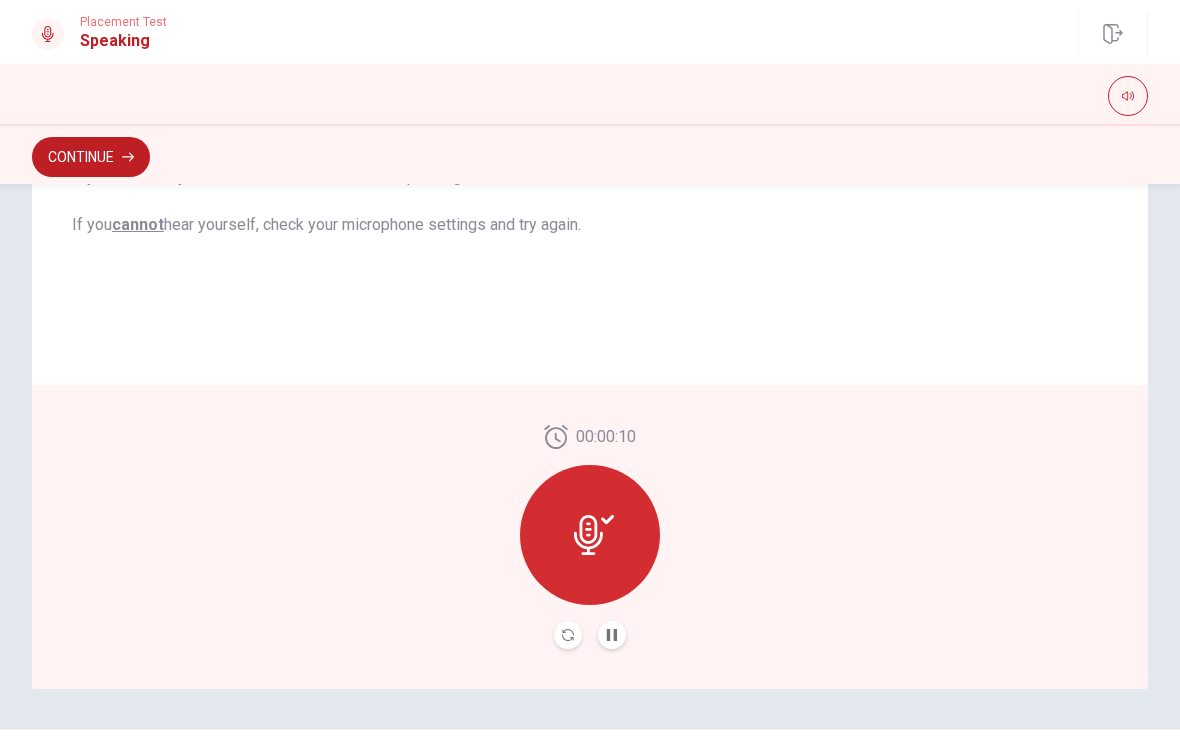 click 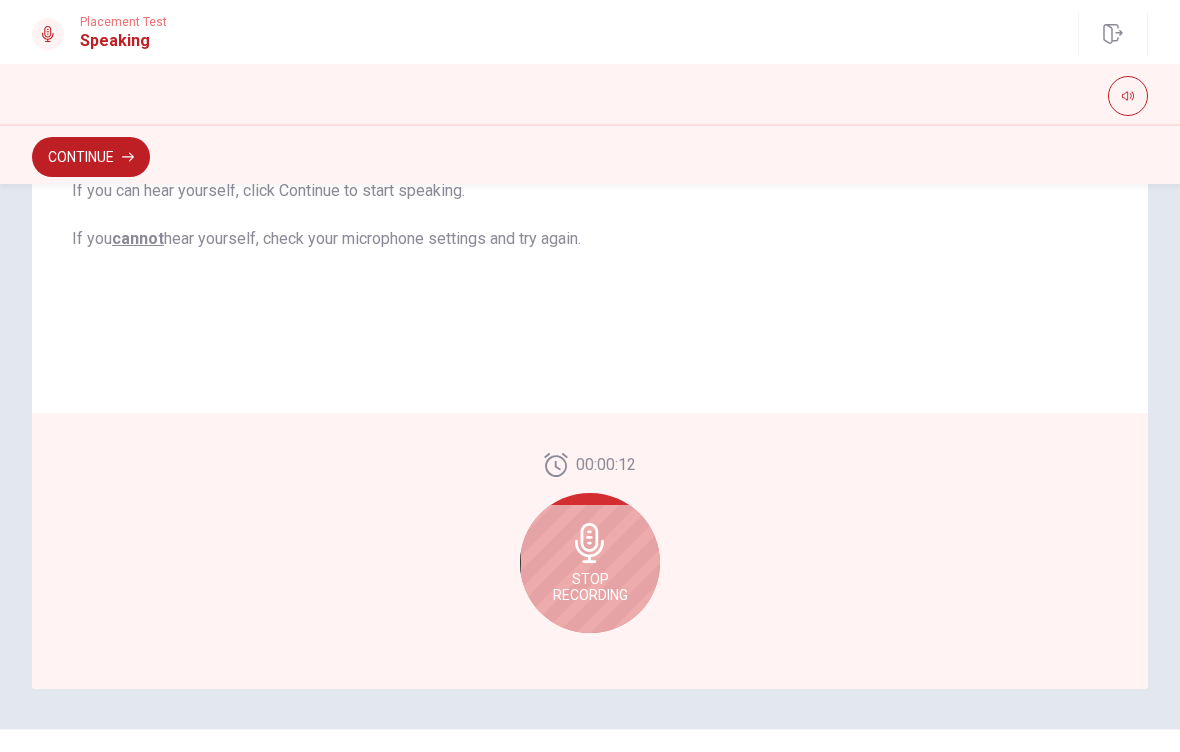 click on "Stop   Recording" at bounding box center [590, 587] 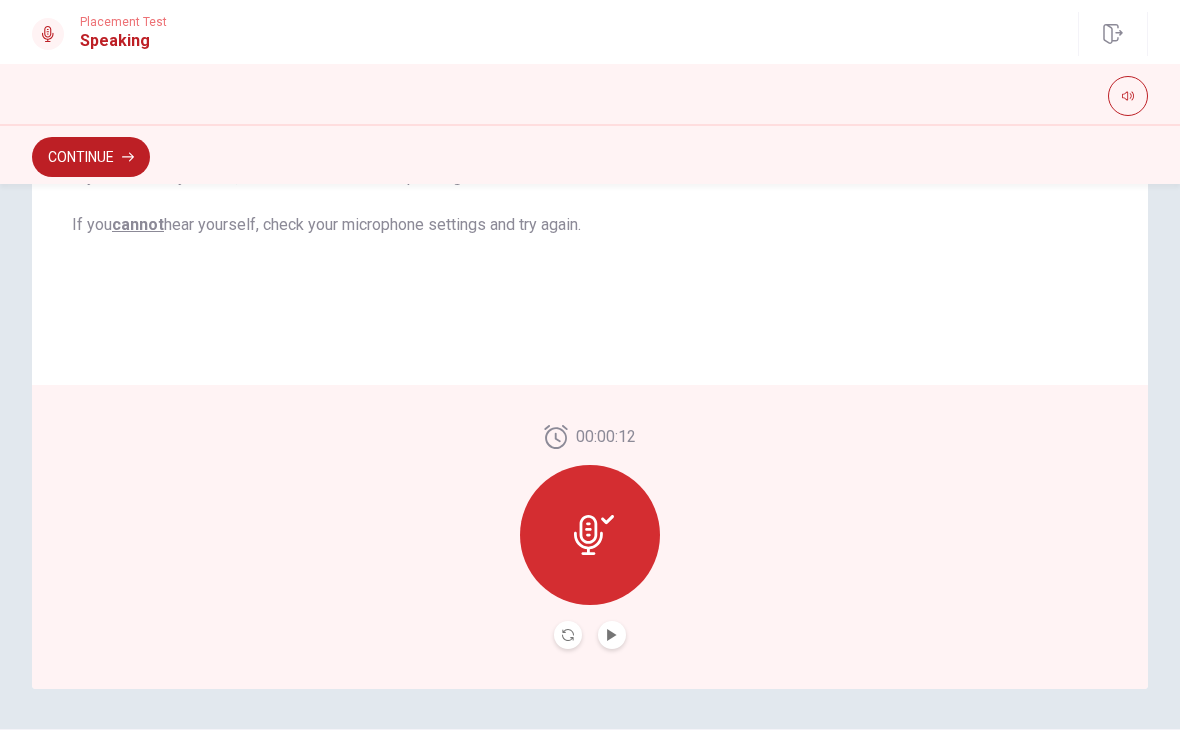 click at bounding box center [612, 635] 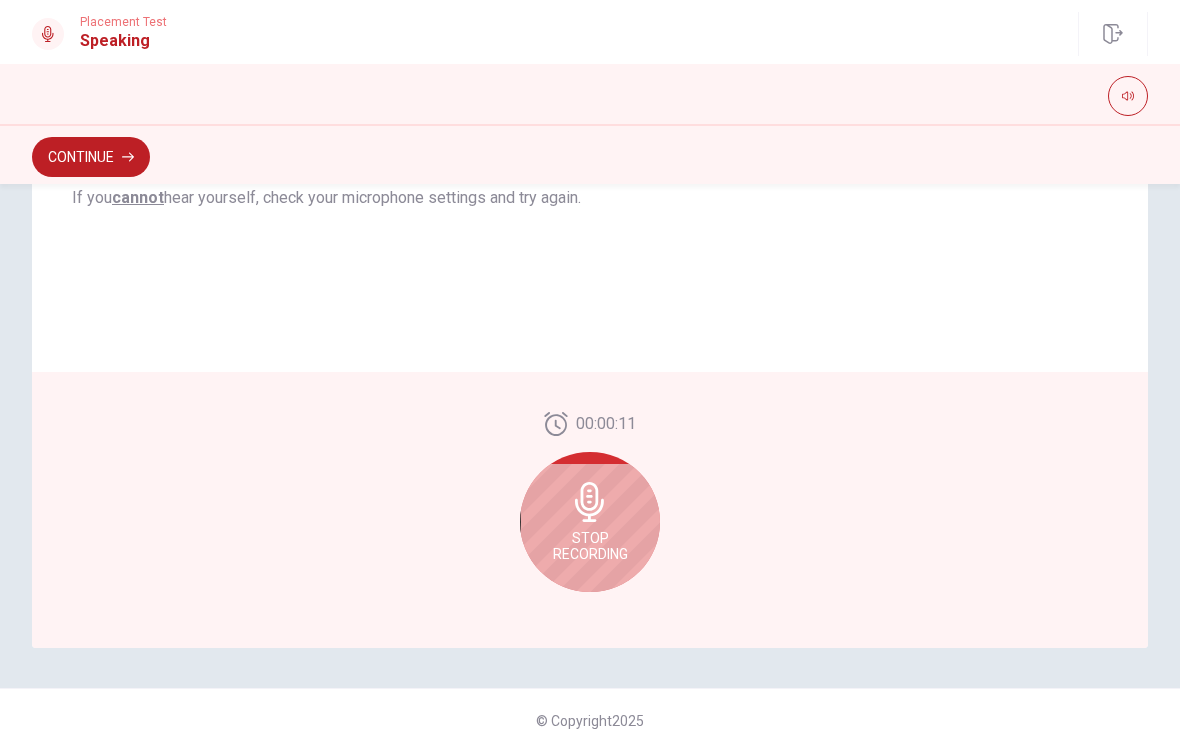 scroll, scrollTop: 448, scrollLeft: 0, axis: vertical 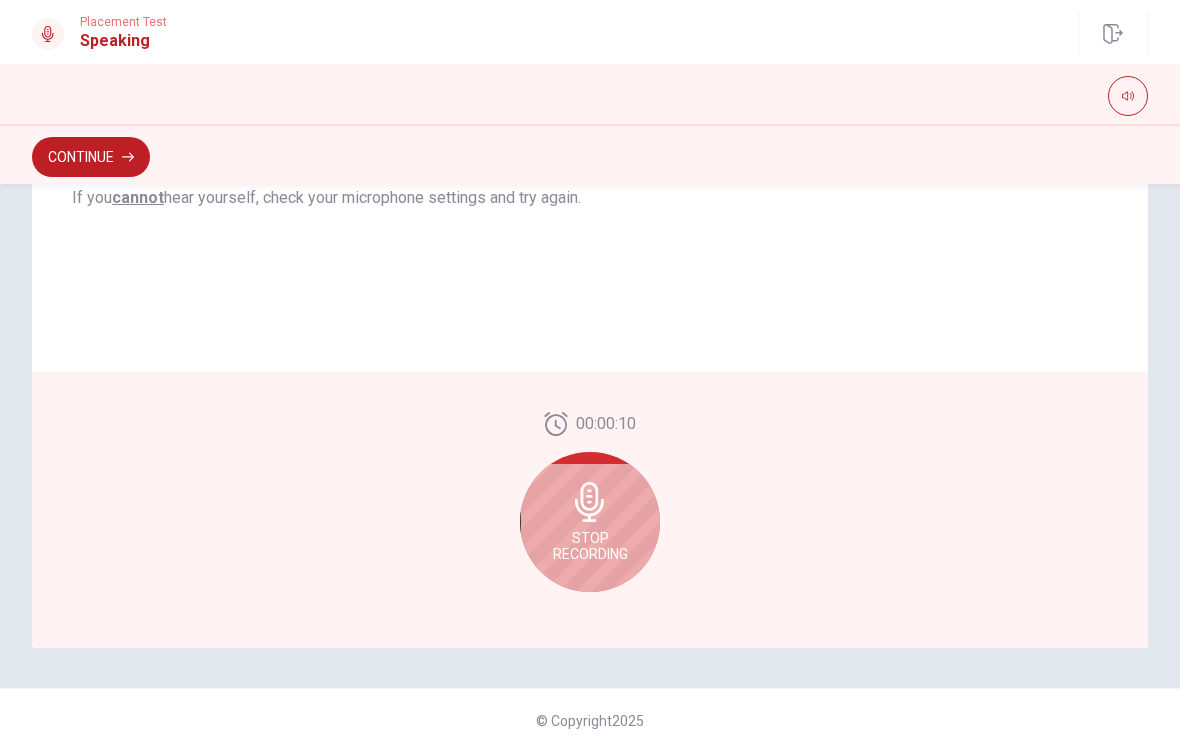 click on "Stop   Recording" at bounding box center (590, 522) 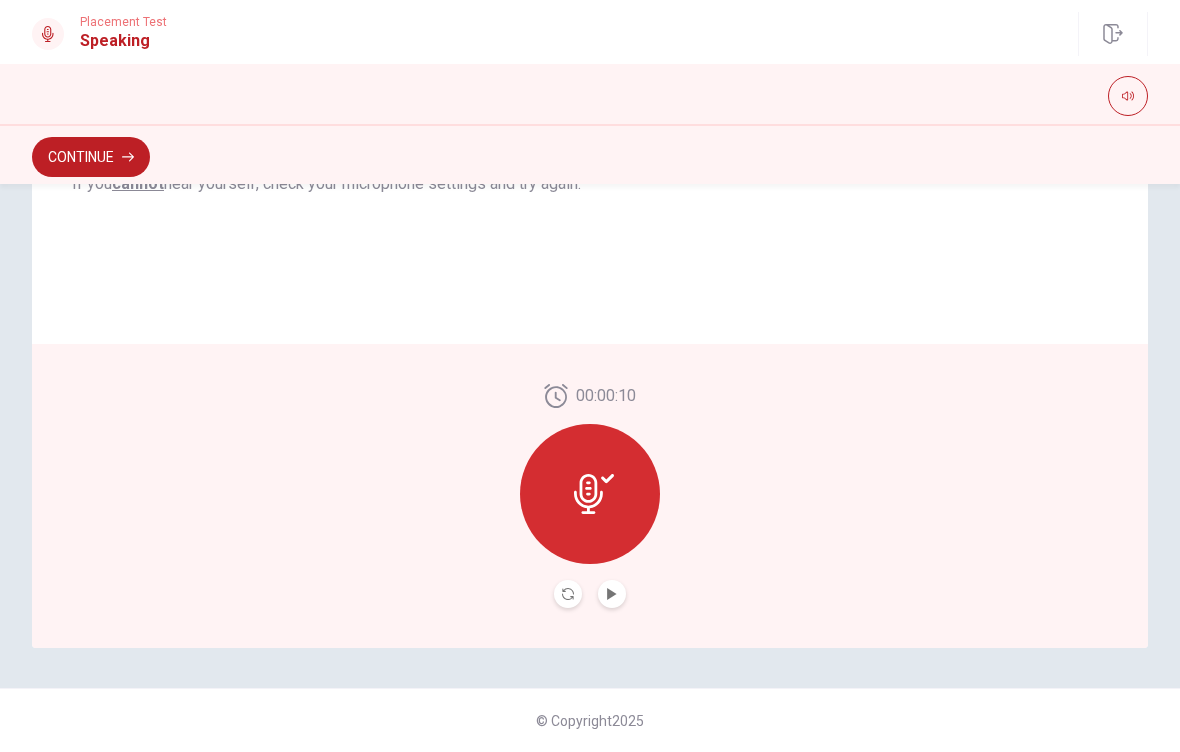 click 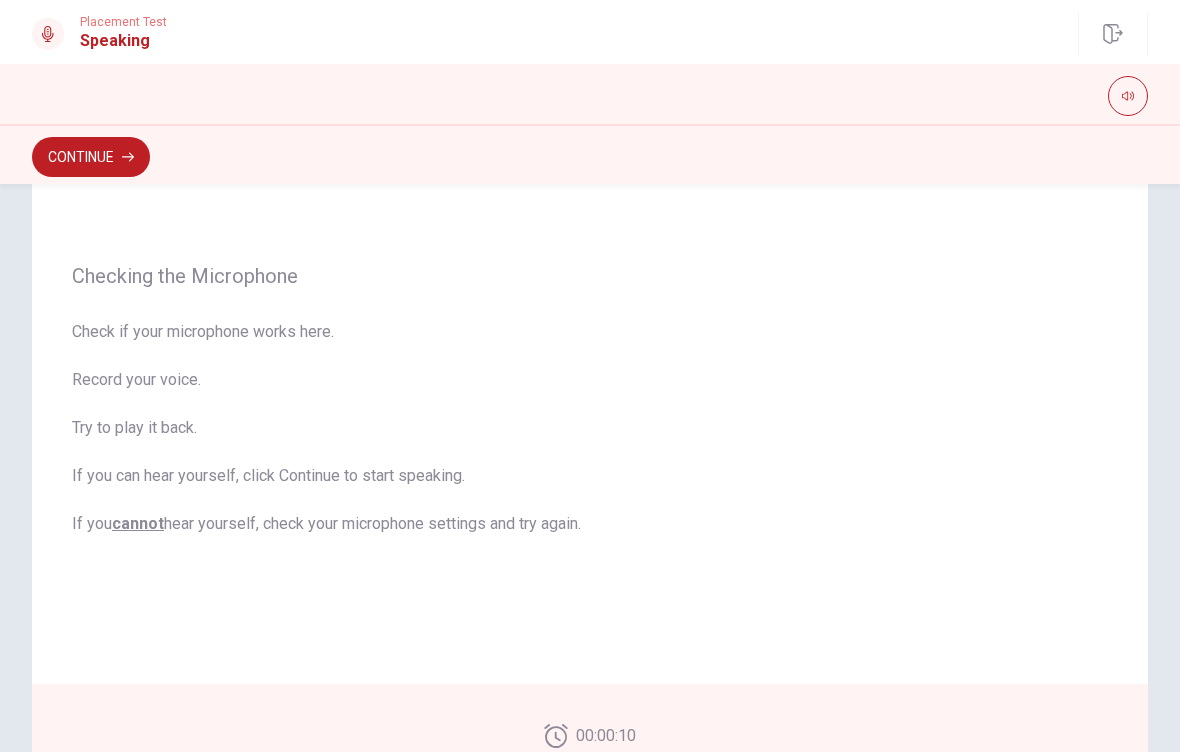 click on "Continue" at bounding box center [91, 157] 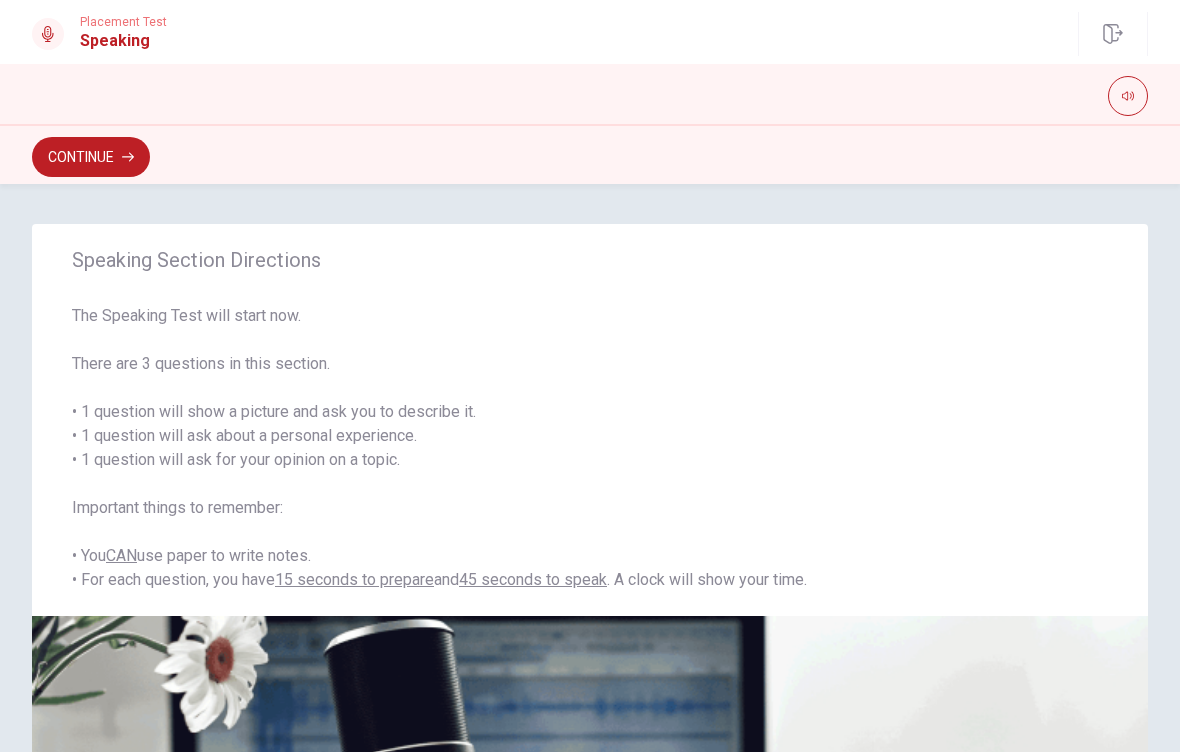 scroll, scrollTop: 0, scrollLeft: 0, axis: both 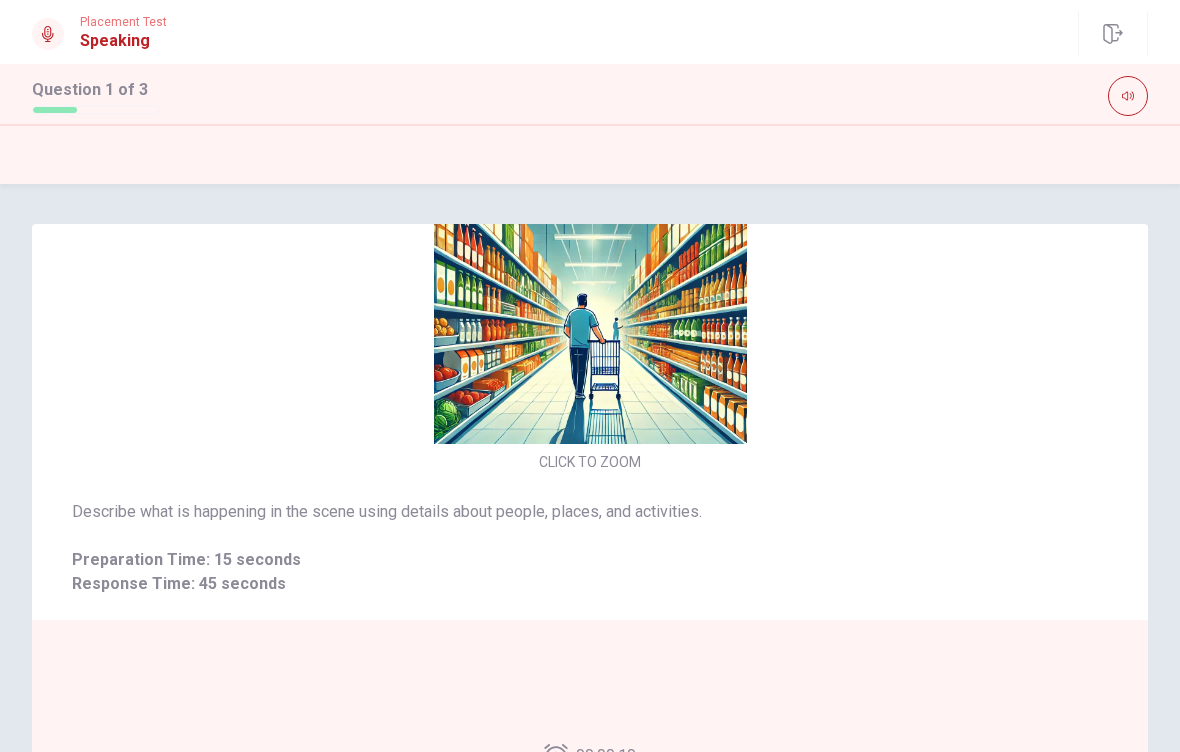click on "CLICK TO ZOOM" at bounding box center [590, 303] 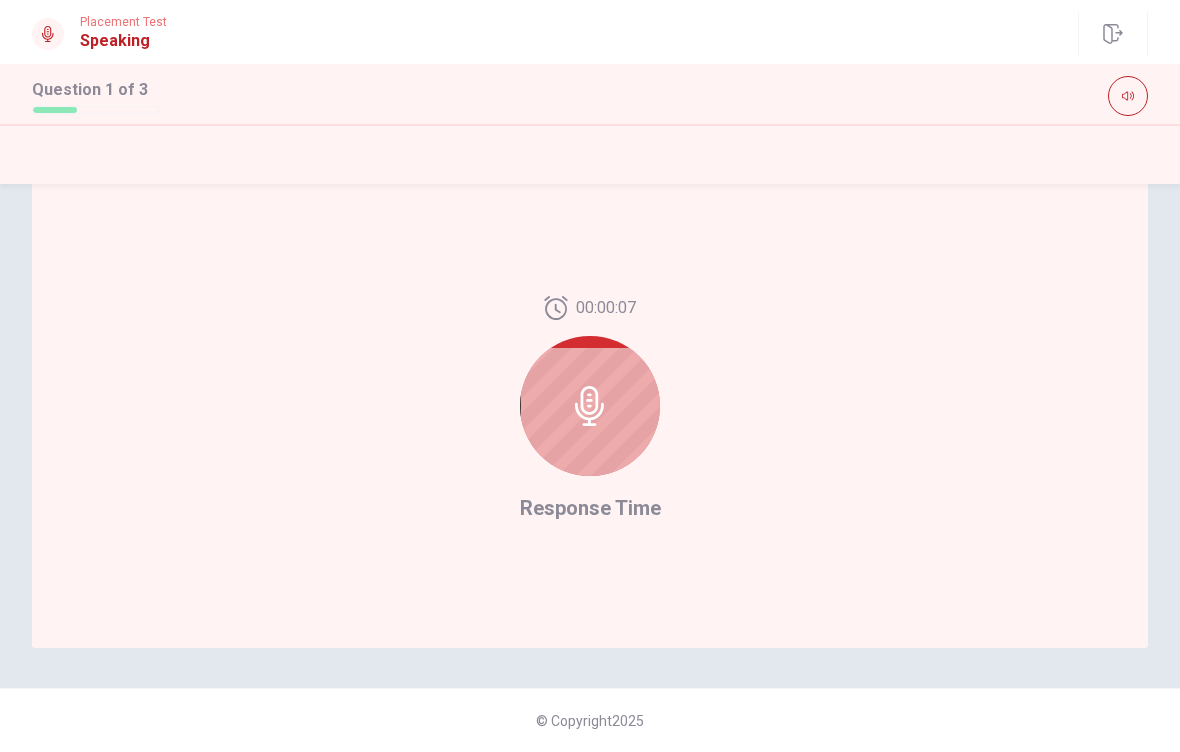 scroll, scrollTop: 448, scrollLeft: 0, axis: vertical 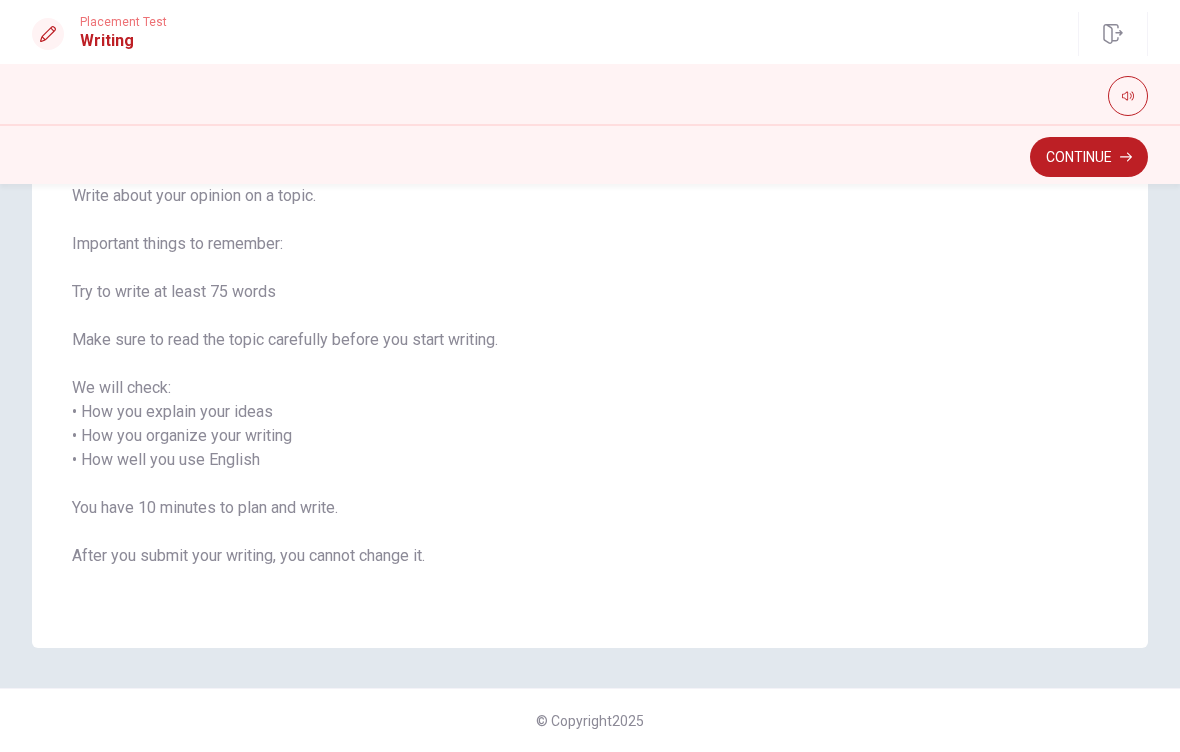 click on "Continue" at bounding box center (1089, 157) 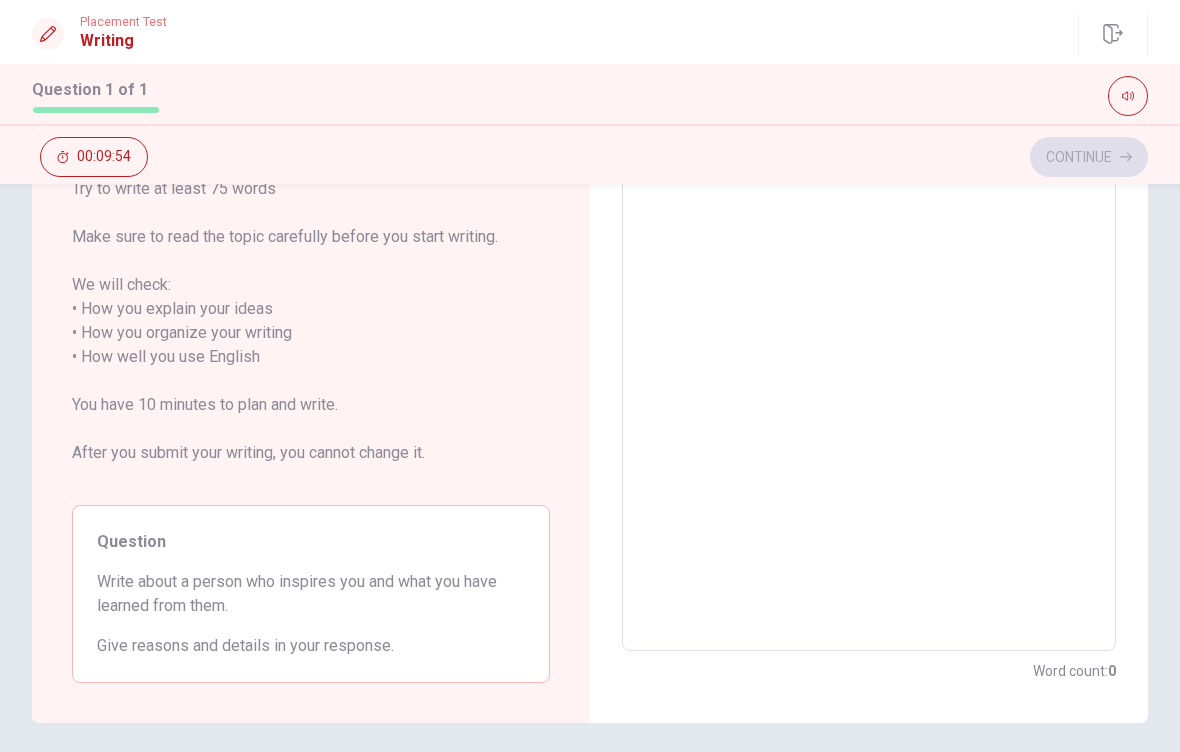 scroll, scrollTop: 232, scrollLeft: 0, axis: vertical 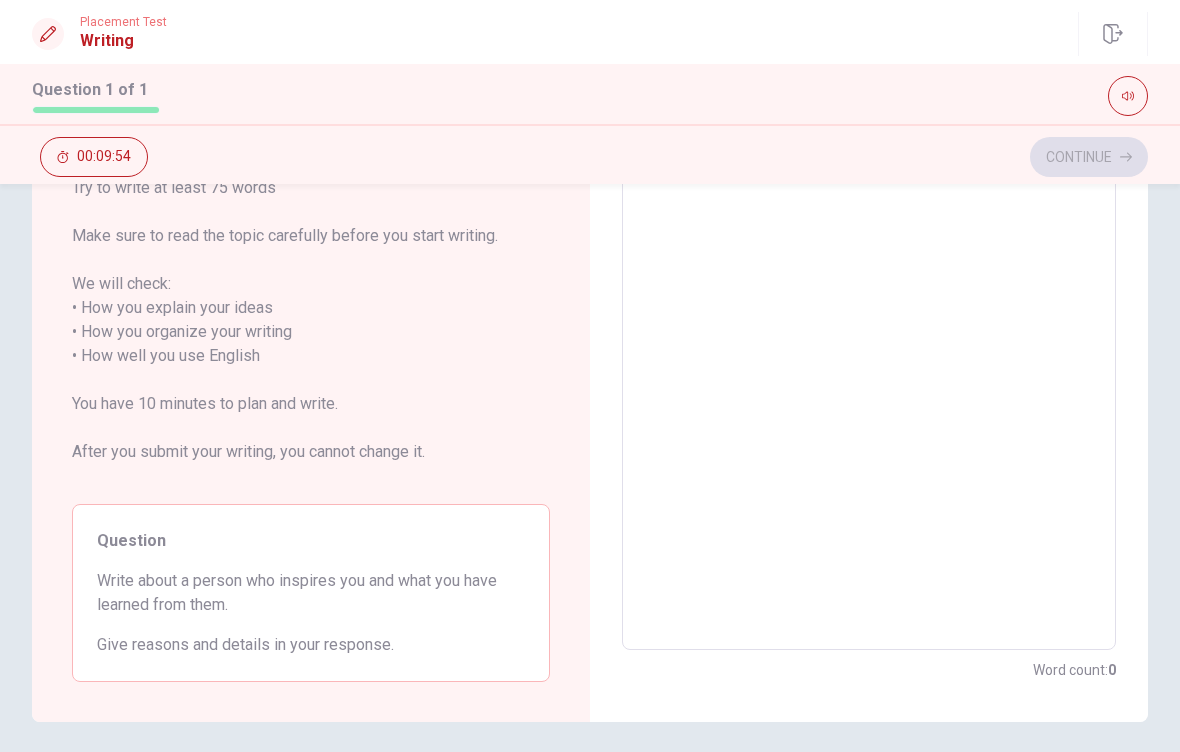 click at bounding box center [869, 356] 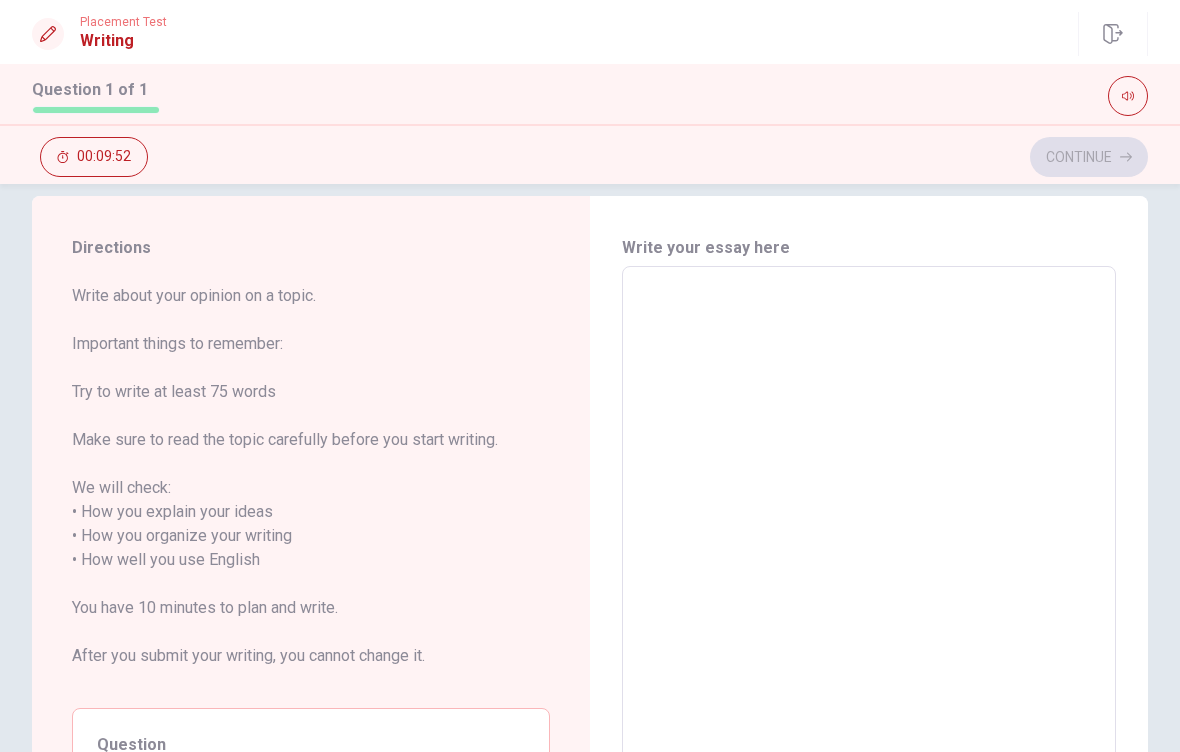 scroll, scrollTop: 30, scrollLeft: 0, axis: vertical 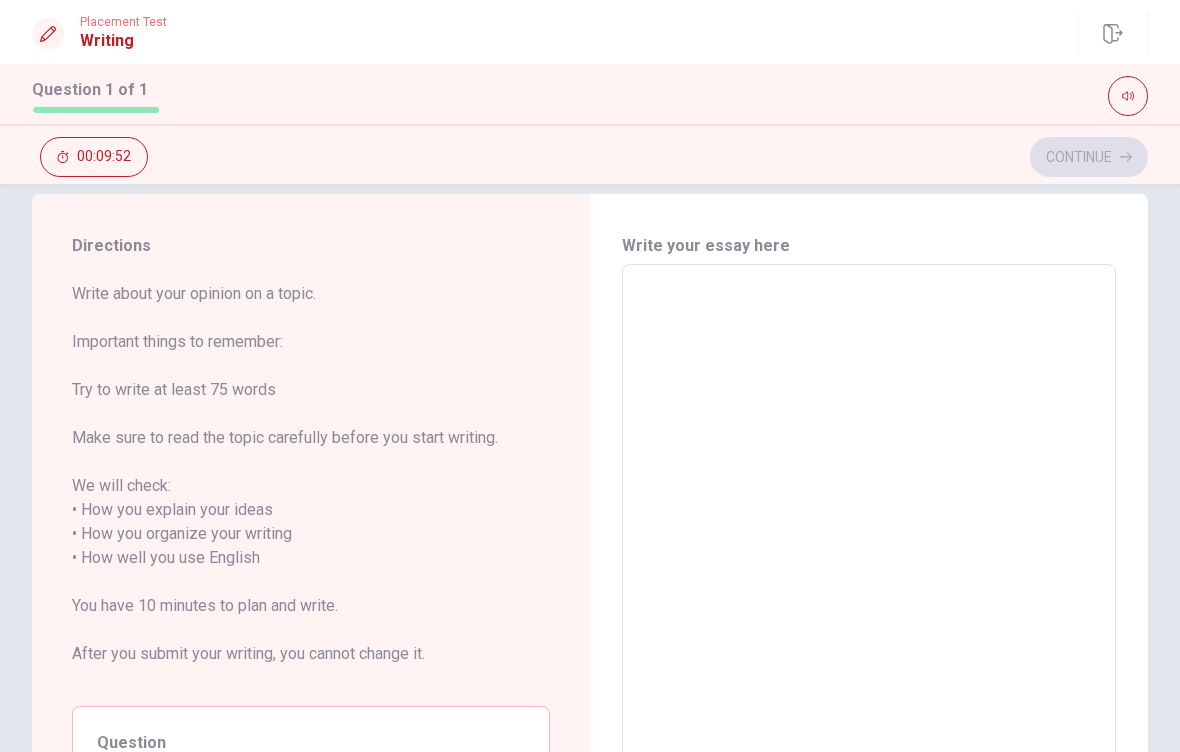 click on "Write your essay here x ​ Word count :  0" at bounding box center [869, 559] 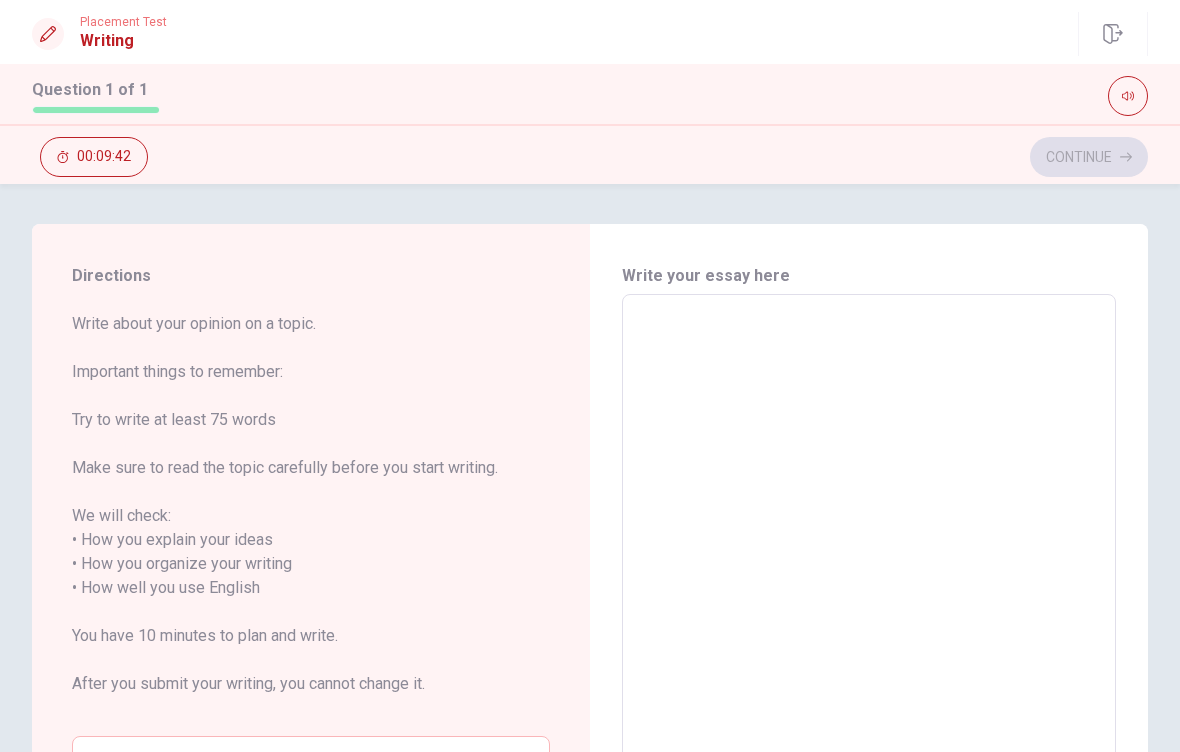 scroll, scrollTop: 0, scrollLeft: 0, axis: both 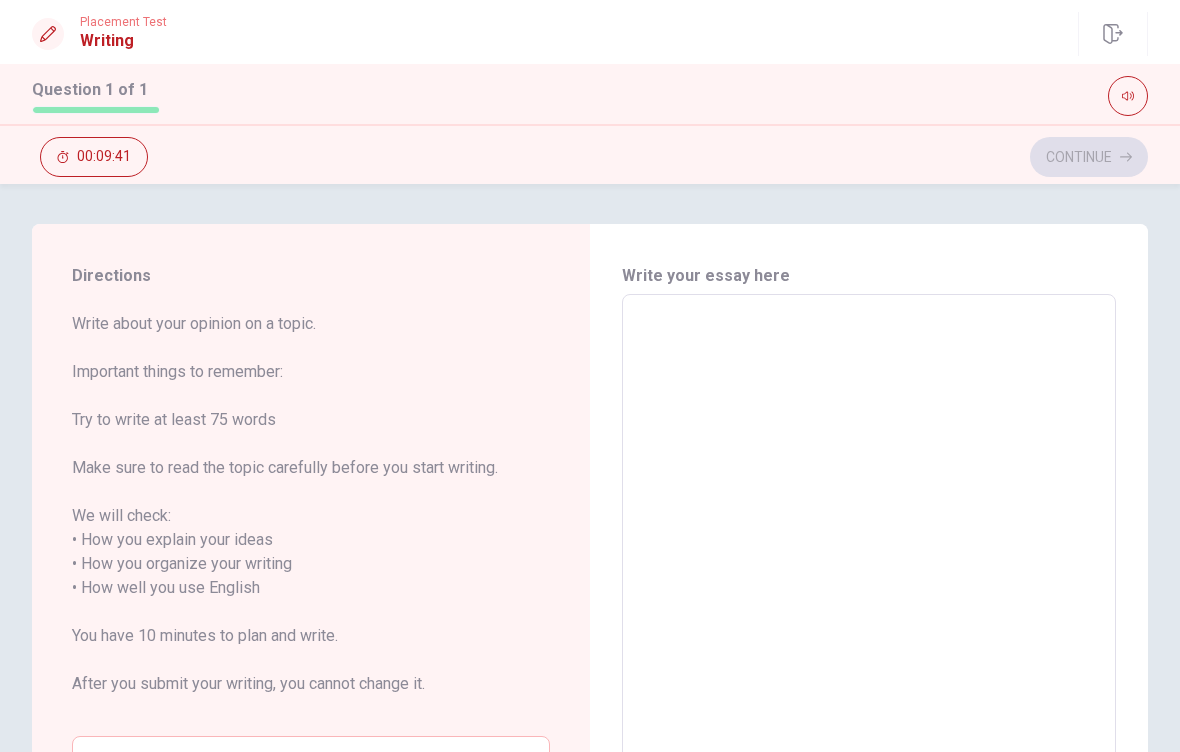 click at bounding box center [869, 588] 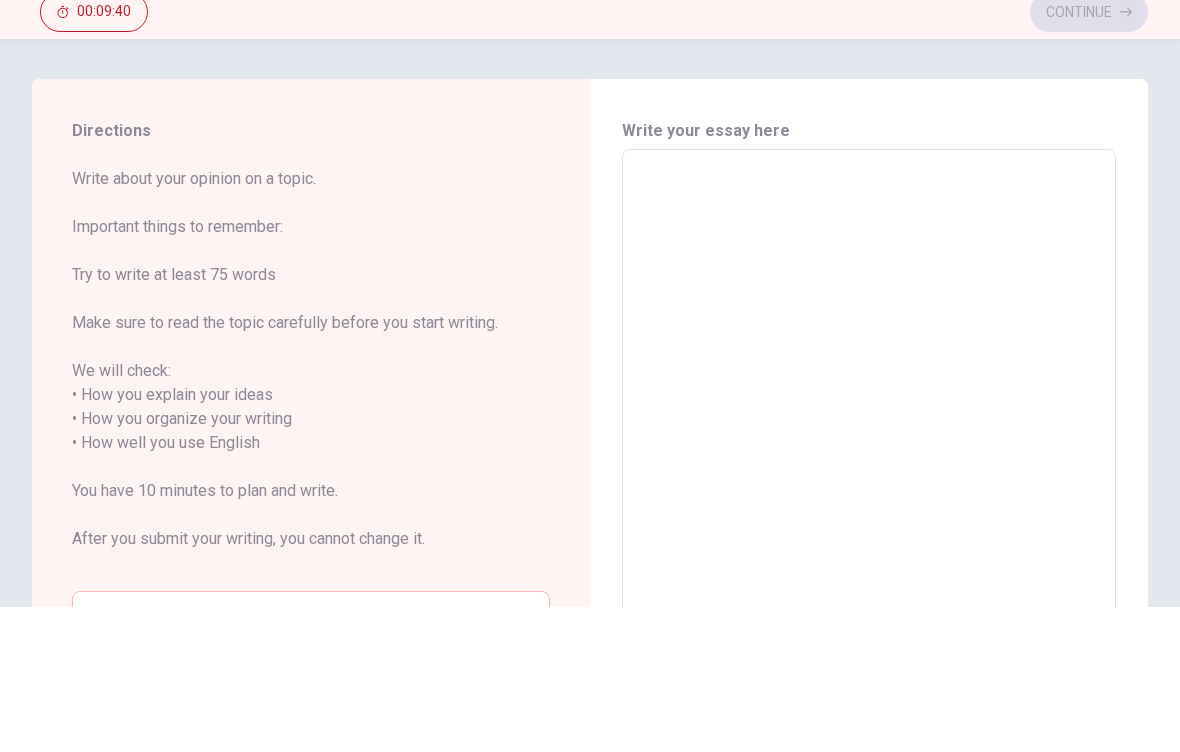 type on "M" 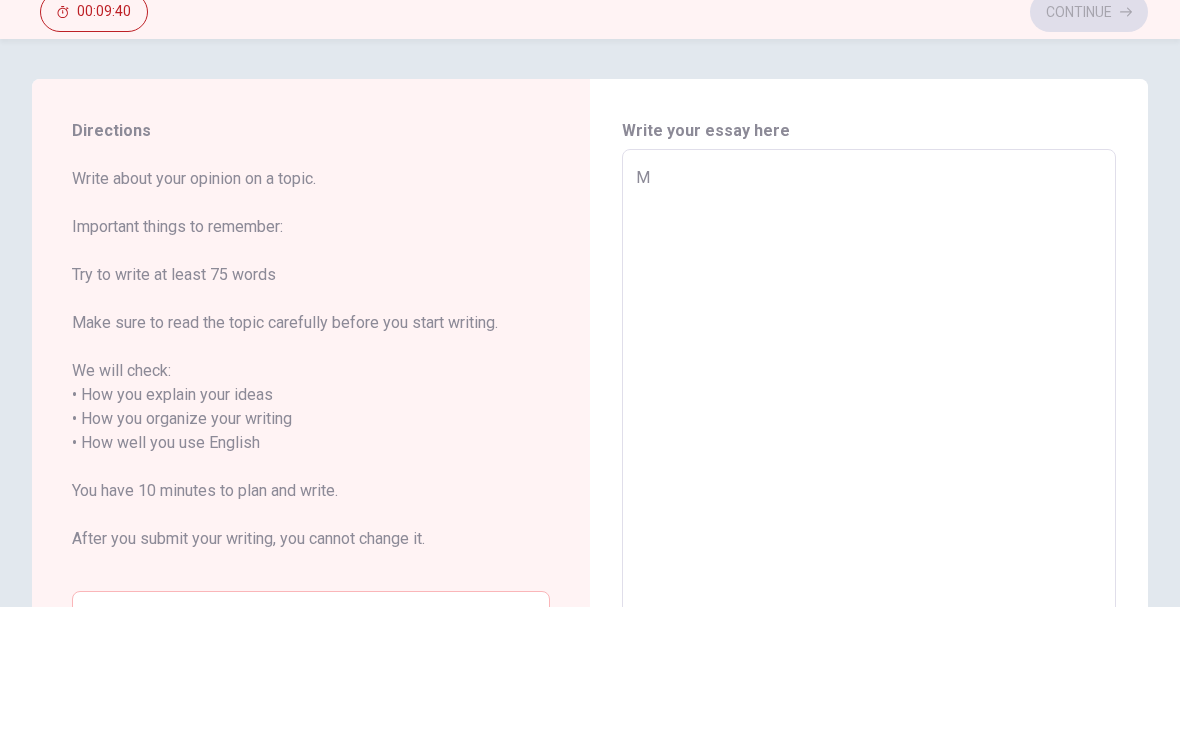 type on "x" 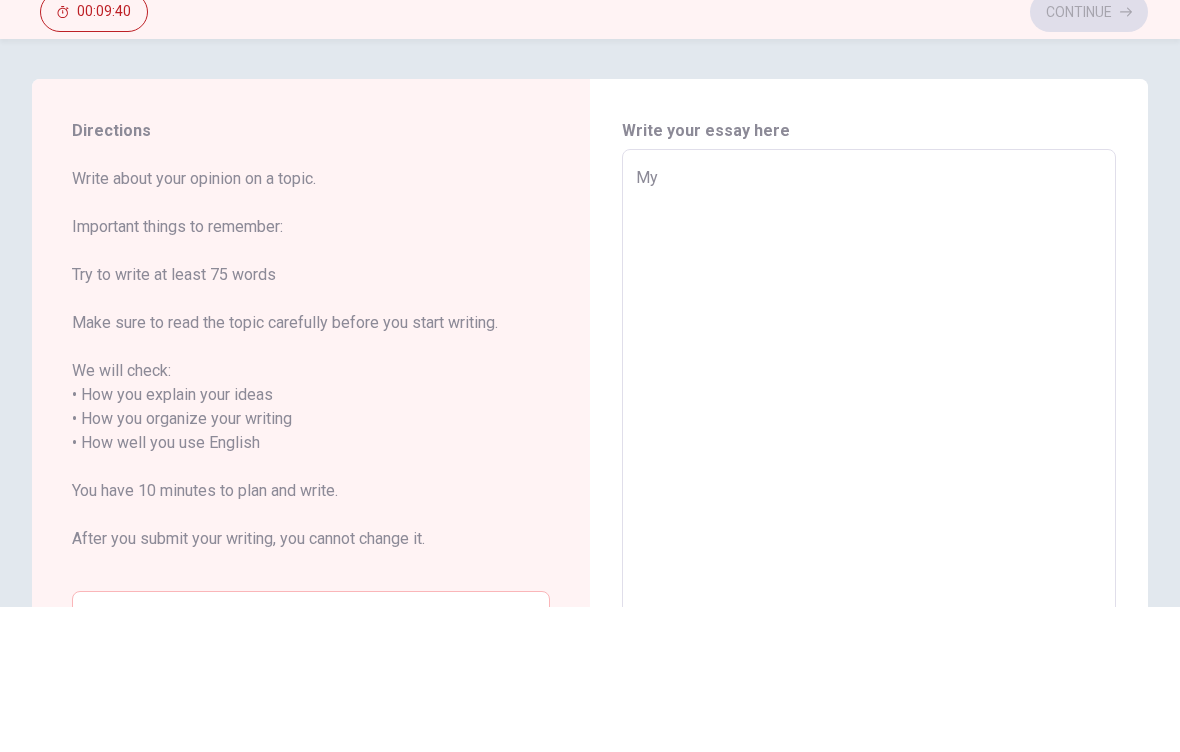 type on "x" 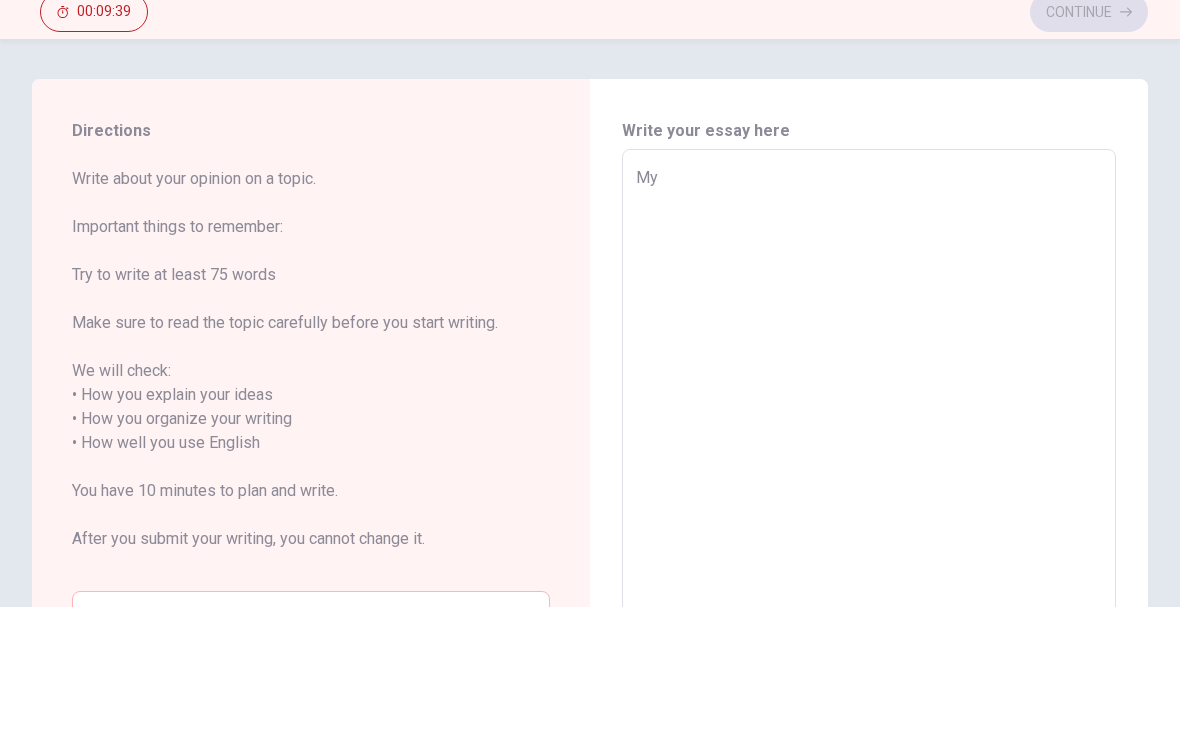 type on "My m" 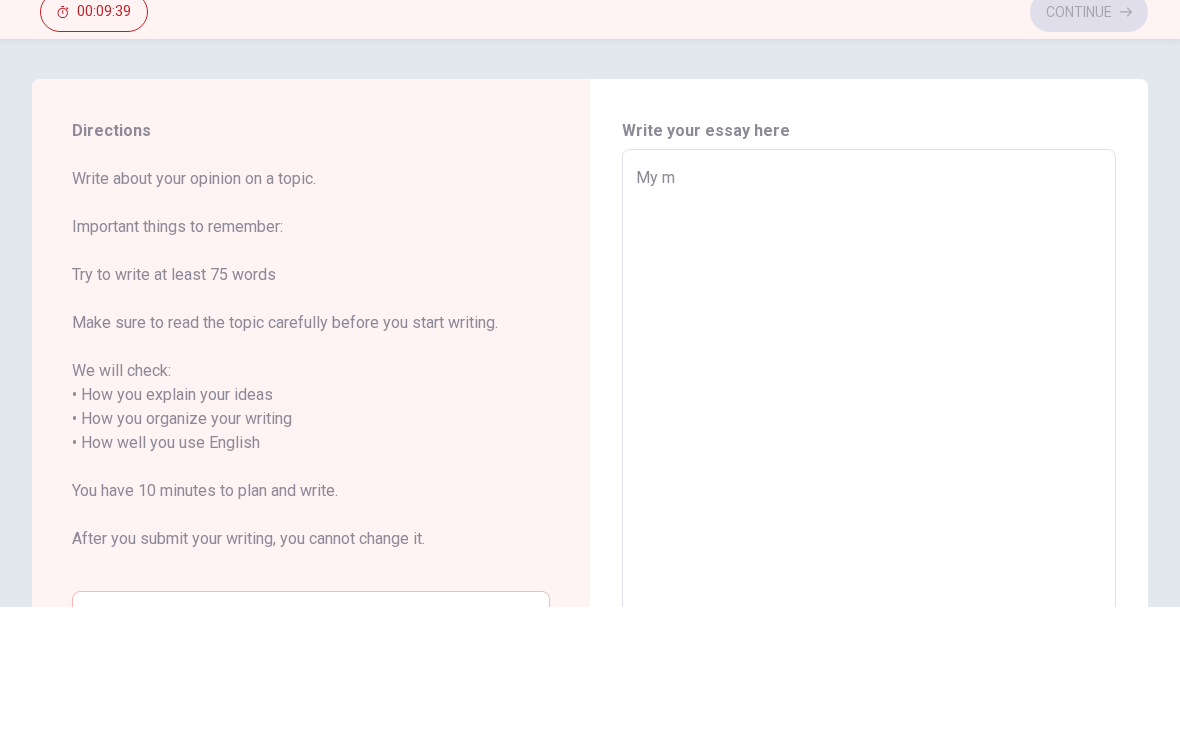 type on "x" 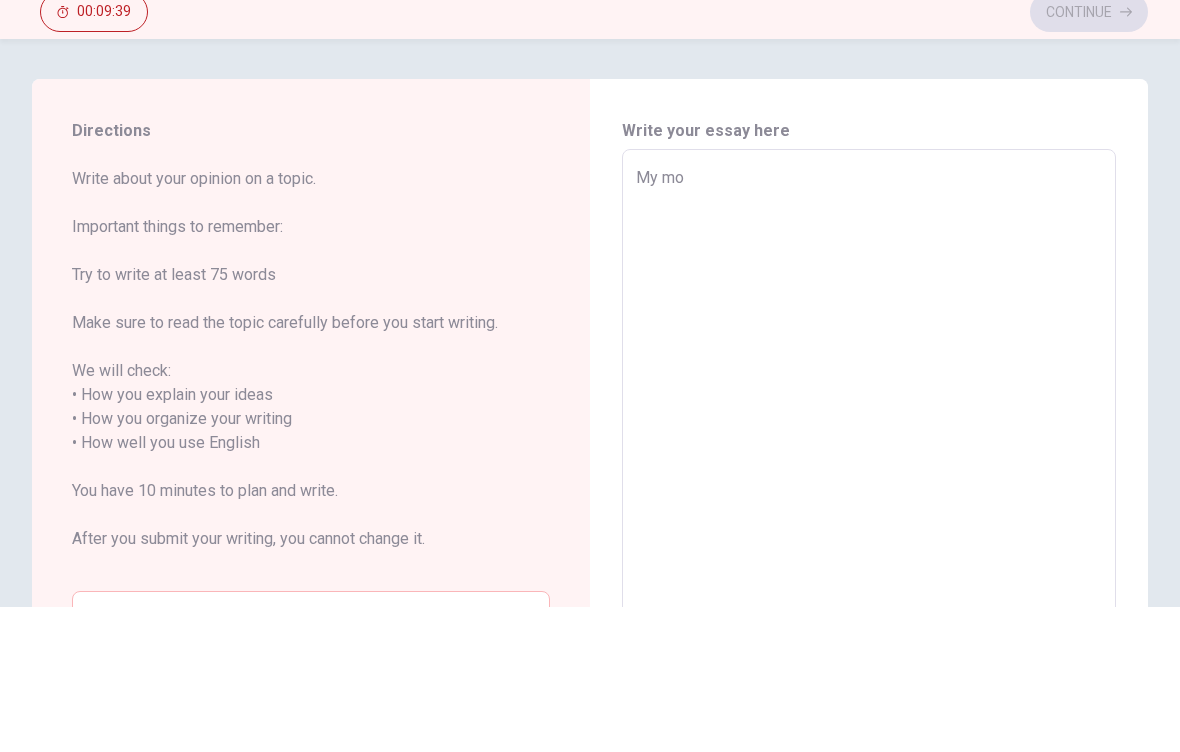 type on "x" 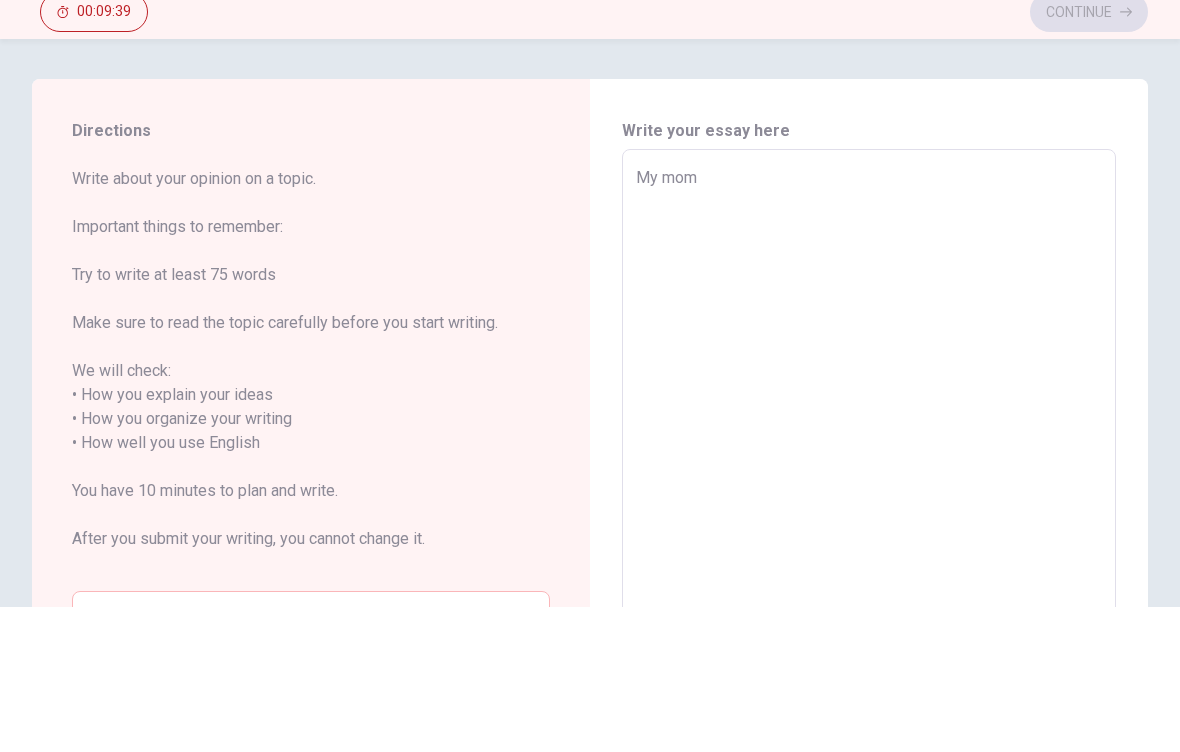 type on "x" 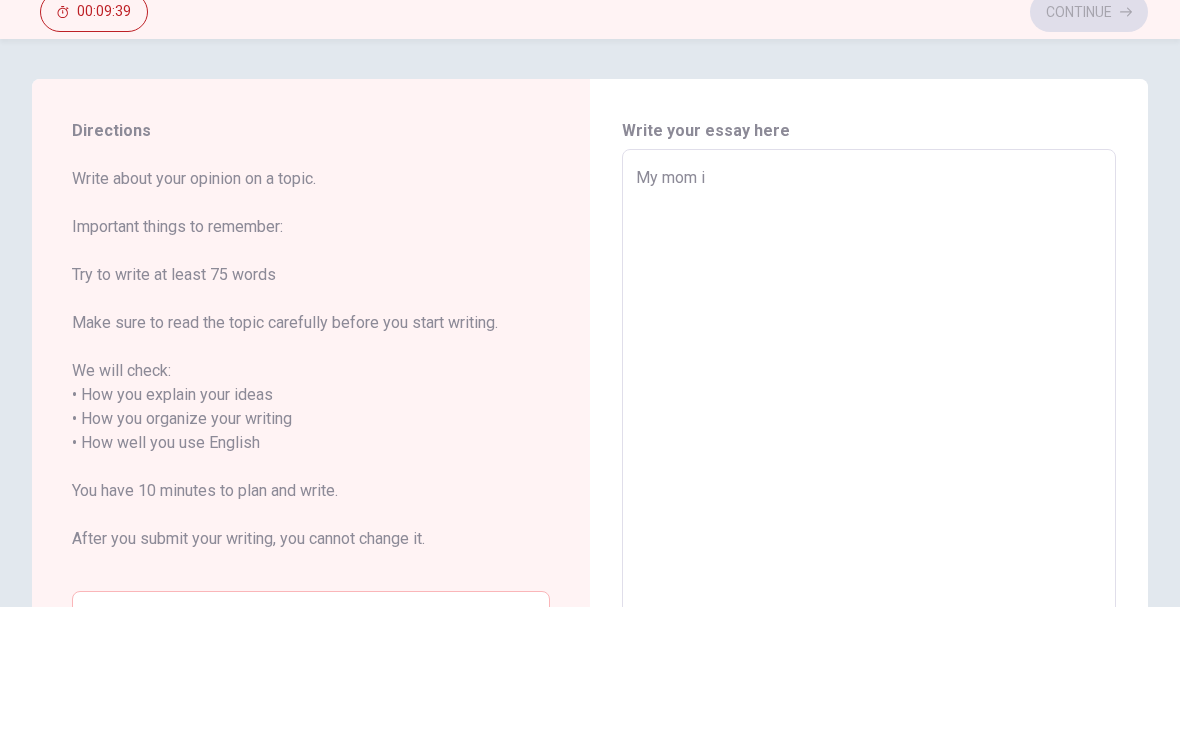 type on "x" 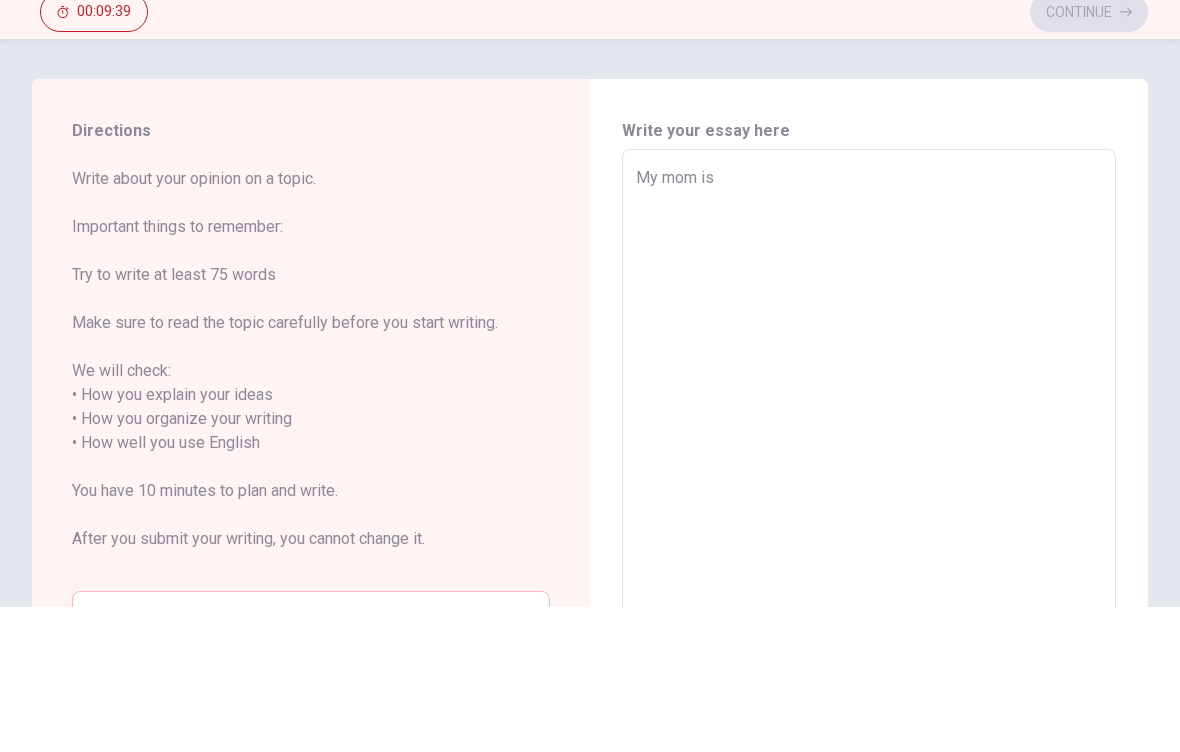 type on "x" 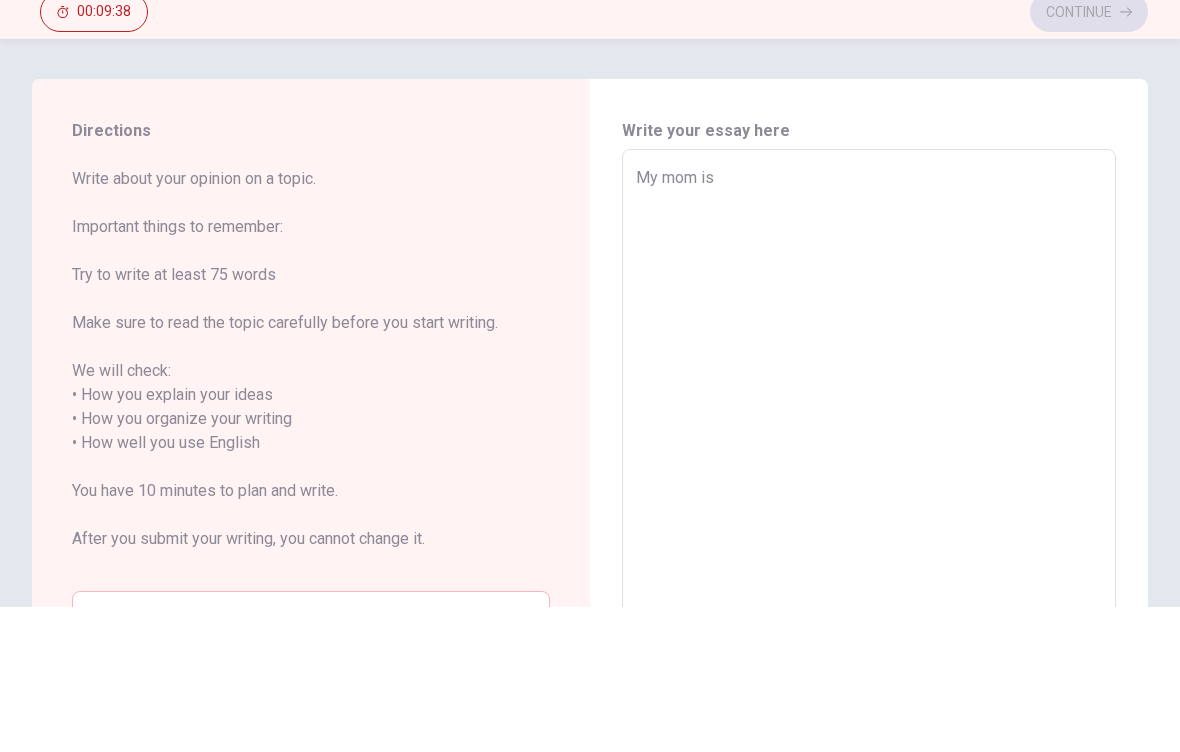 type on "My mom is" 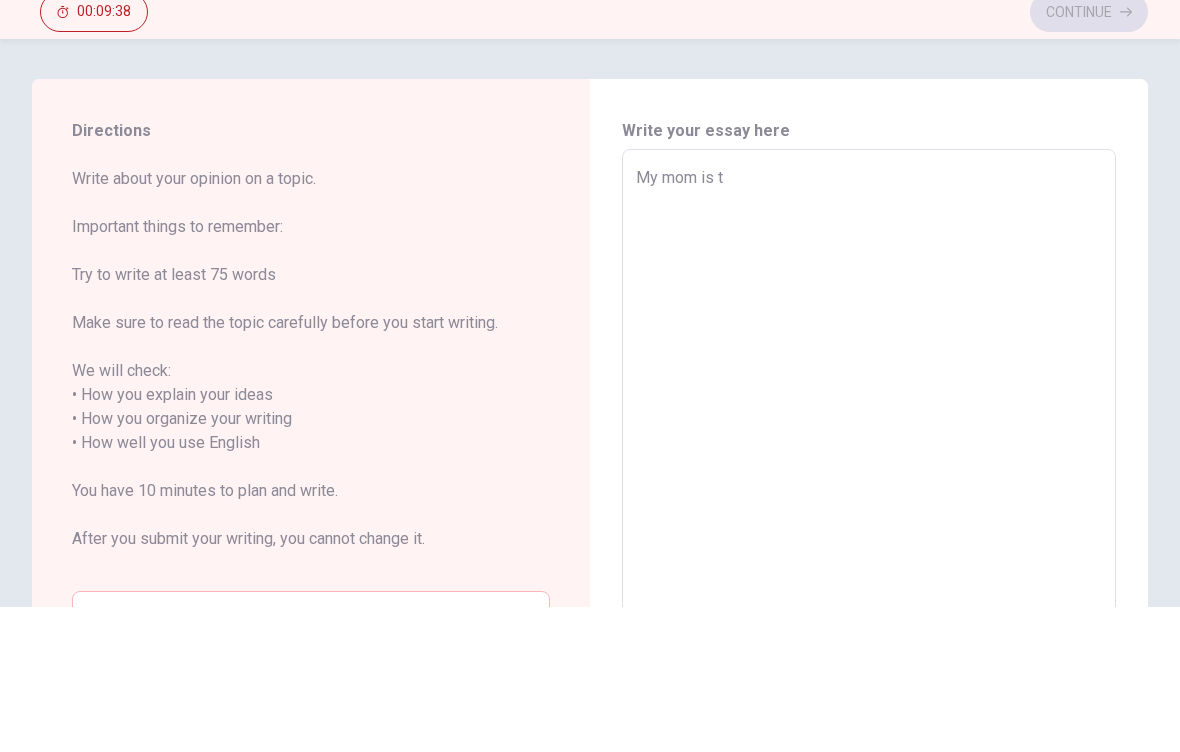 type on "x" 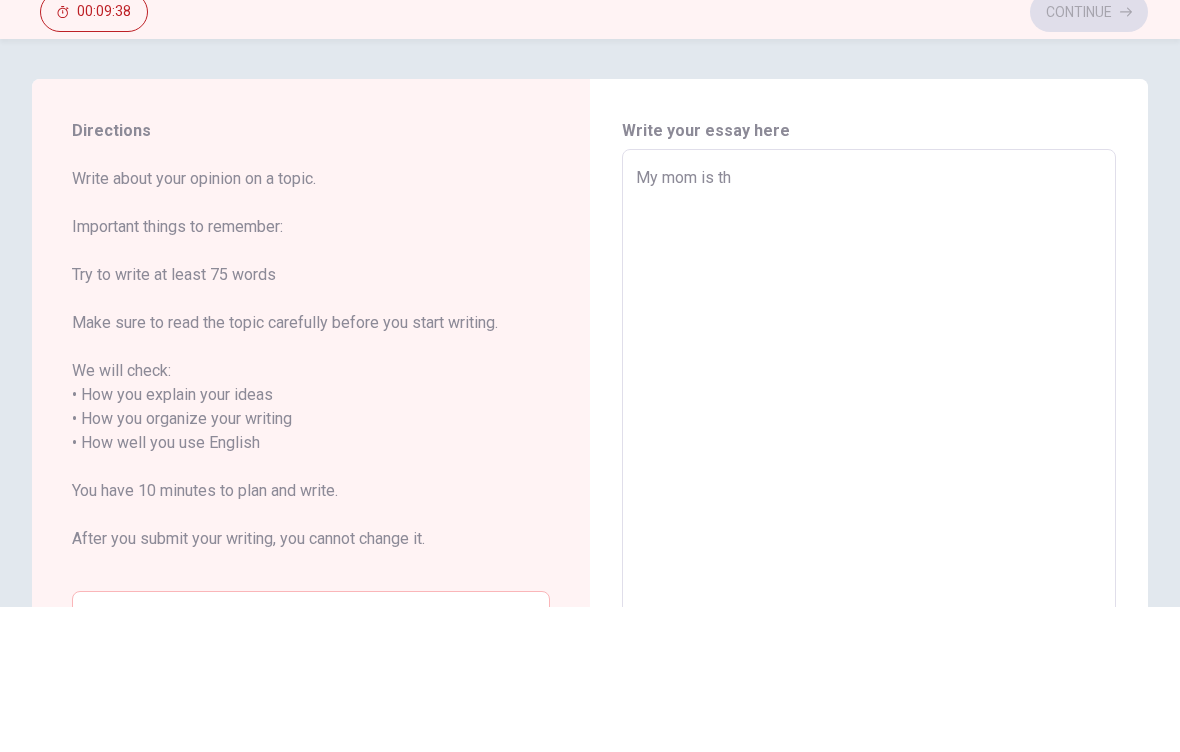 type on "x" 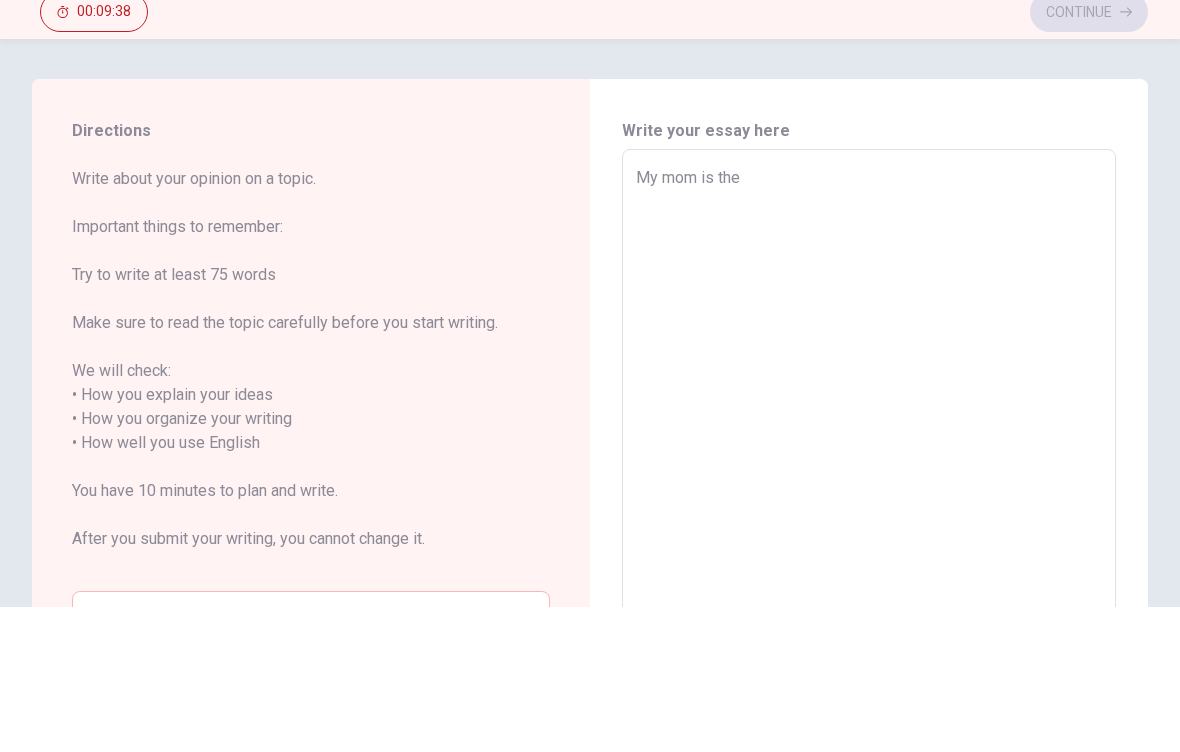 type on "x" 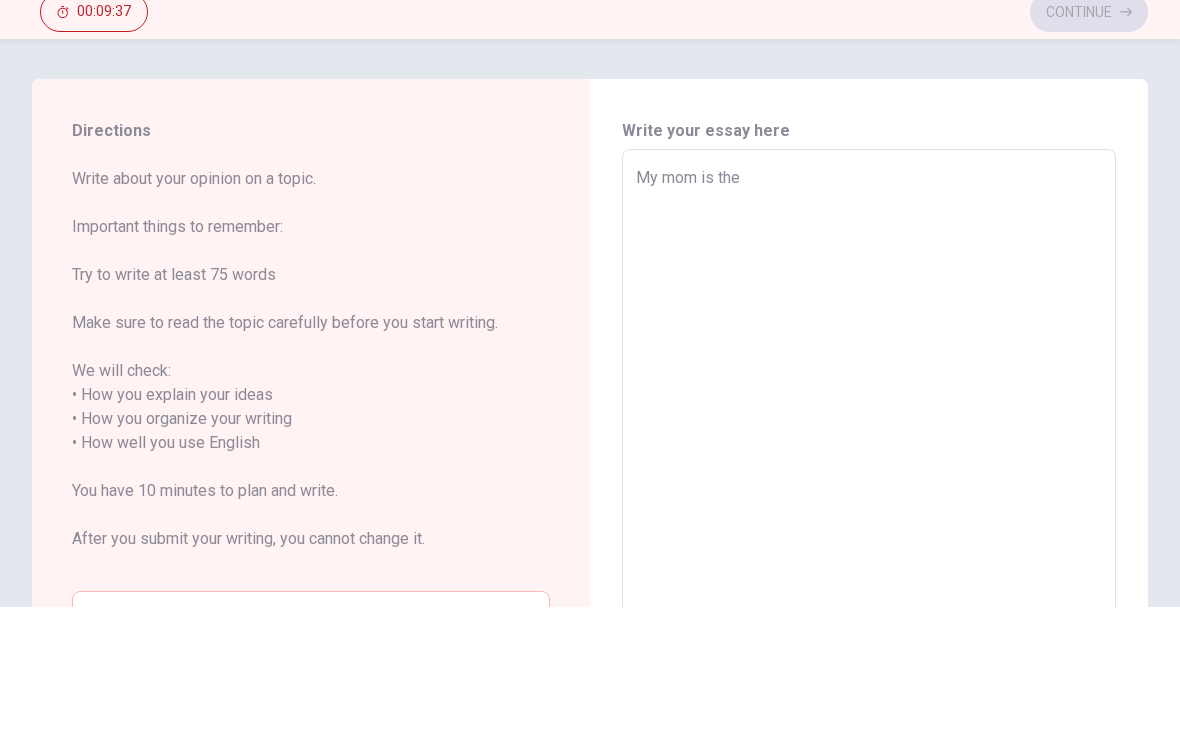 type on "My mom is the" 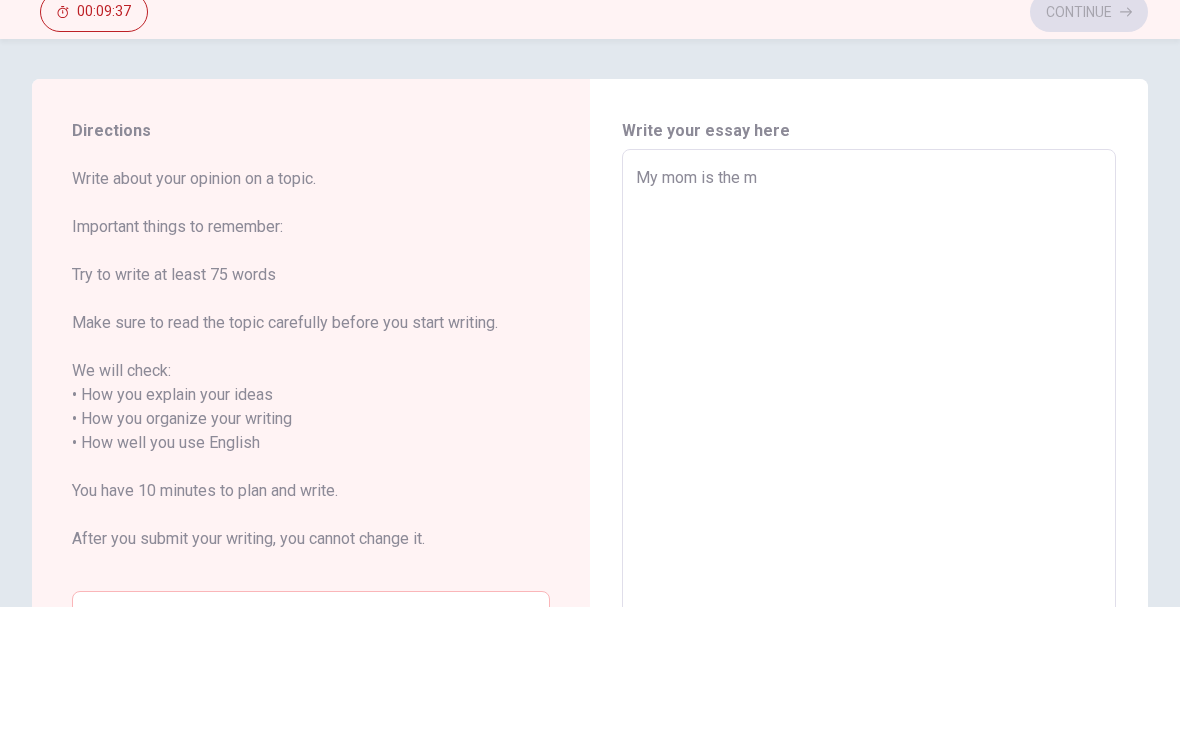 type on "x" 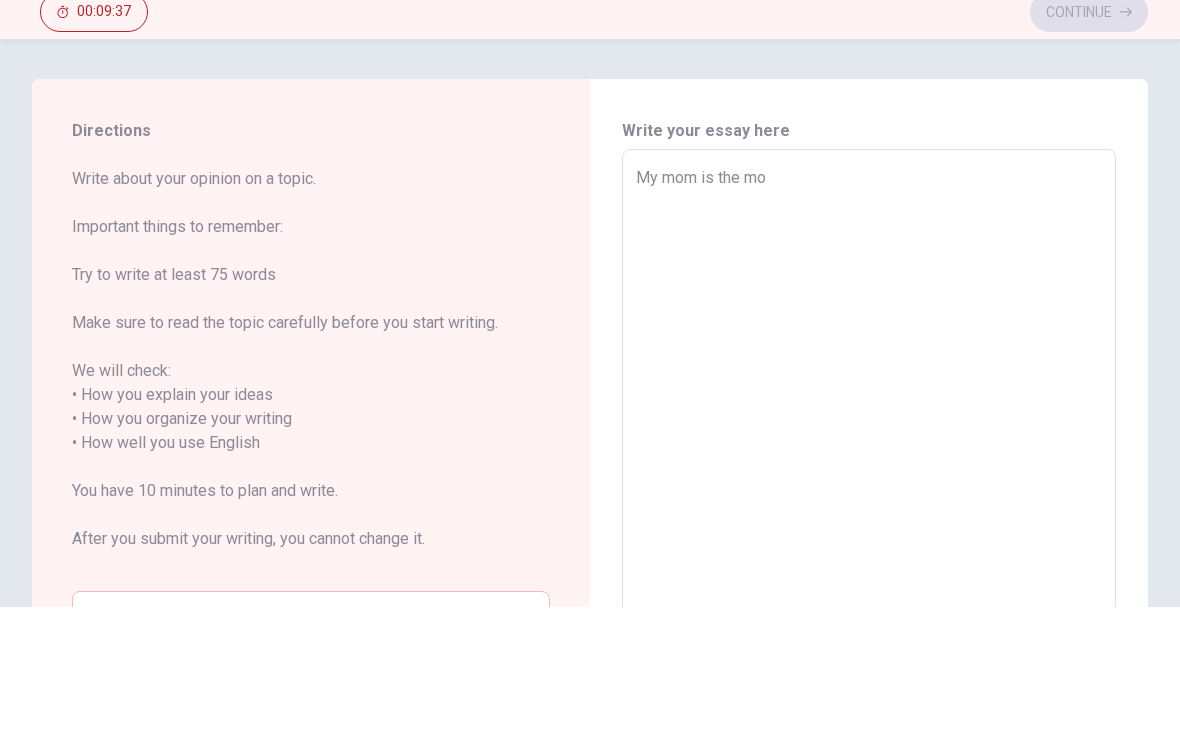 type on "x" 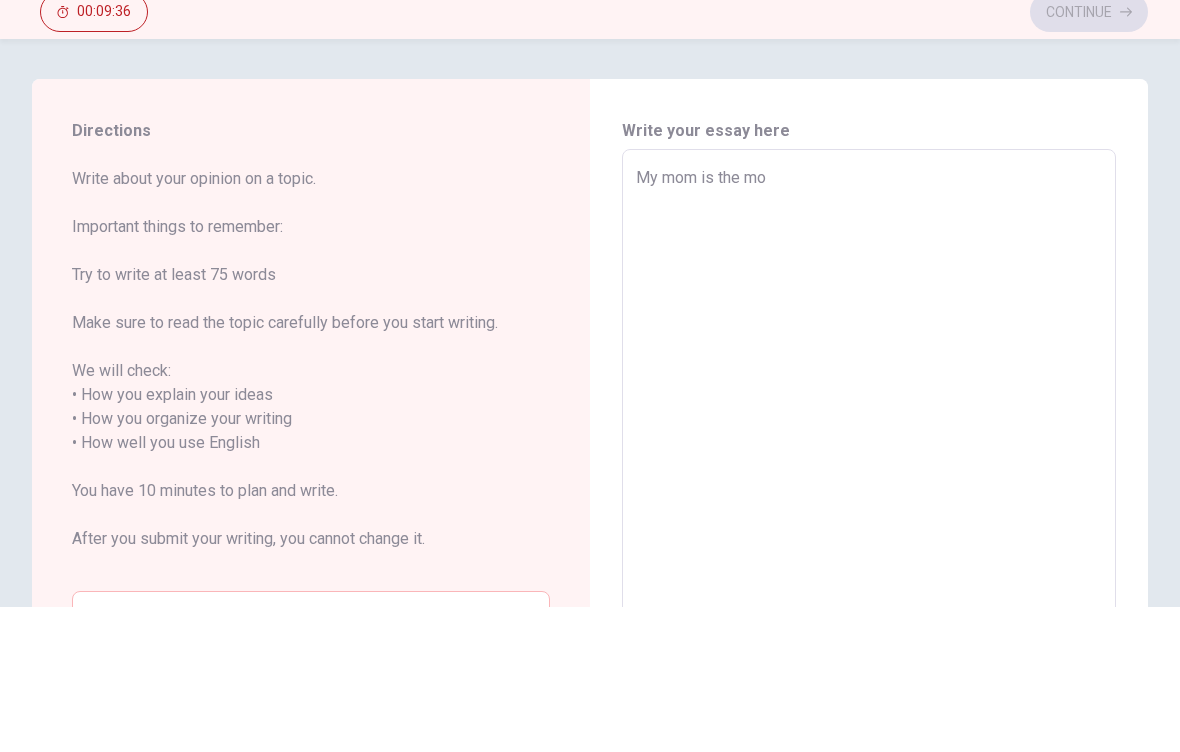 type on "My mom is the m" 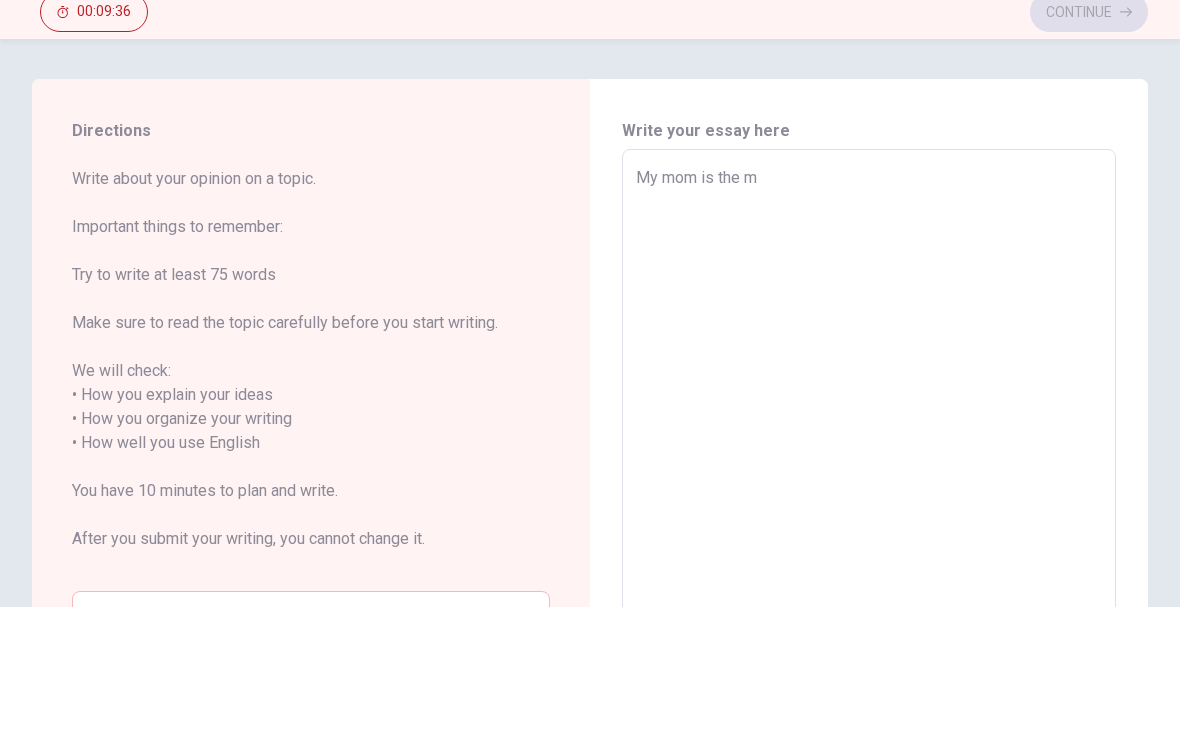type on "x" 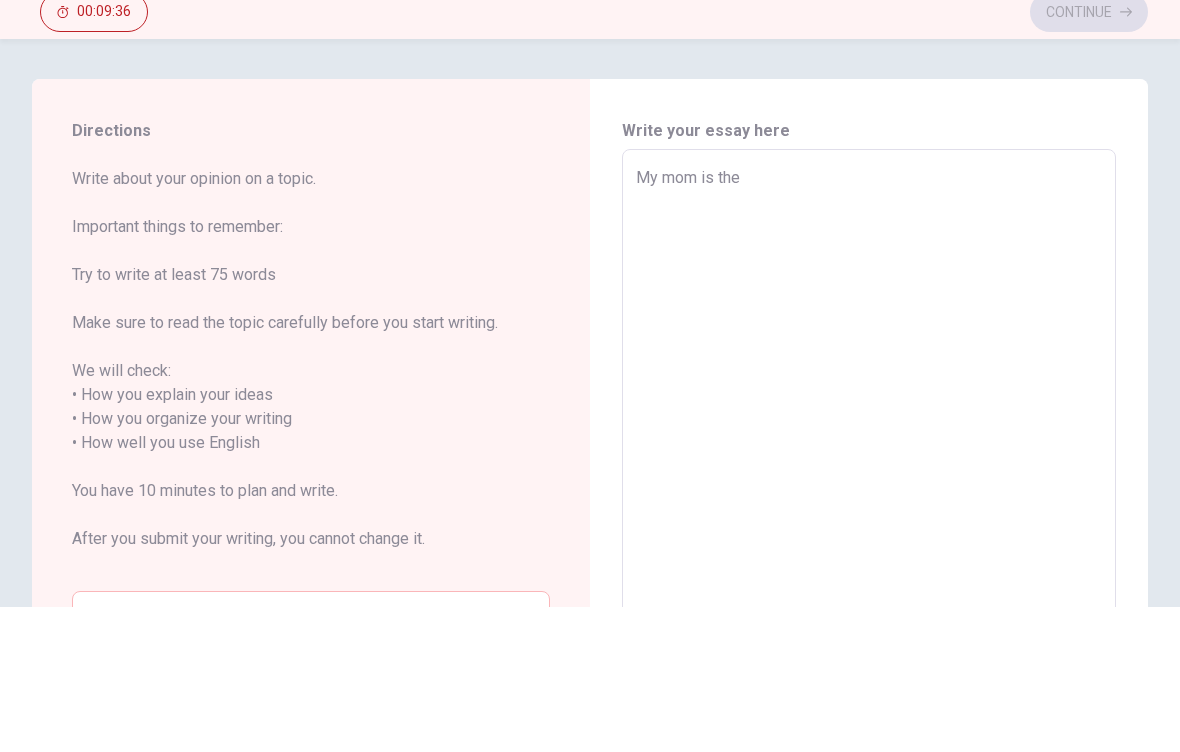 type on "x" 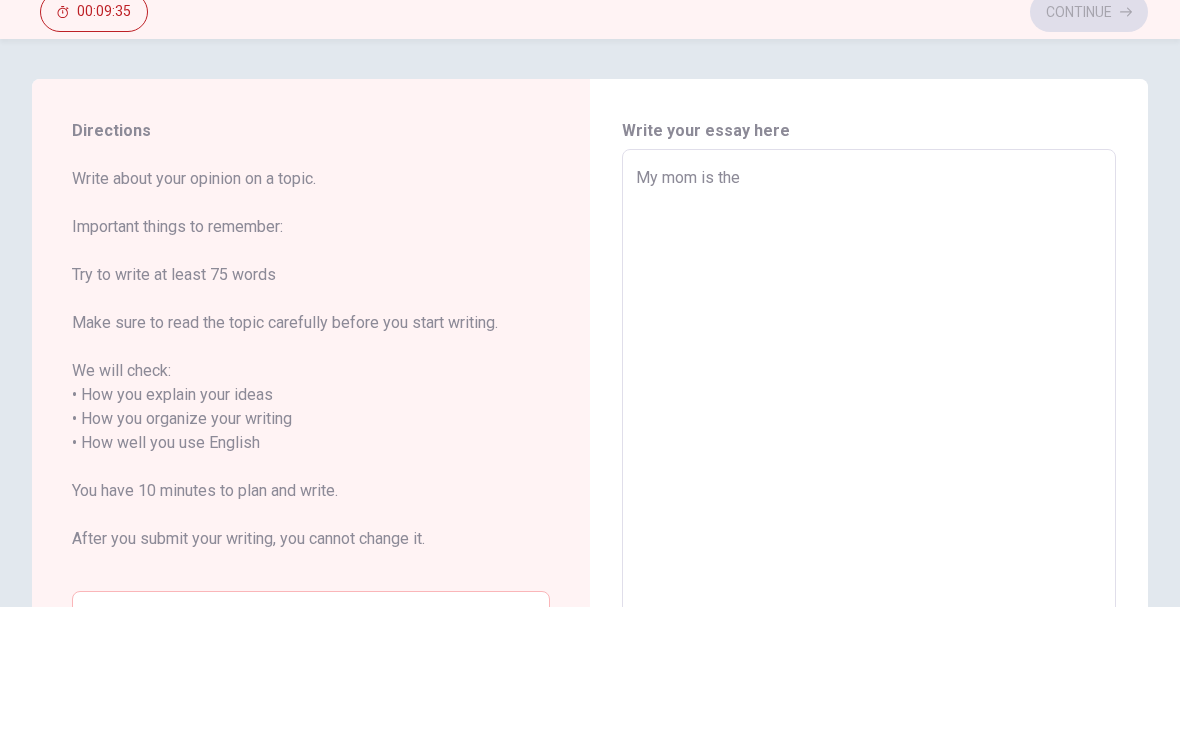 type on "My mom is the" 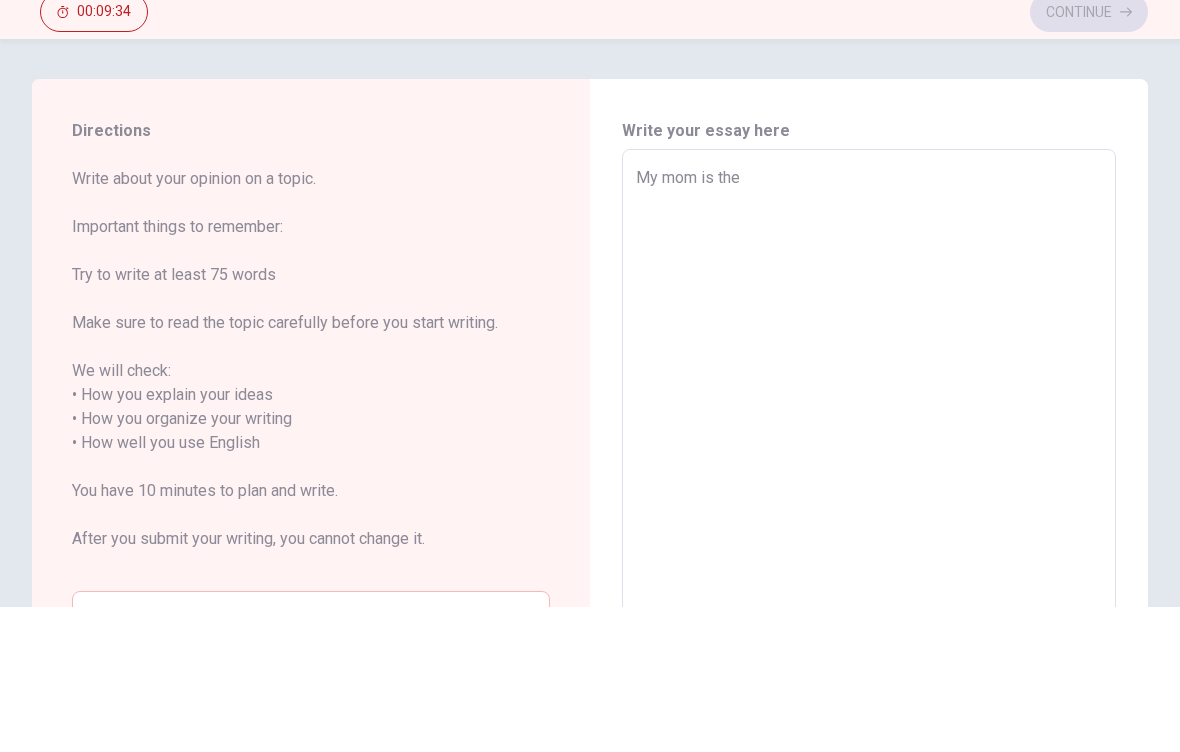 type on "My mom is the" 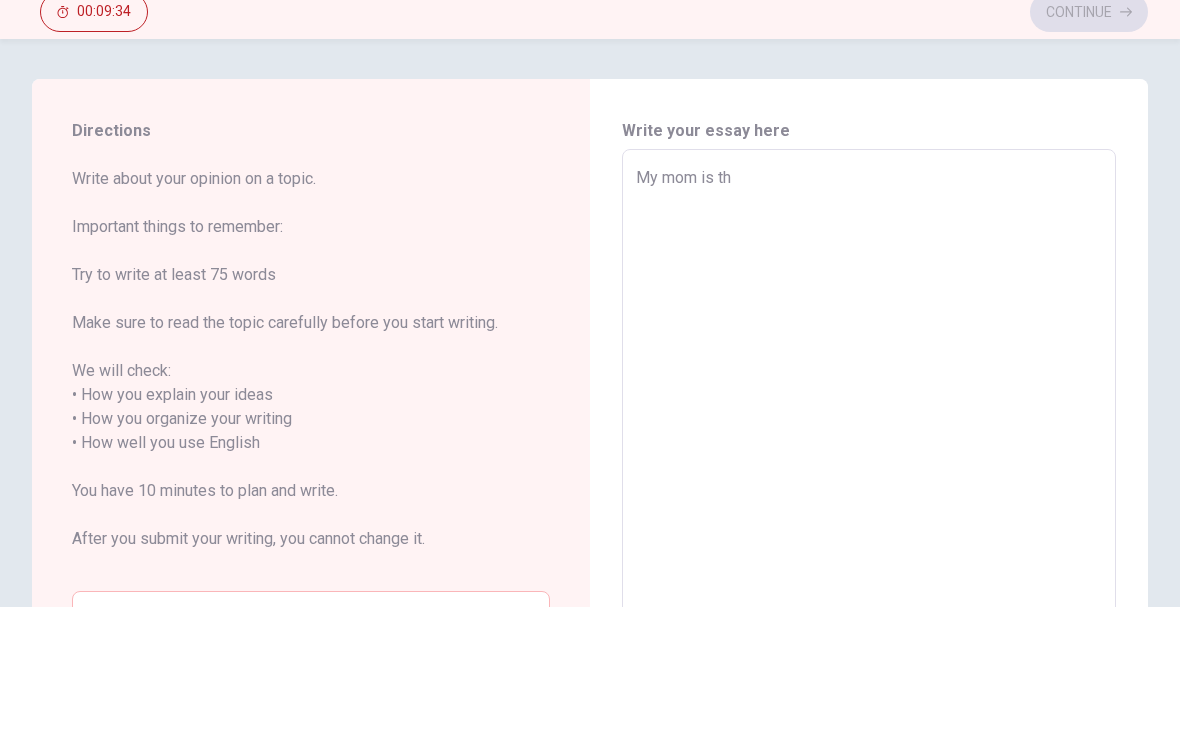 type on "x" 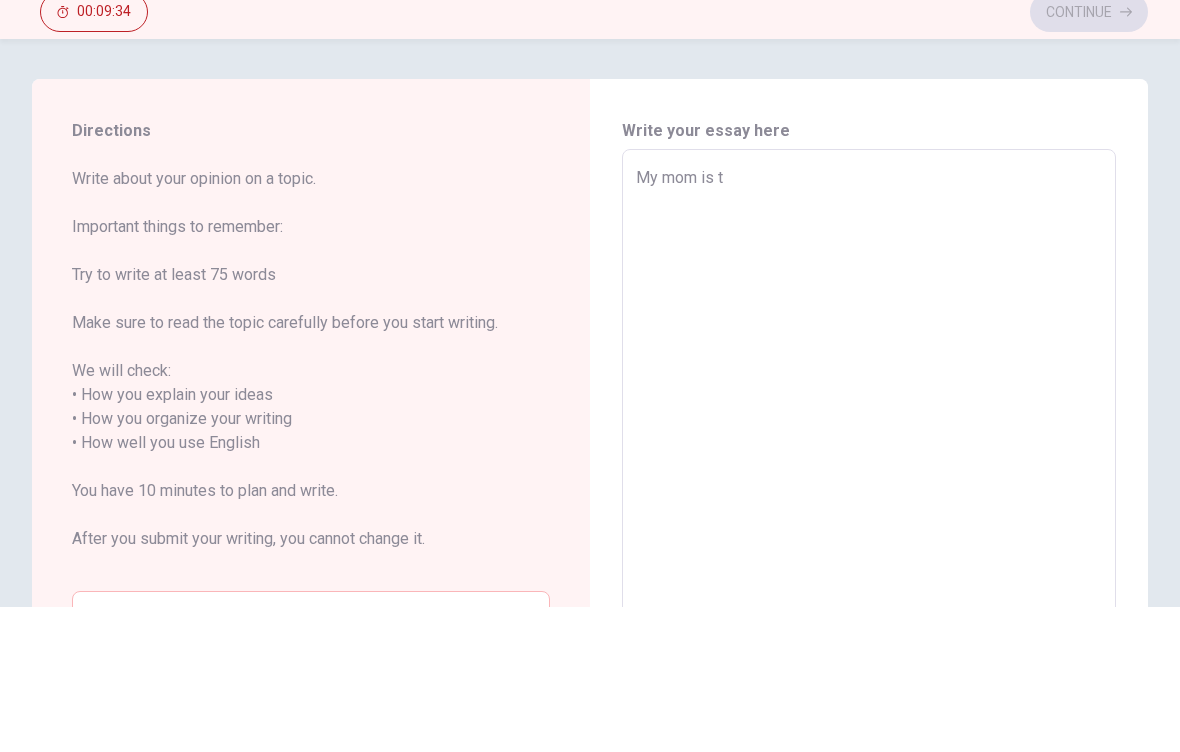 type on "x" 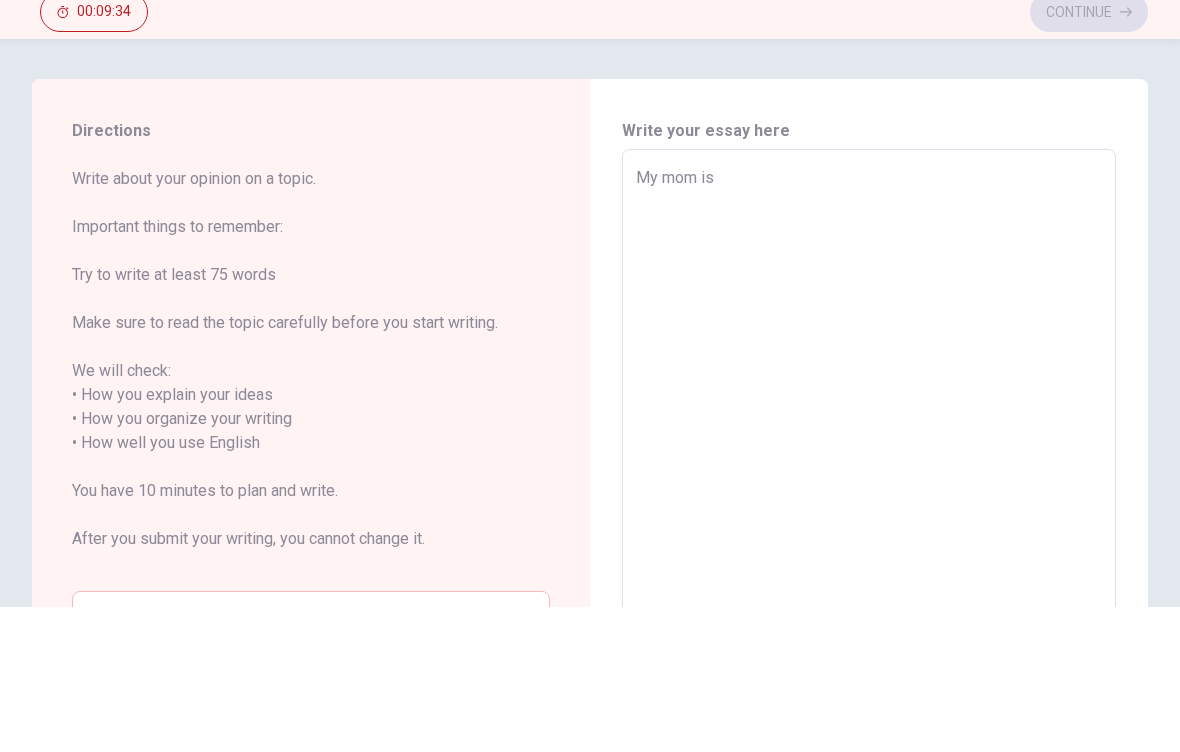 type on "x" 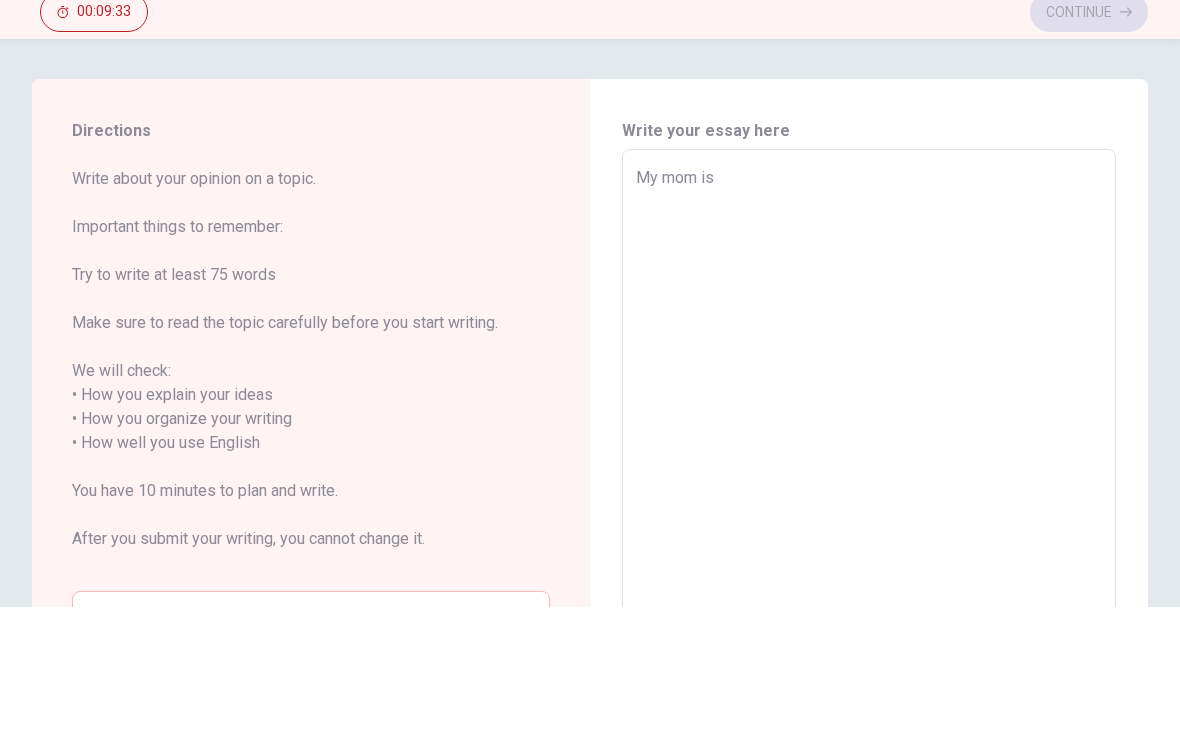 type on "My mom is i" 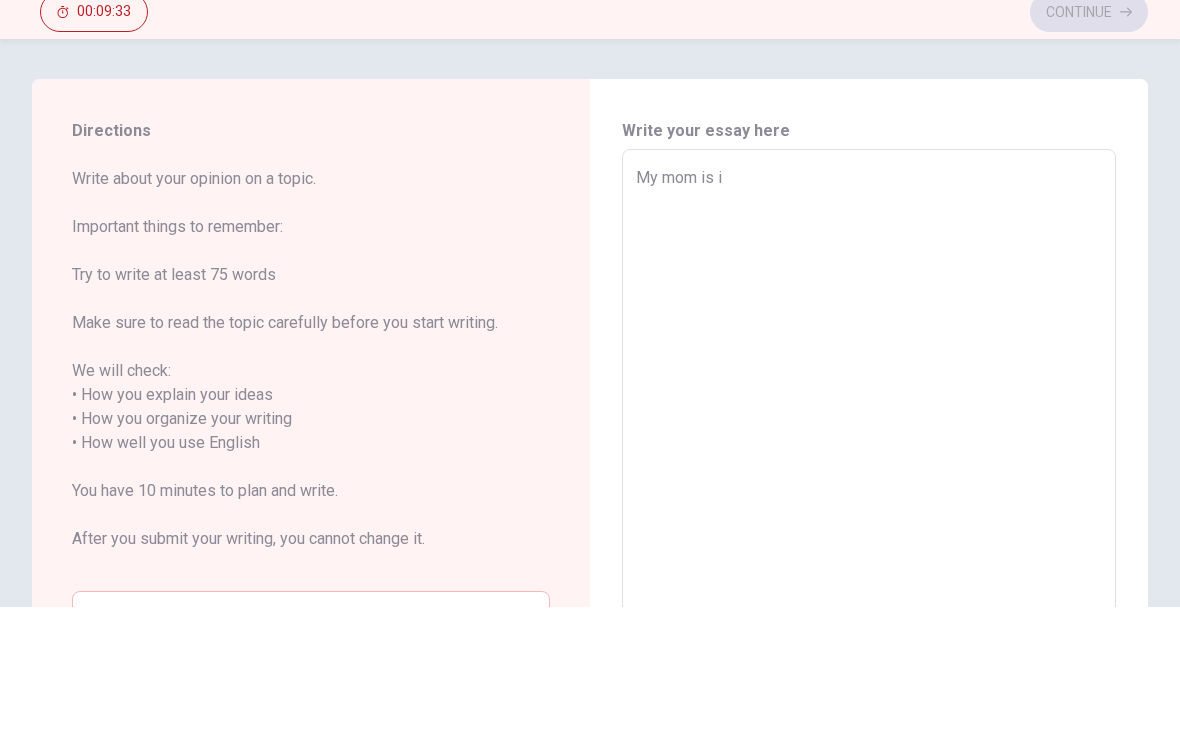 type on "x" 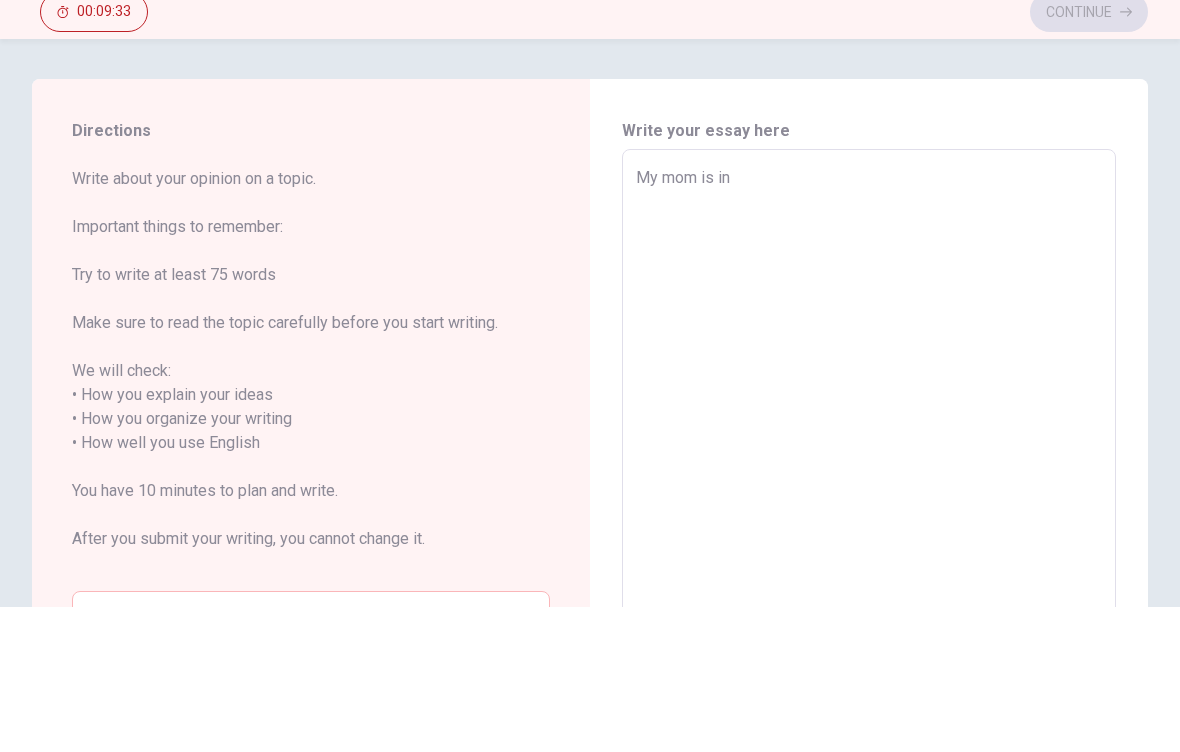 type on "x" 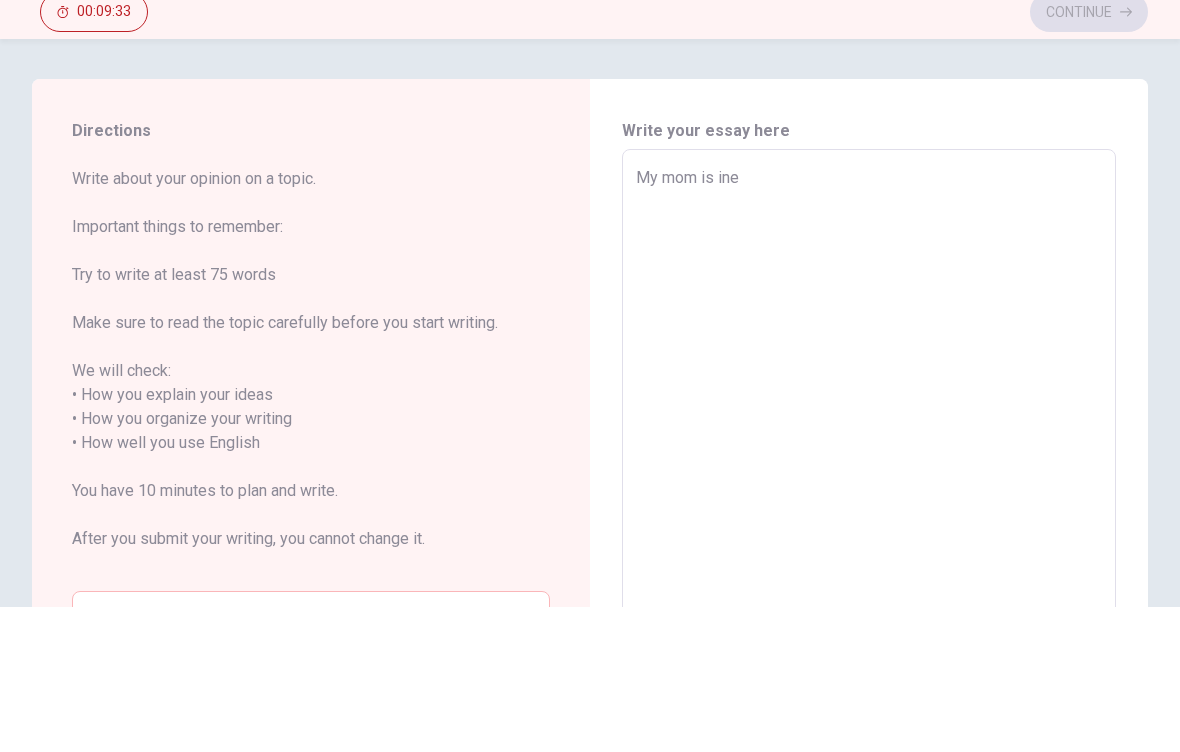 type on "x" 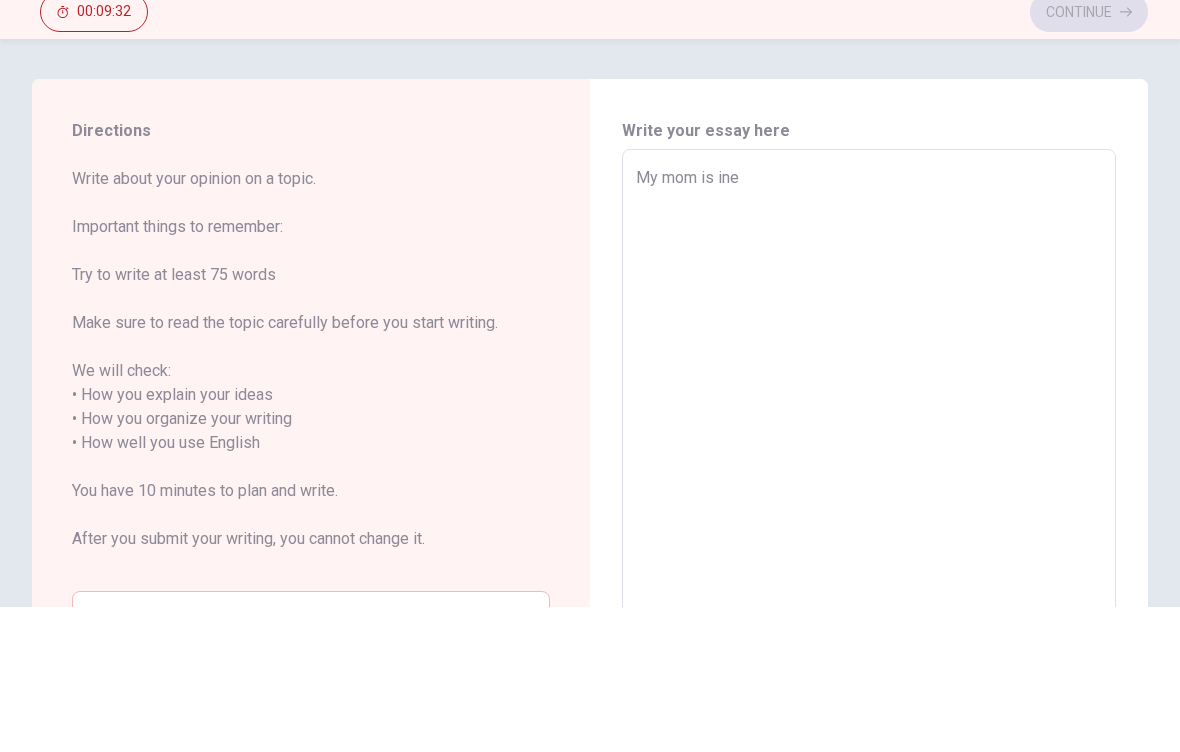 type on "My mom is ine" 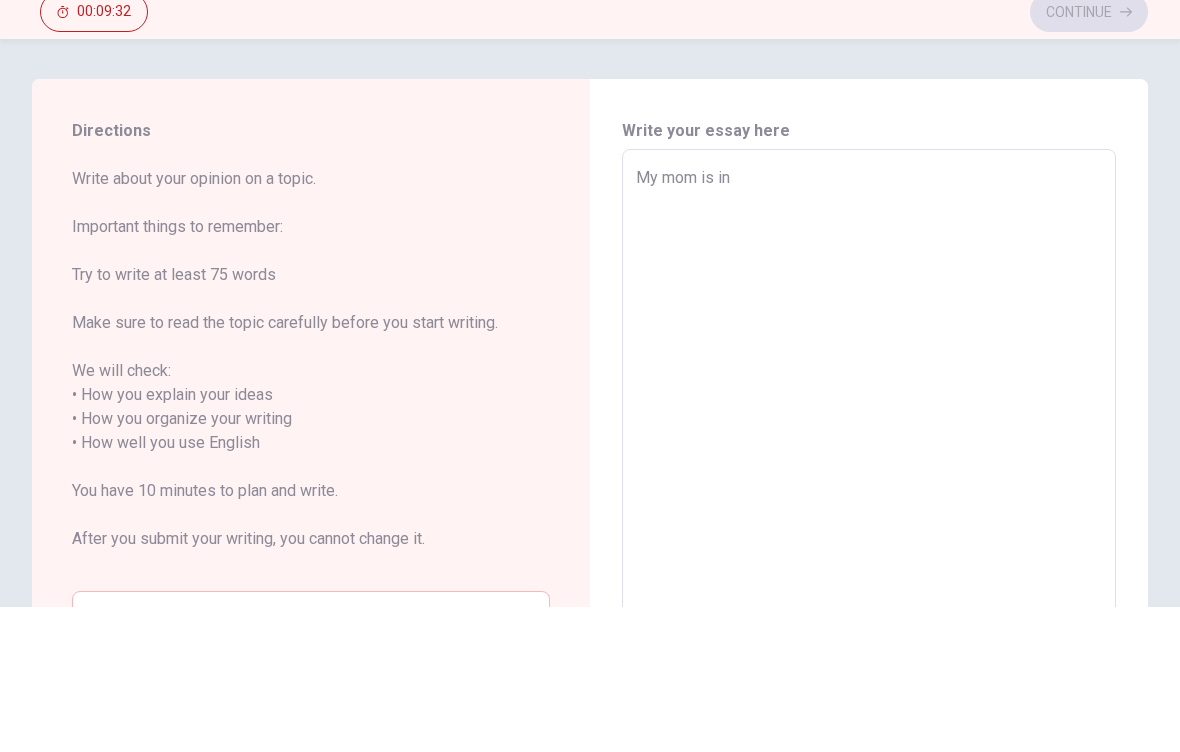 type on "x" 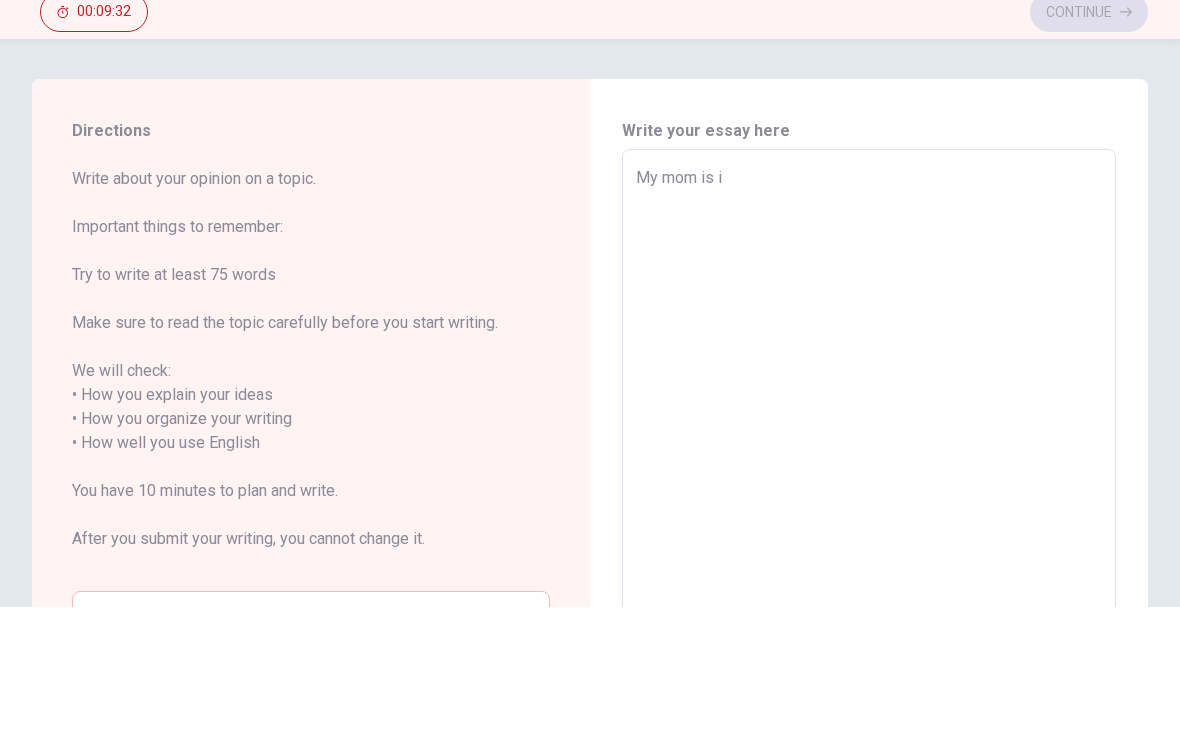type on "x" 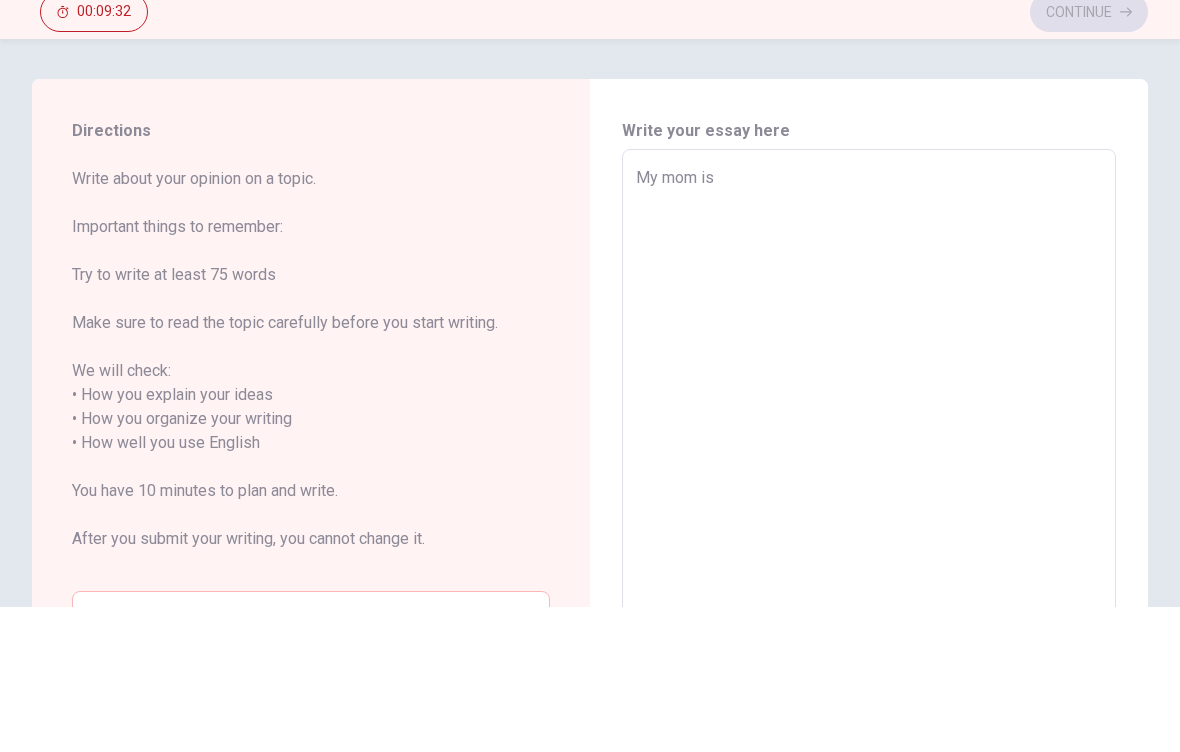 type on "x" 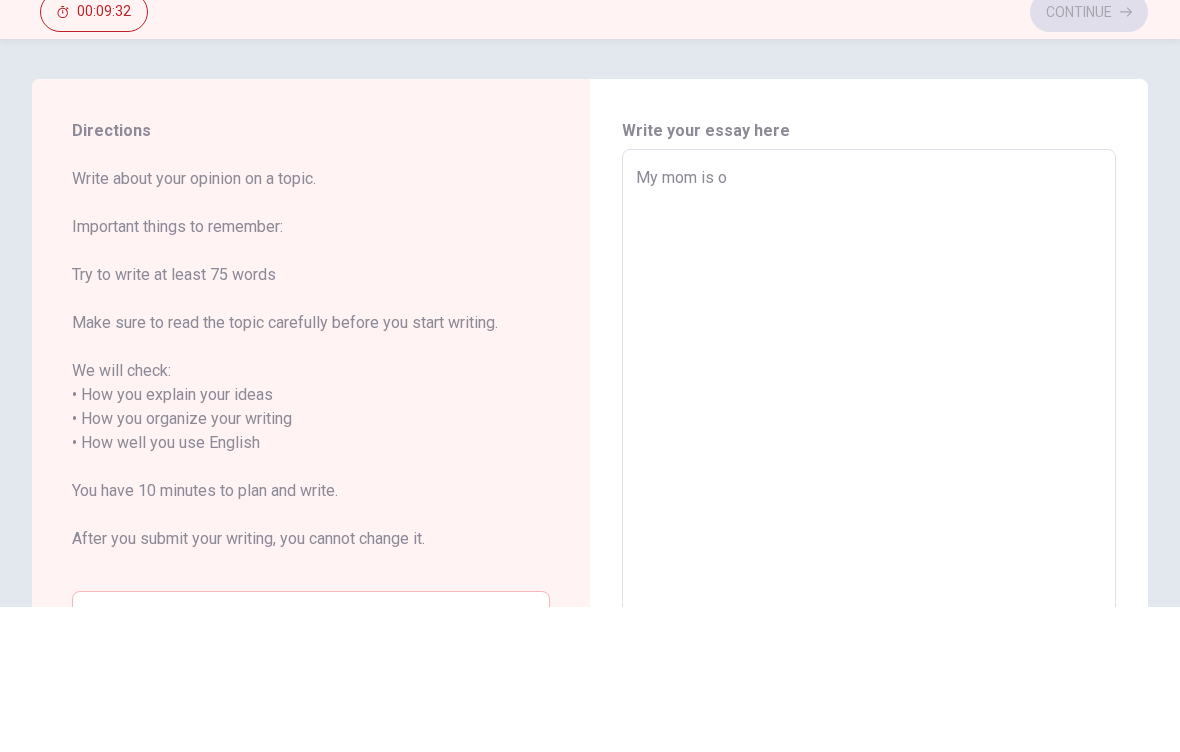 type on "x" 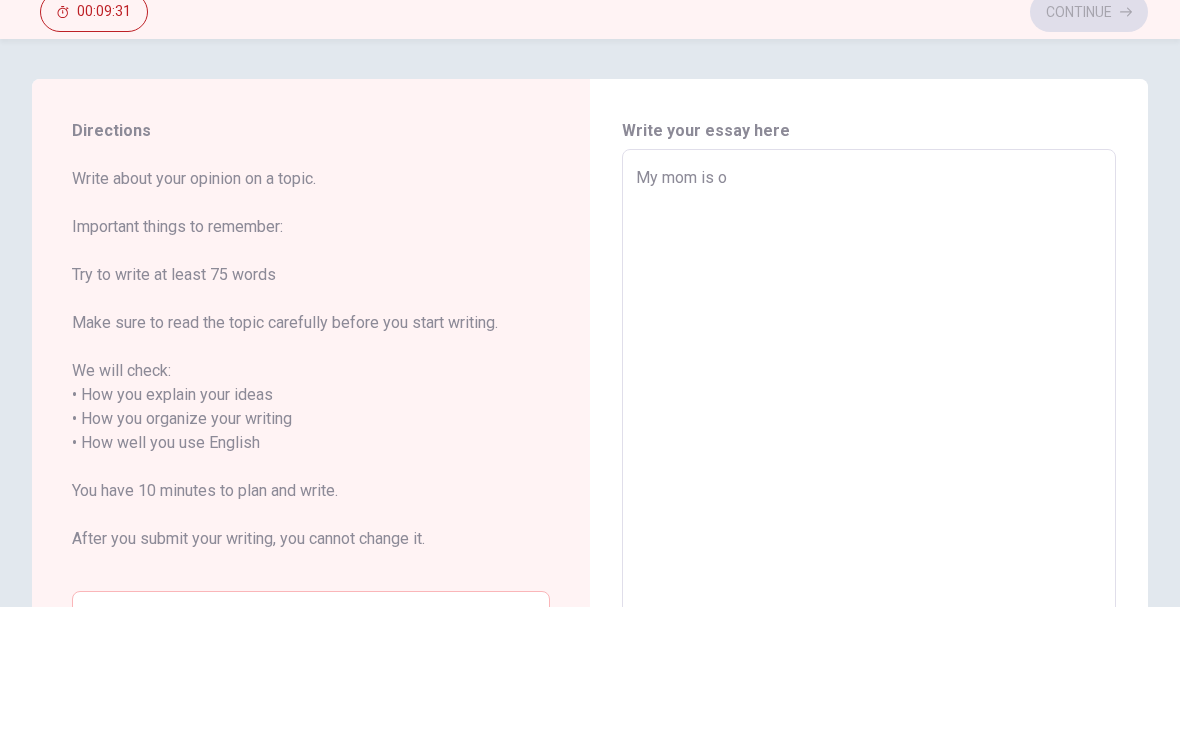 type on "My mom is on" 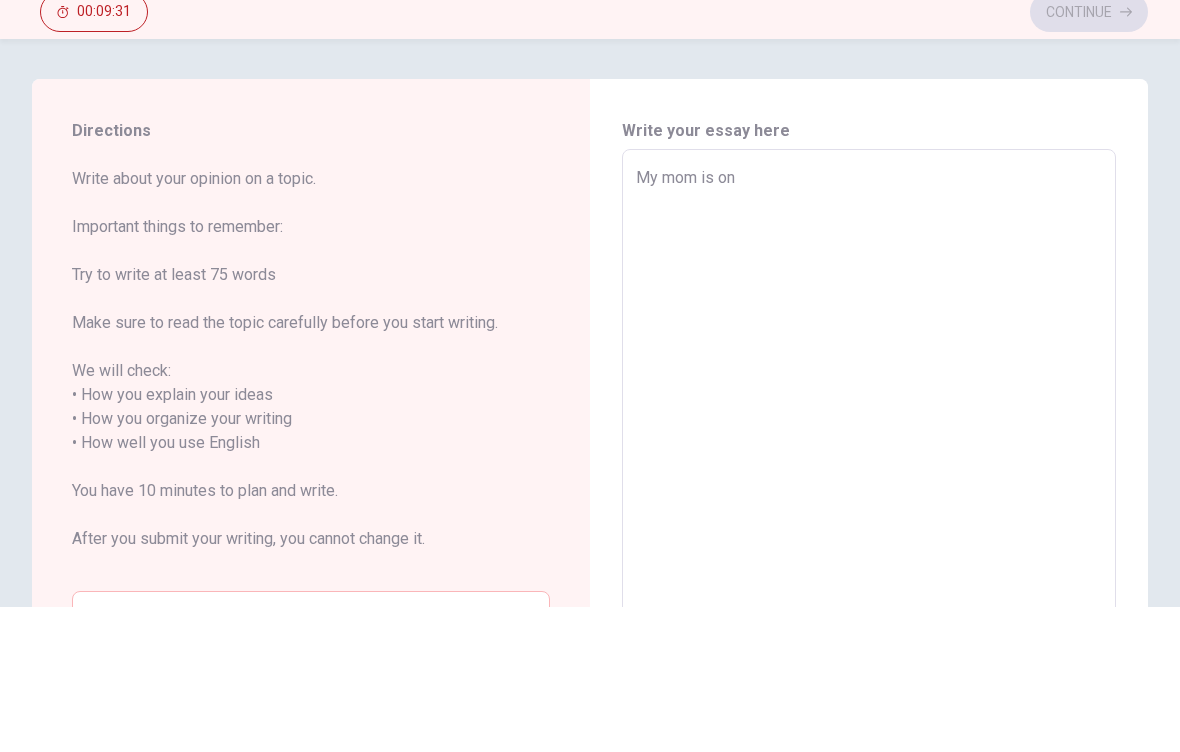 type on "x" 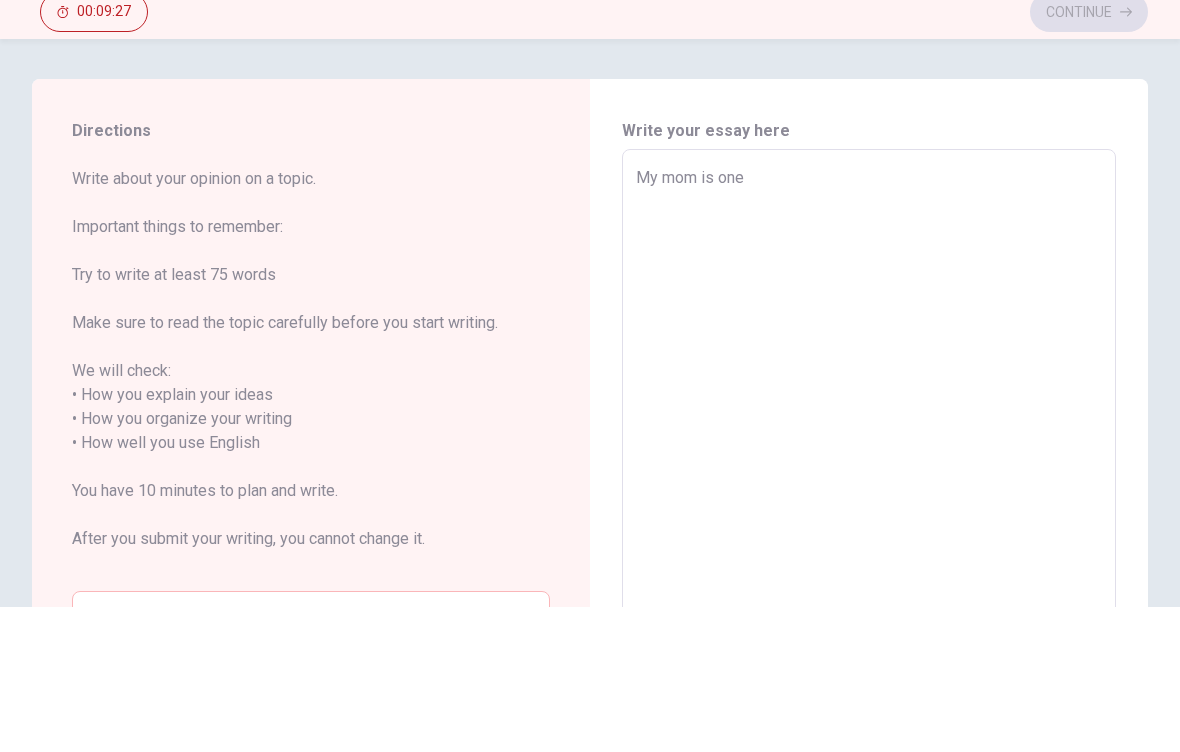 type on "x" 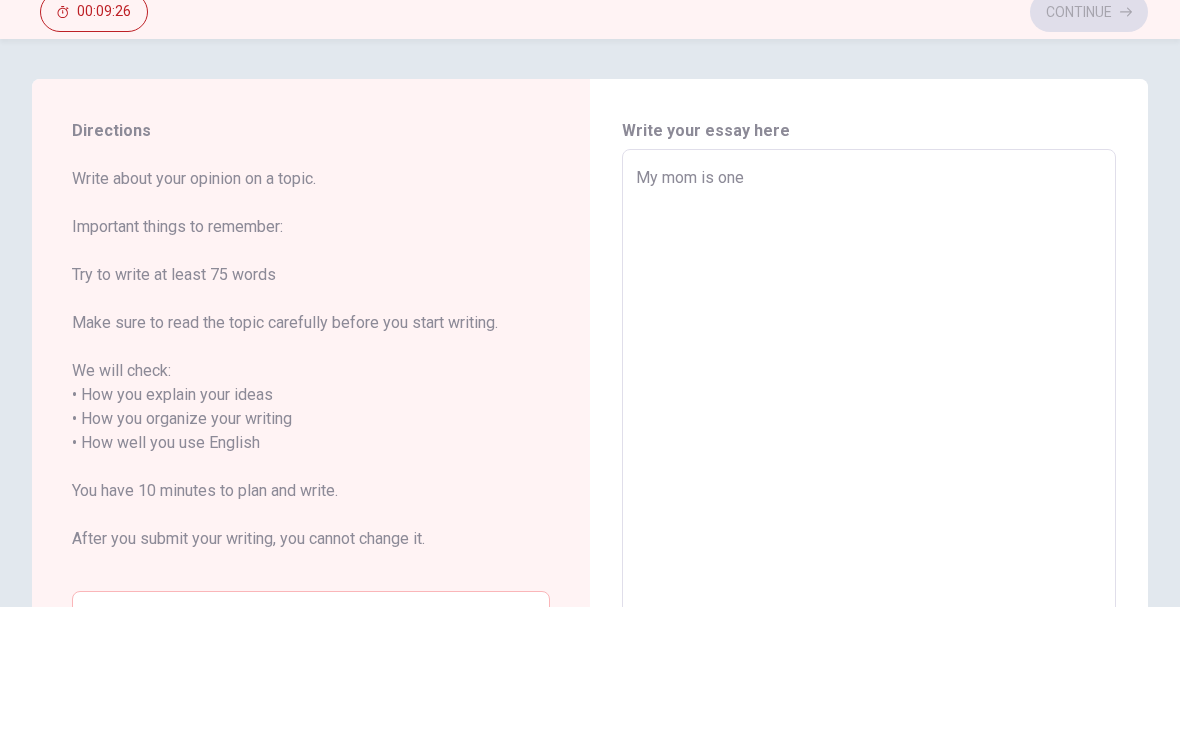 type on "My mom is one" 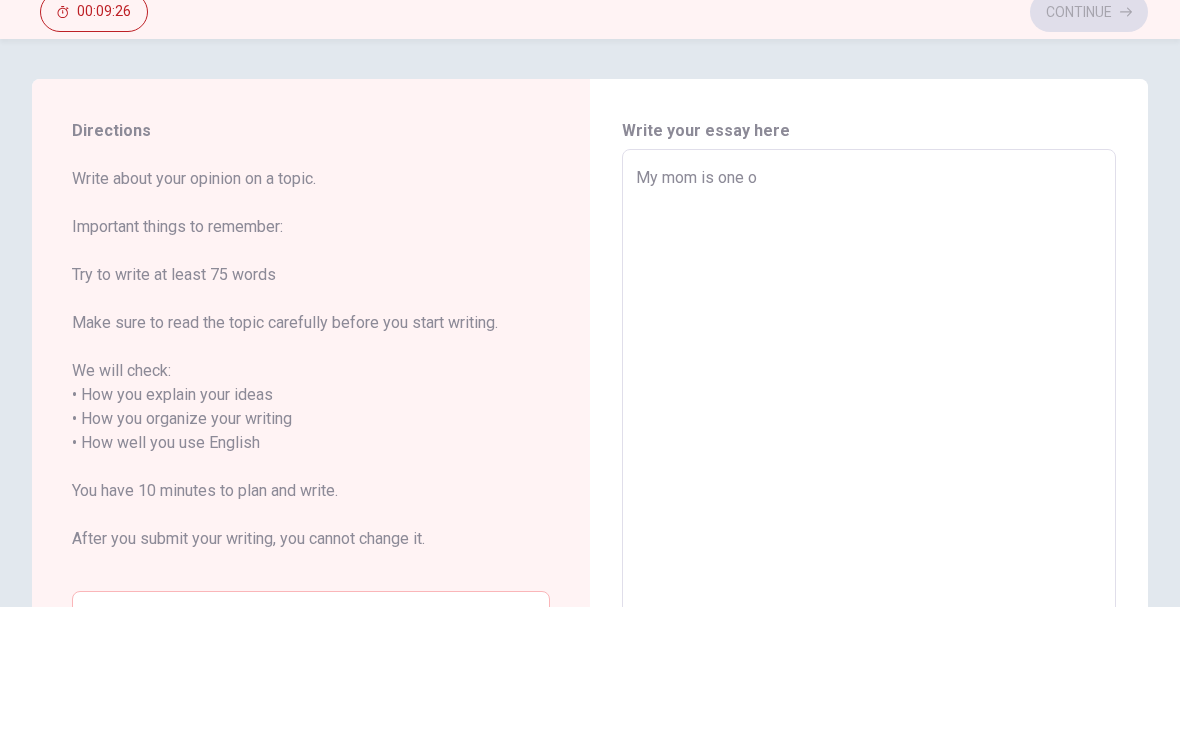 type on "x" 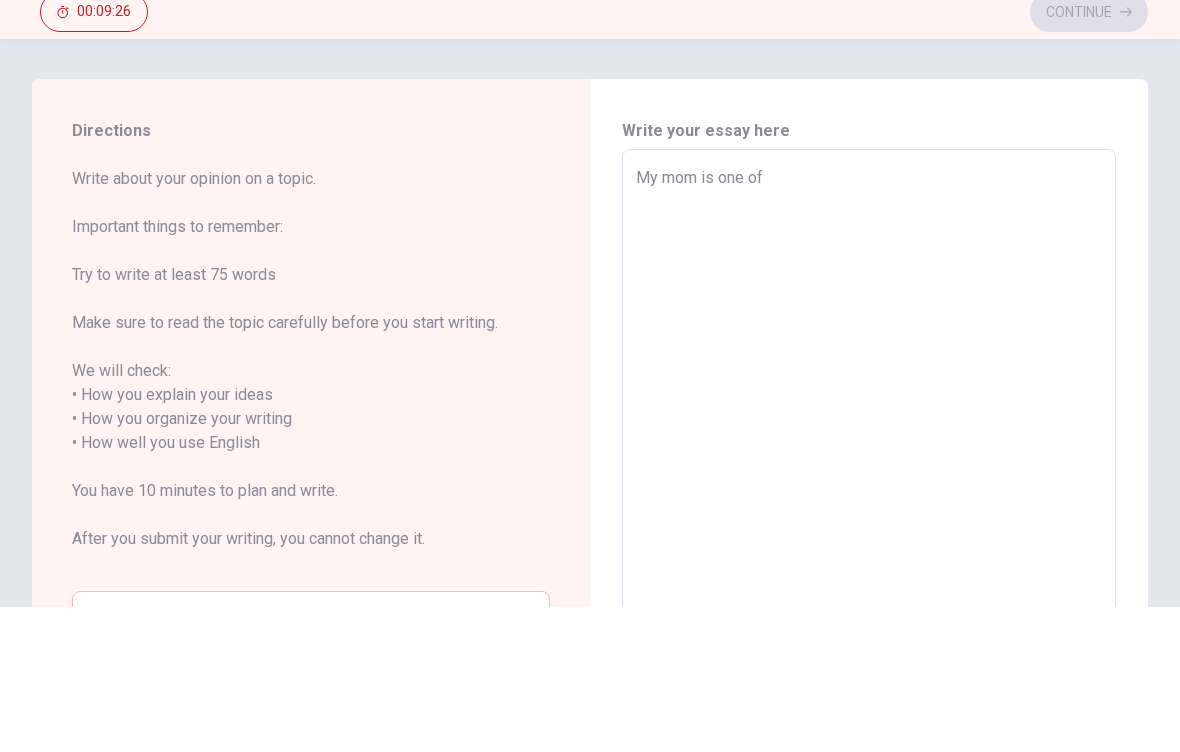 type on "x" 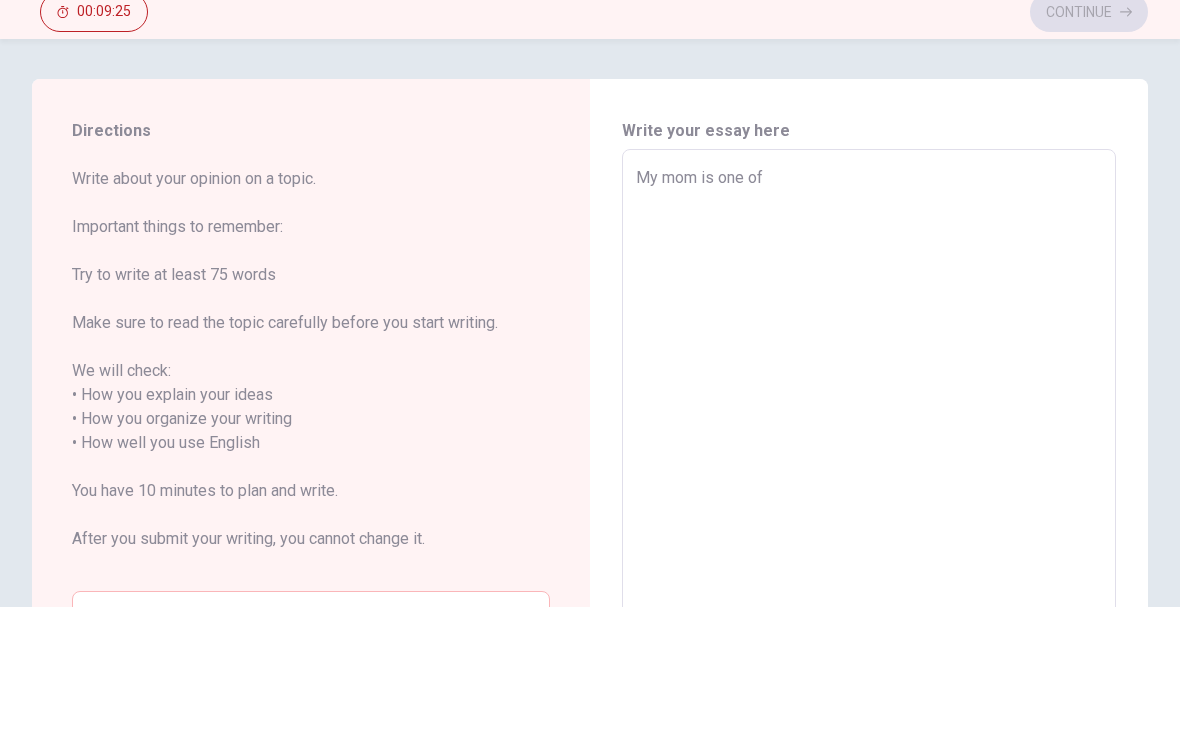 type on "My mom is one of t" 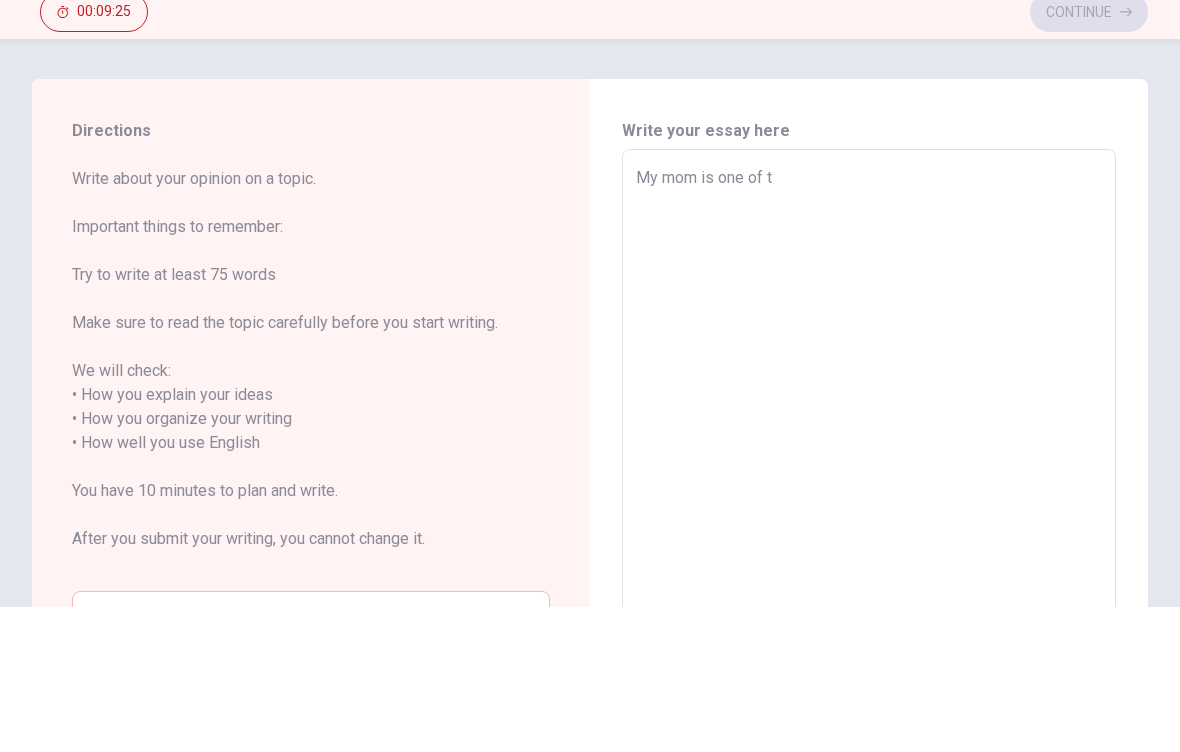 type on "x" 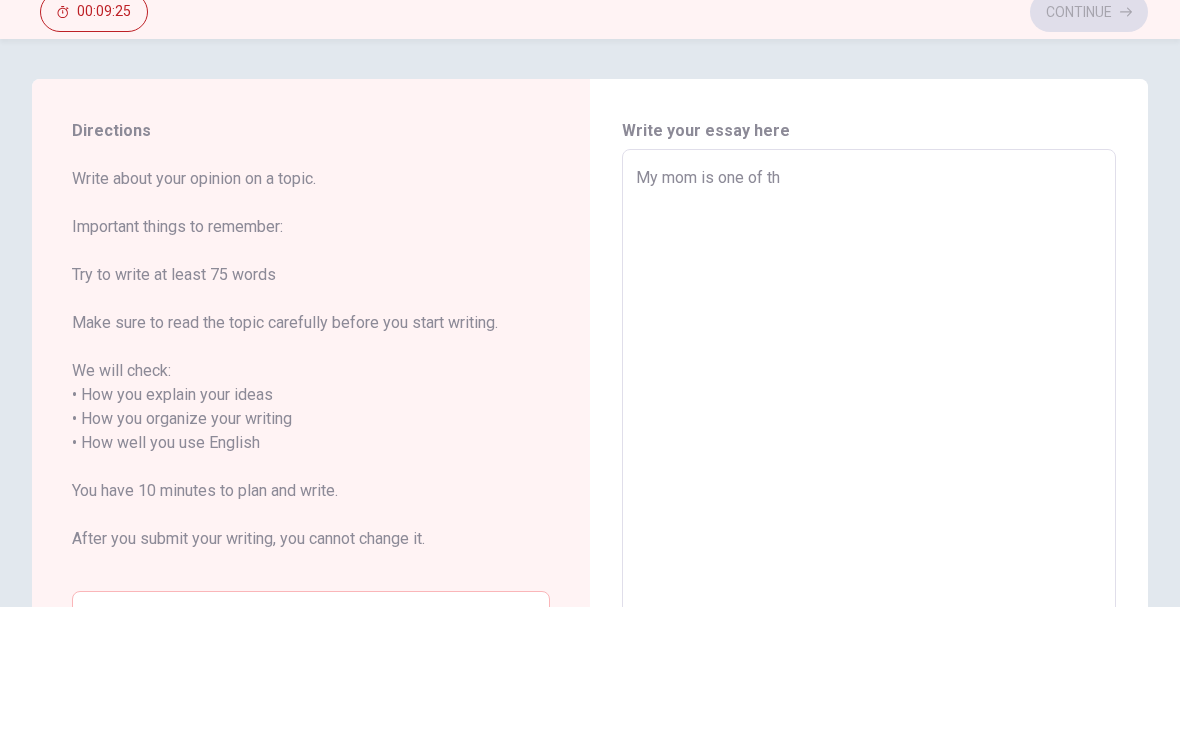 type on "x" 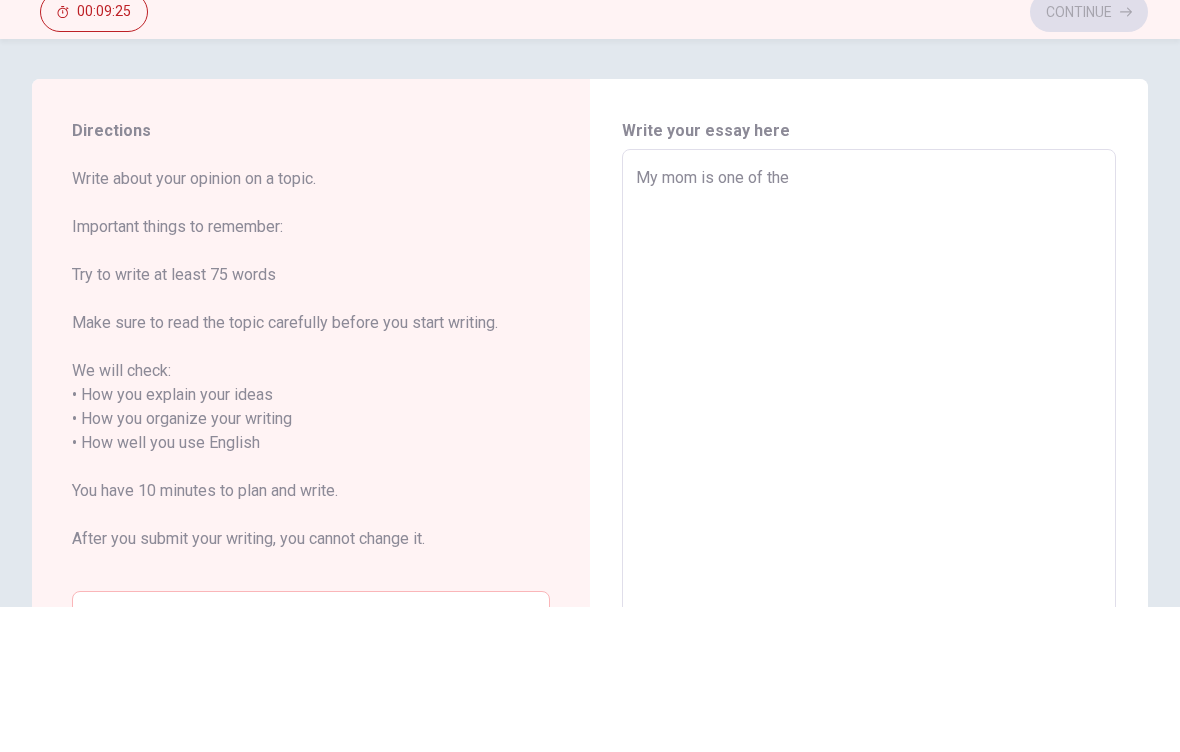 type on "x" 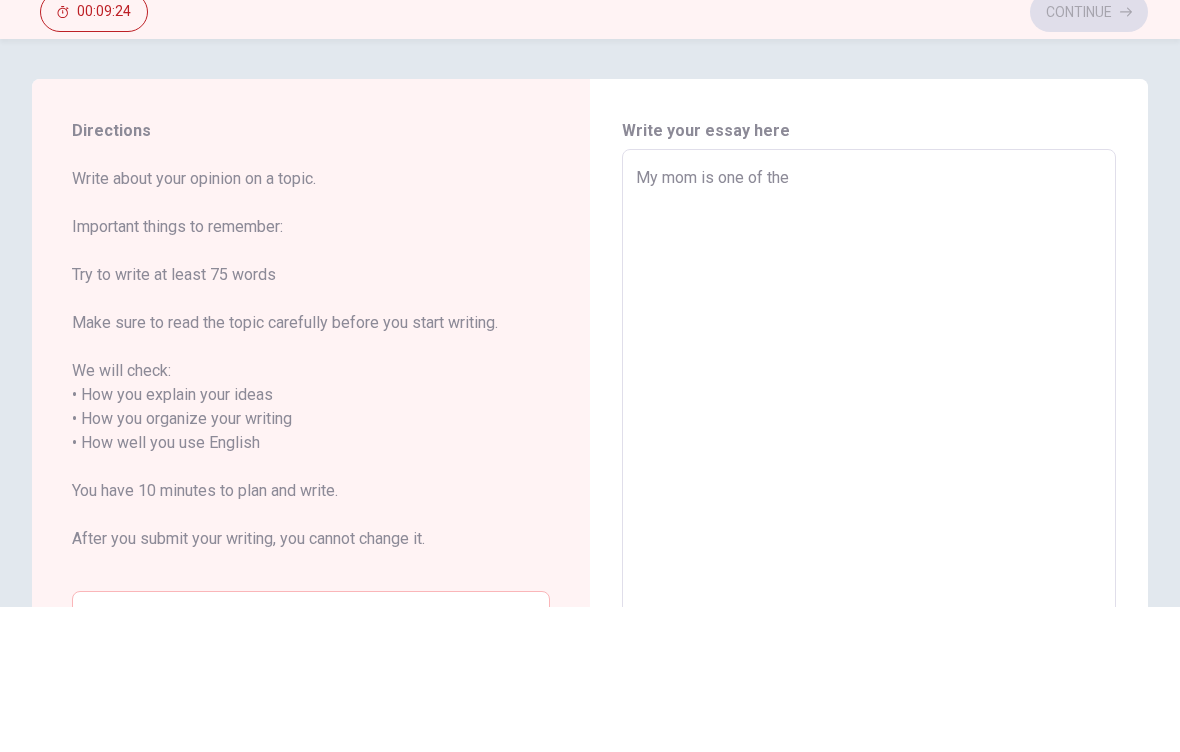 type on "My mom is one of the o" 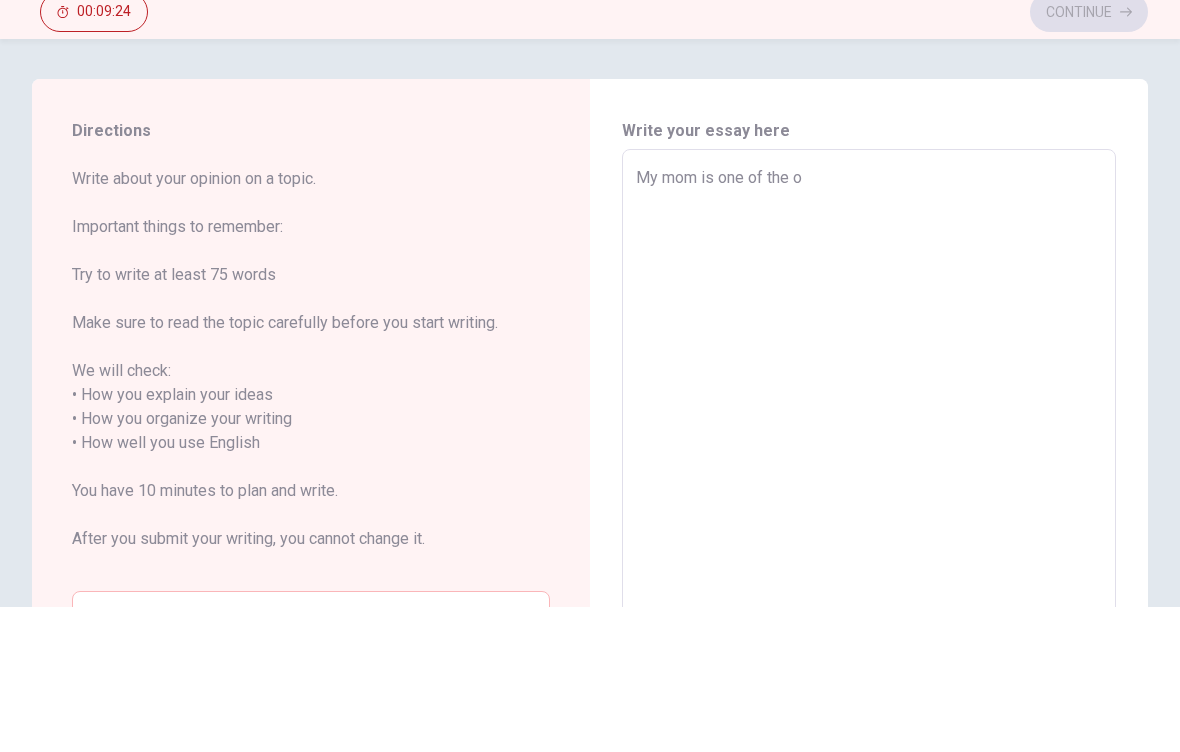 type on "x" 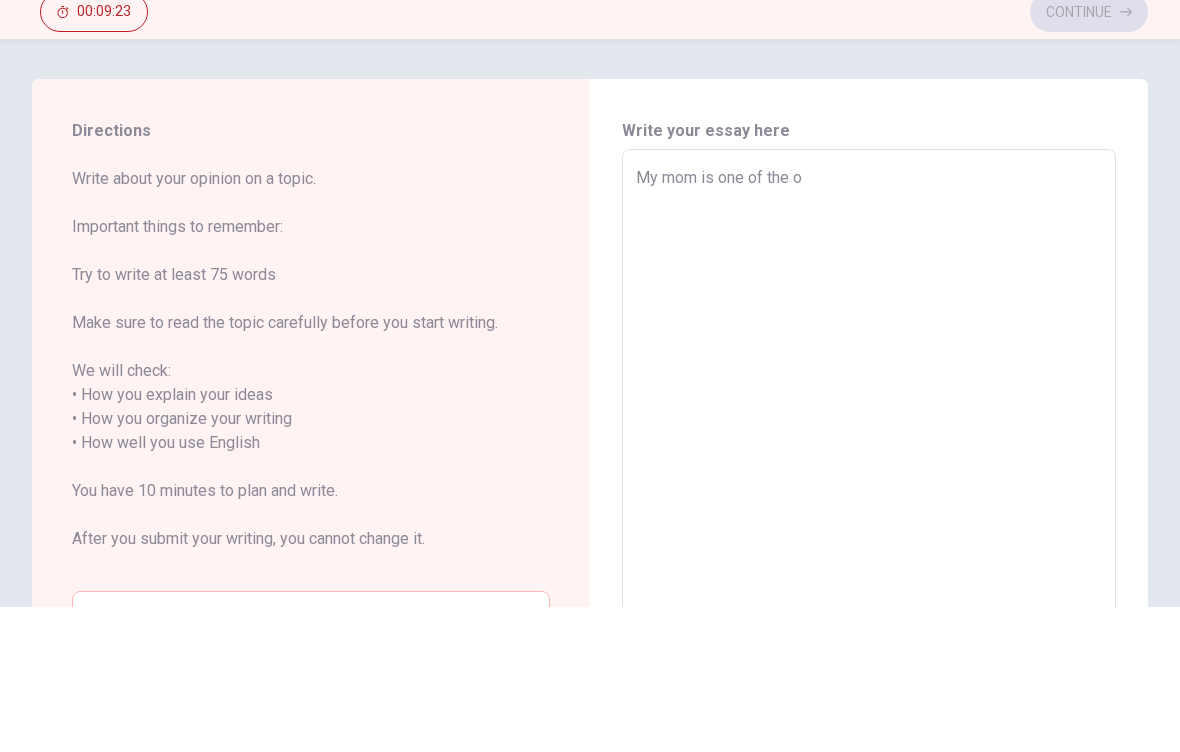type on "My mom is one of the oe" 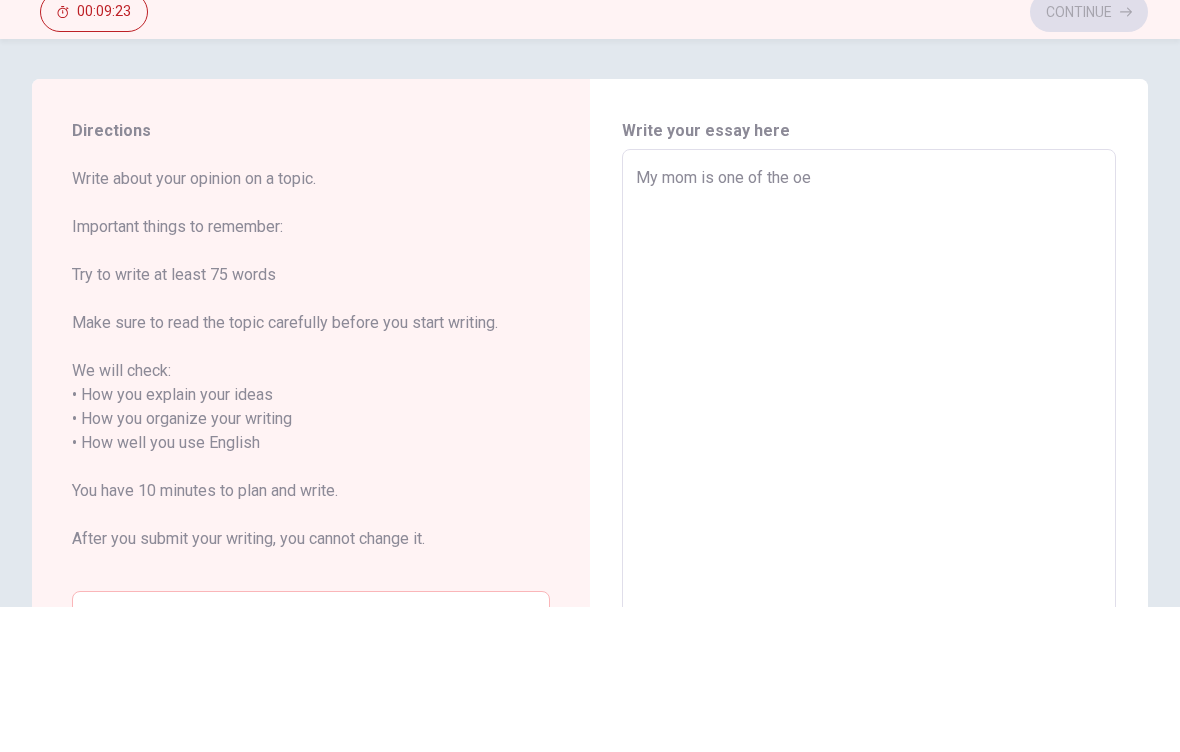 type on "x" 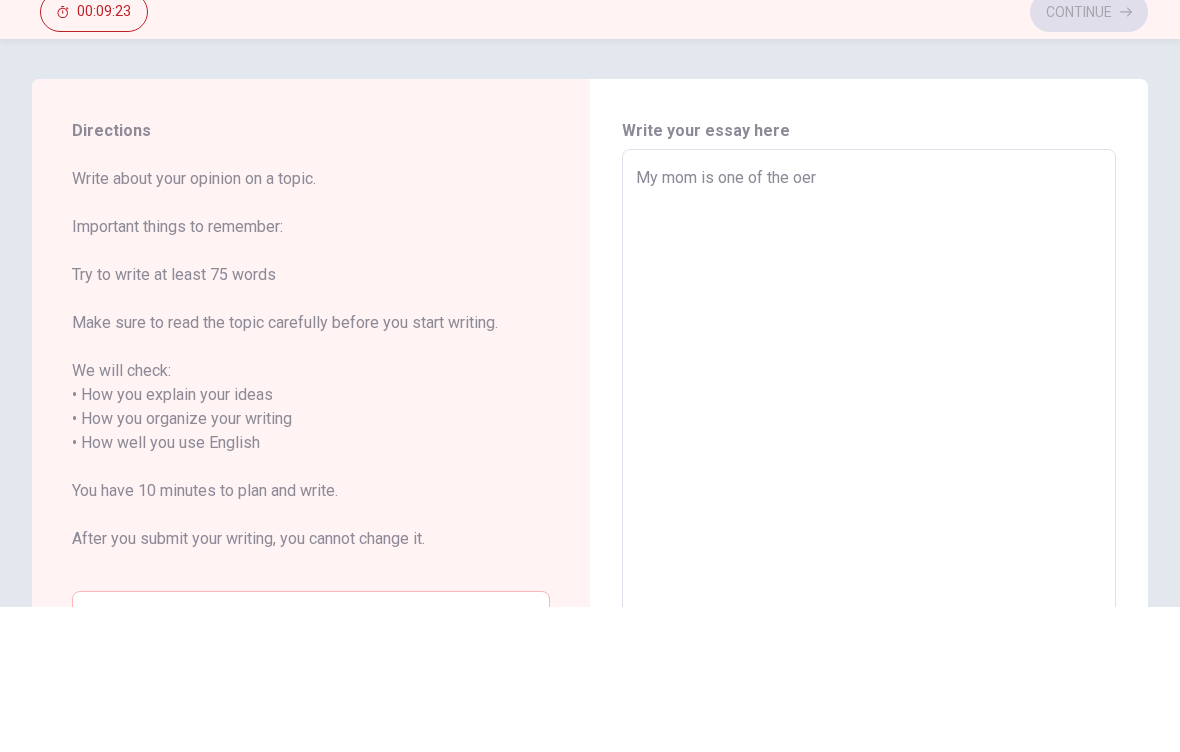 type on "x" 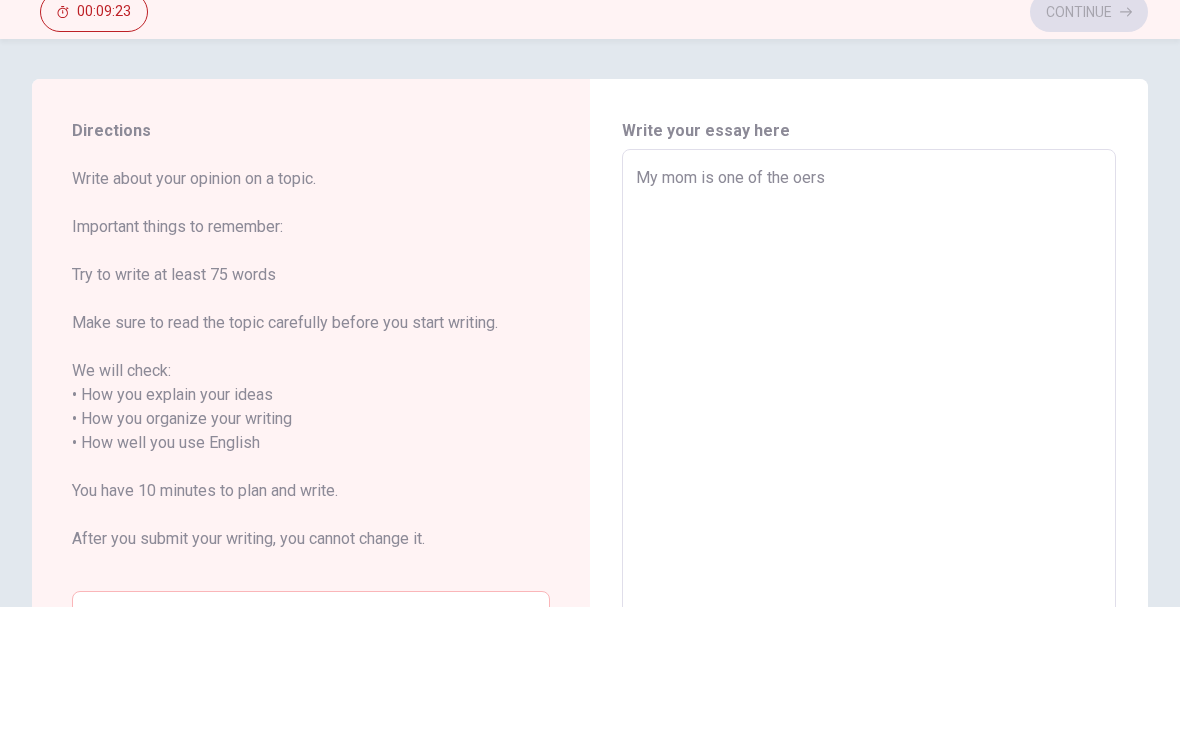 type on "x" 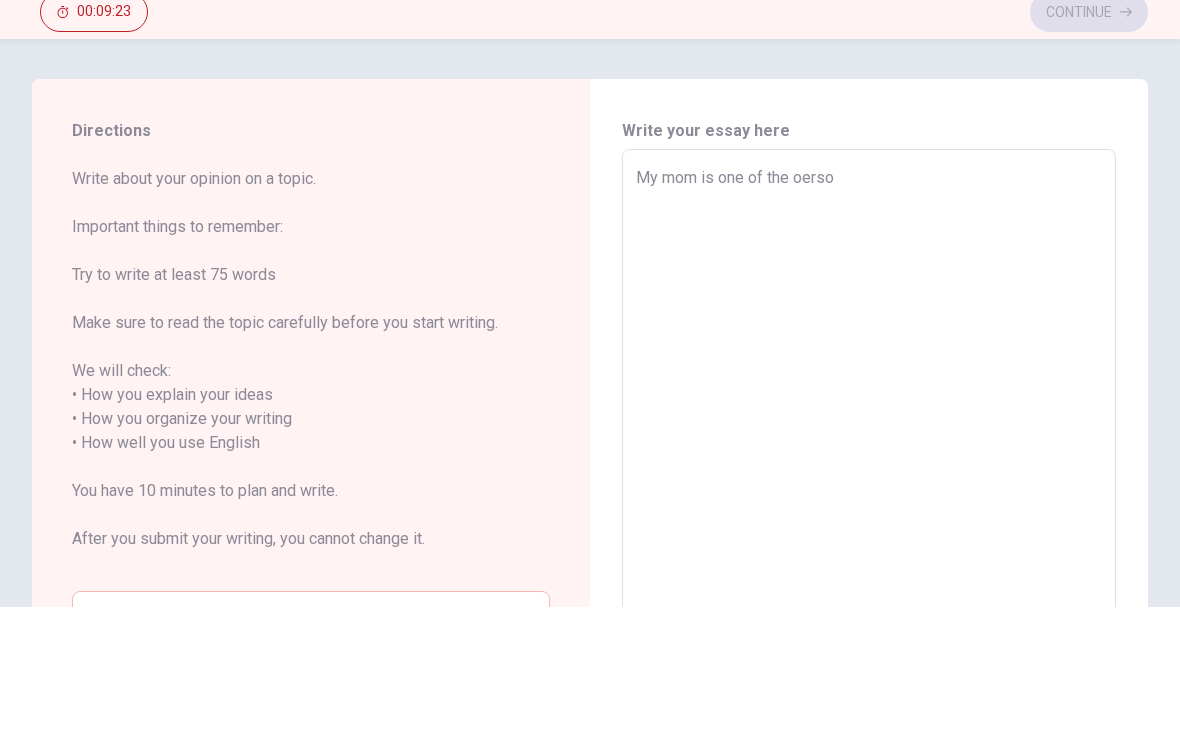 type on "x" 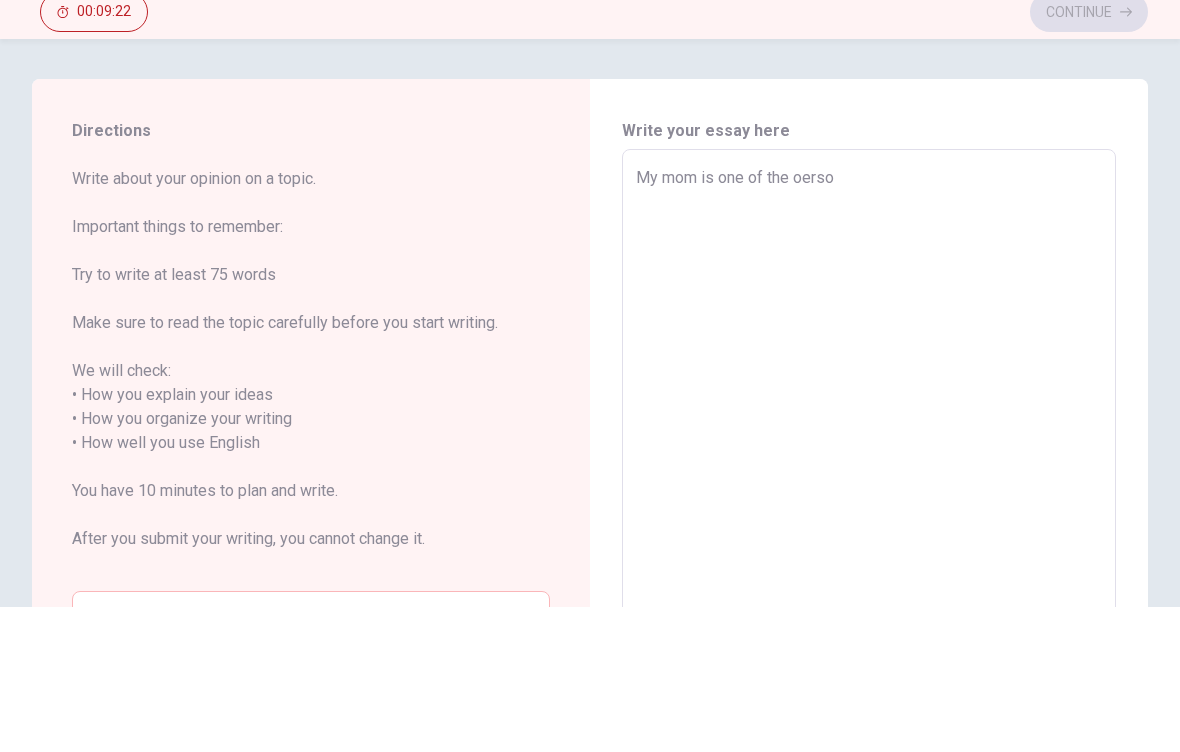 type on "My mom is one of the oerson" 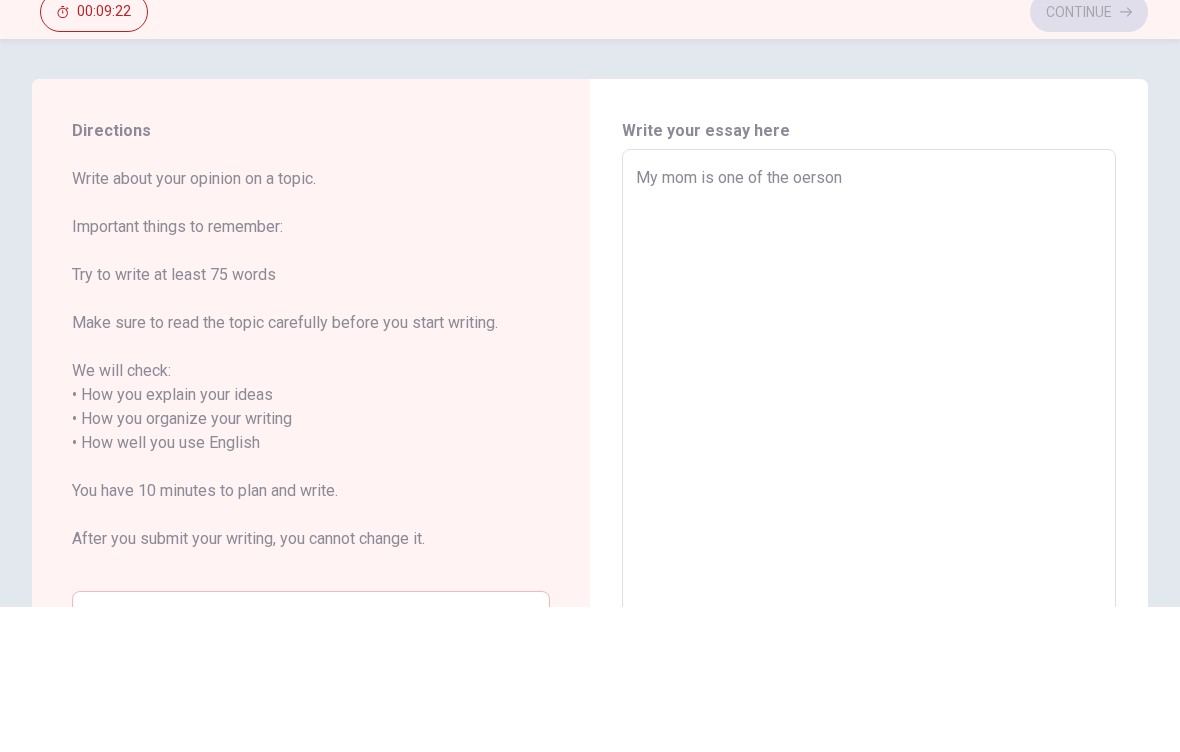 type on "x" 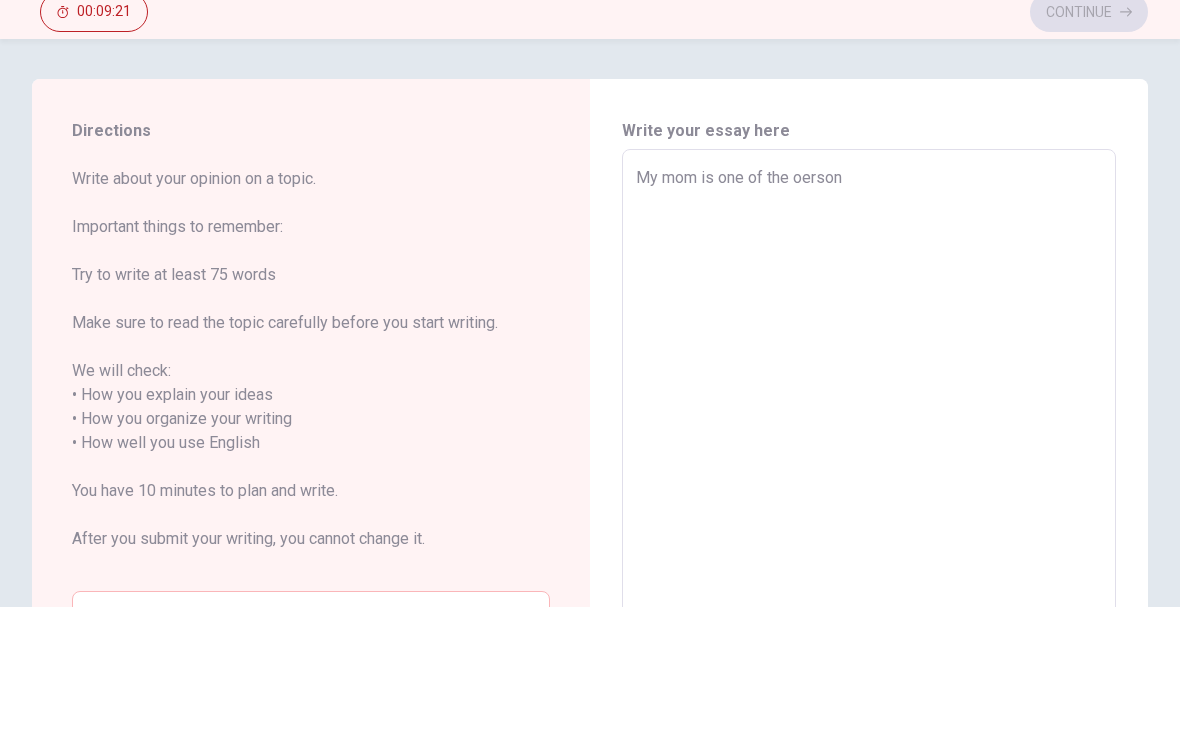 type on "My mom is one of the oerson" 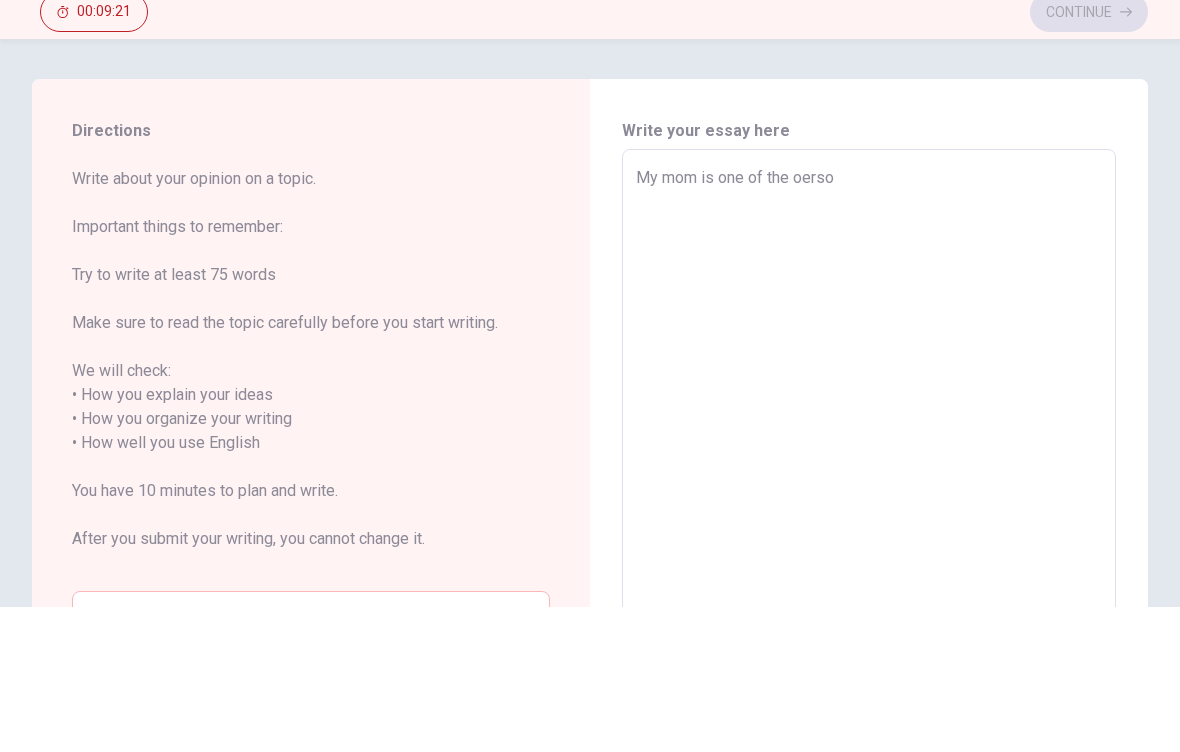 type on "x" 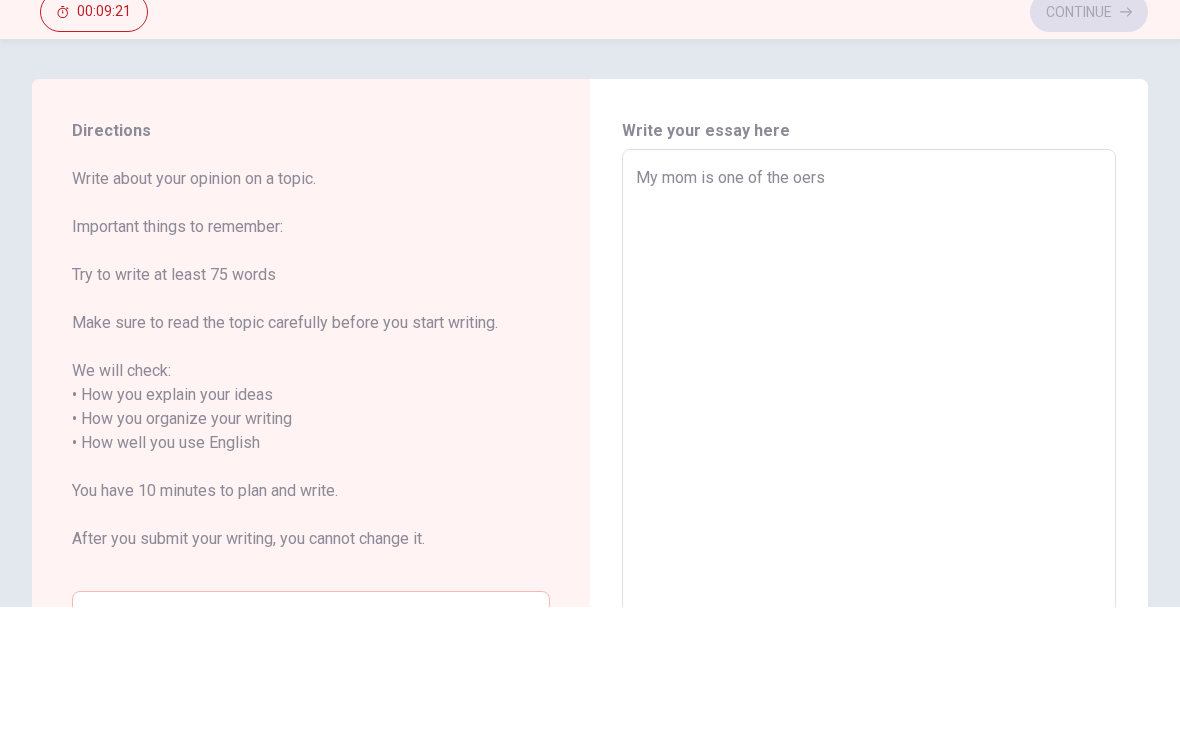 type on "x" 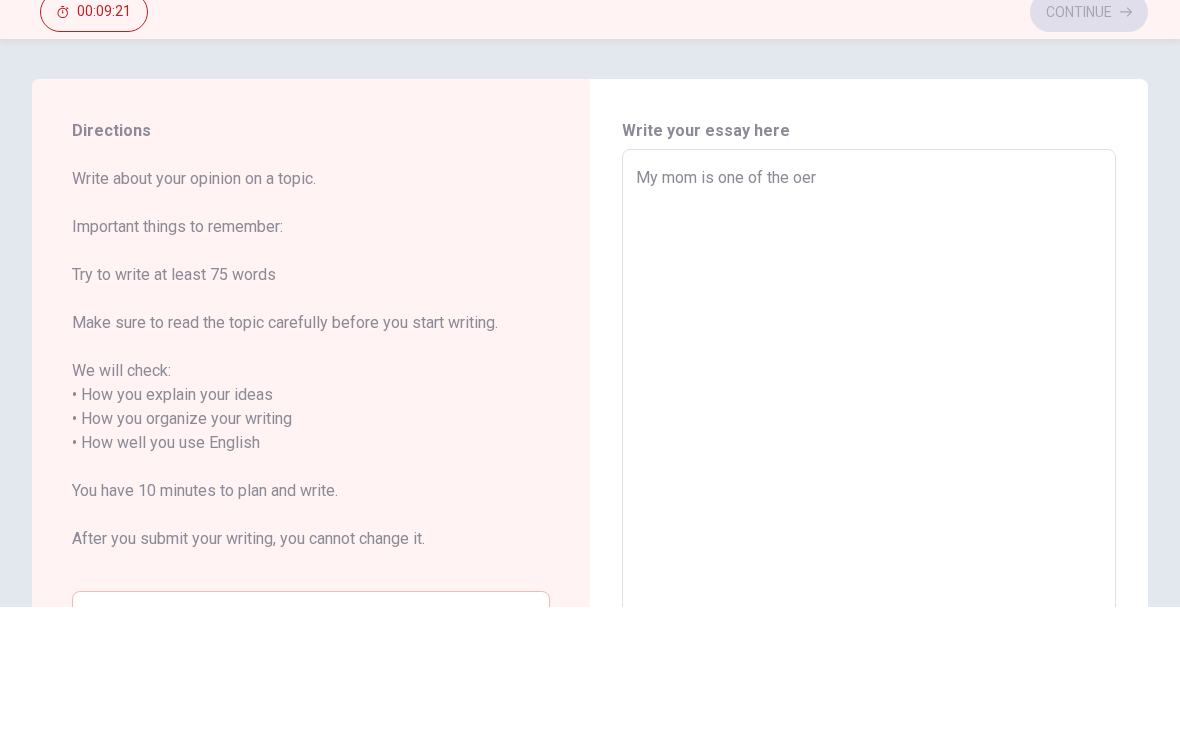 type on "x" 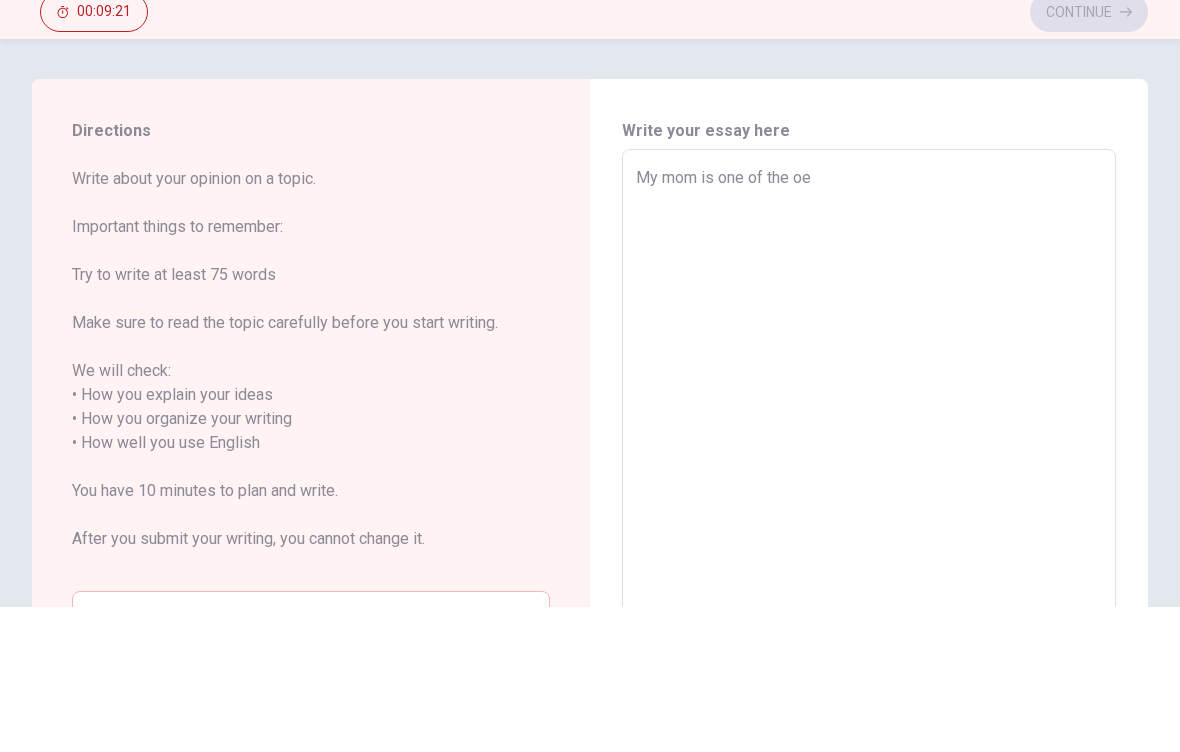 type on "x" 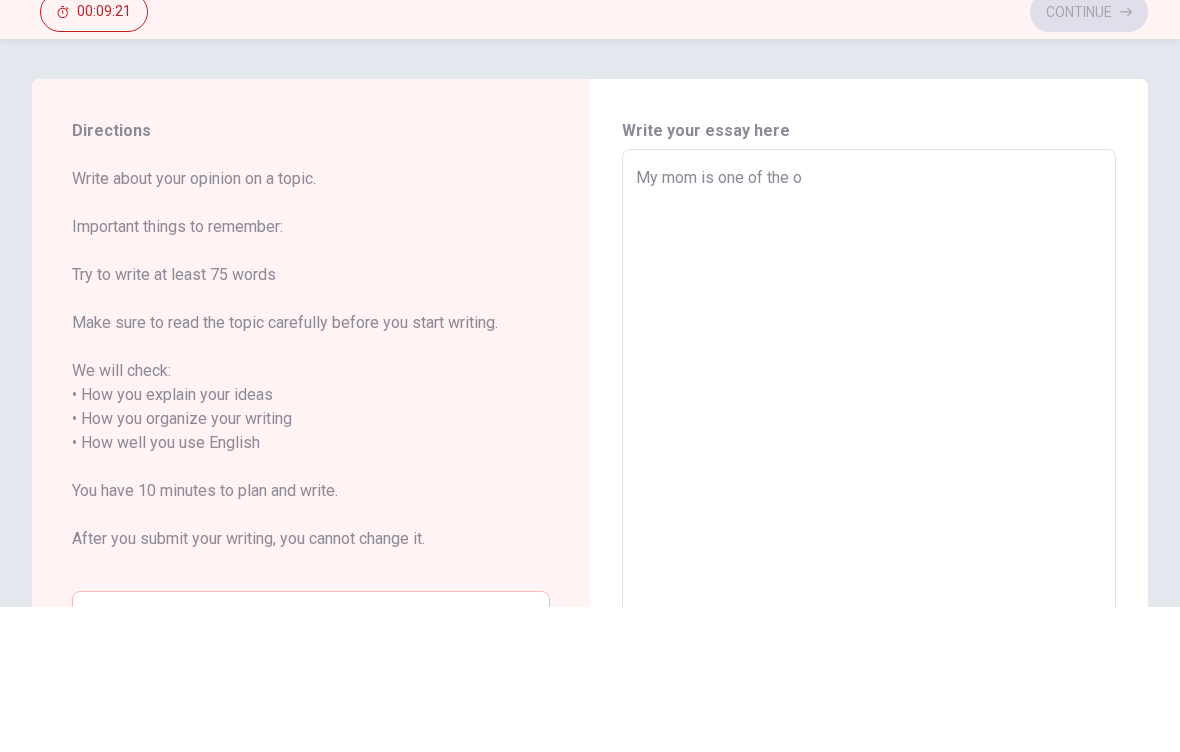 type on "x" 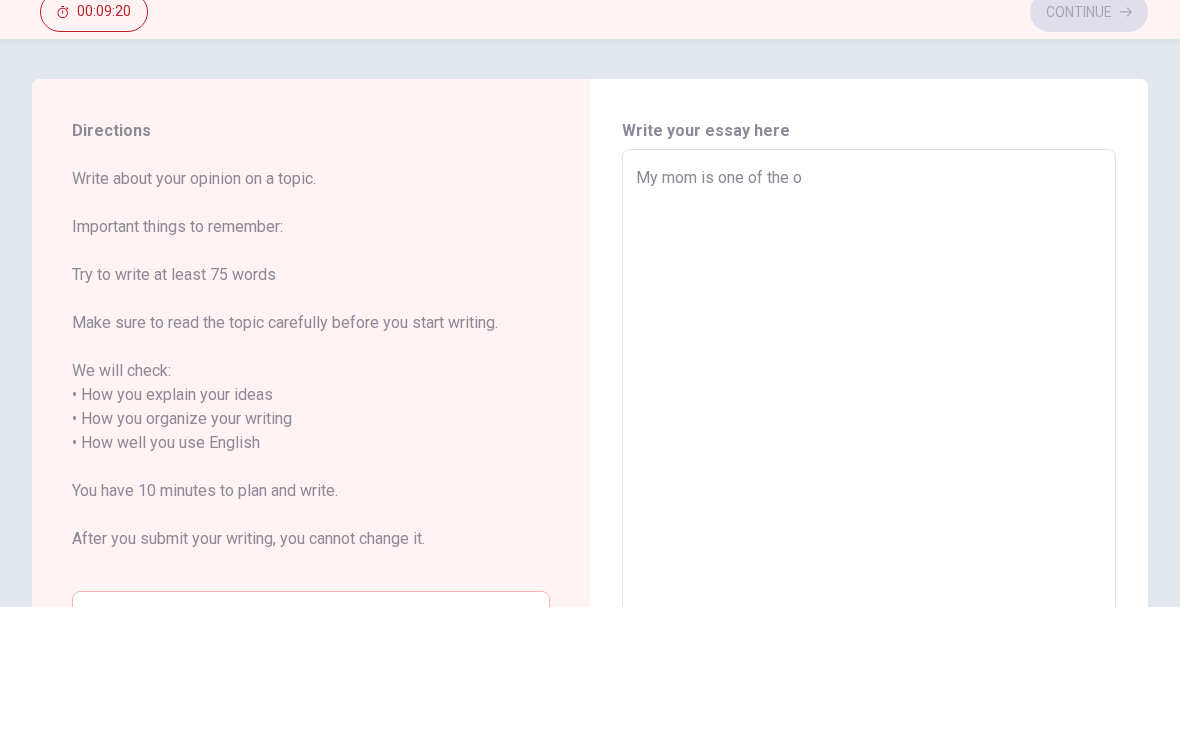 type on "My mom is one of the" 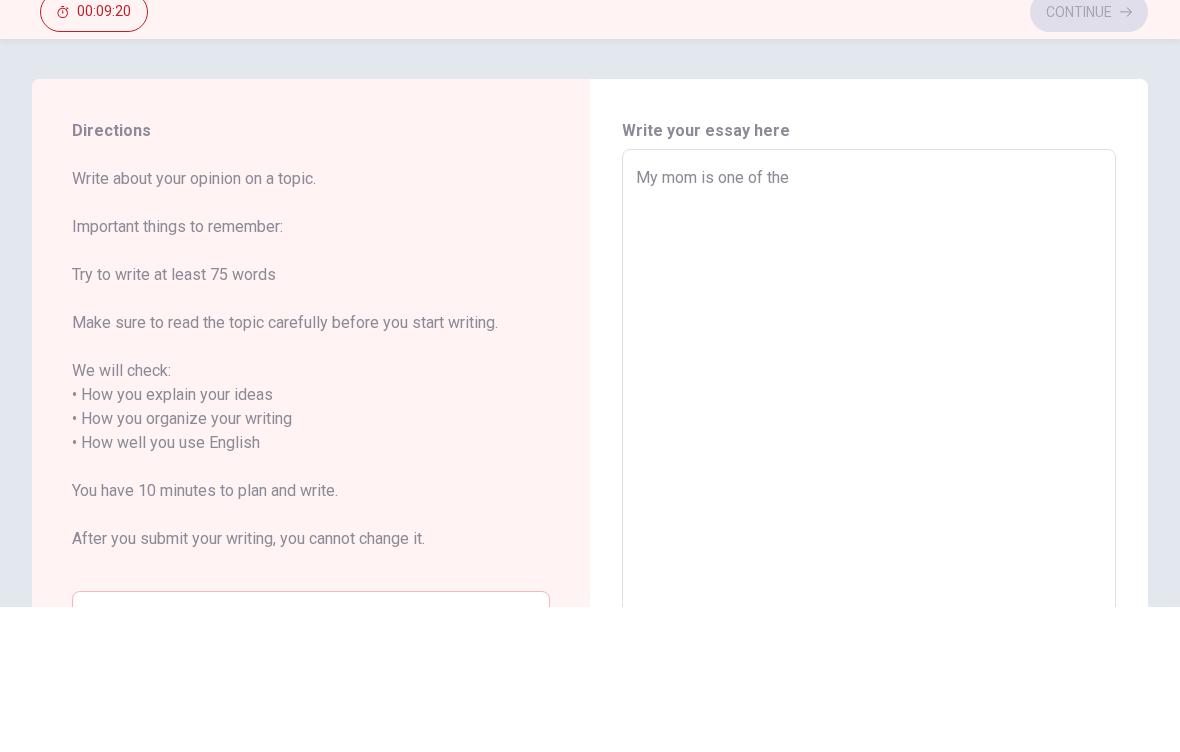 type on "x" 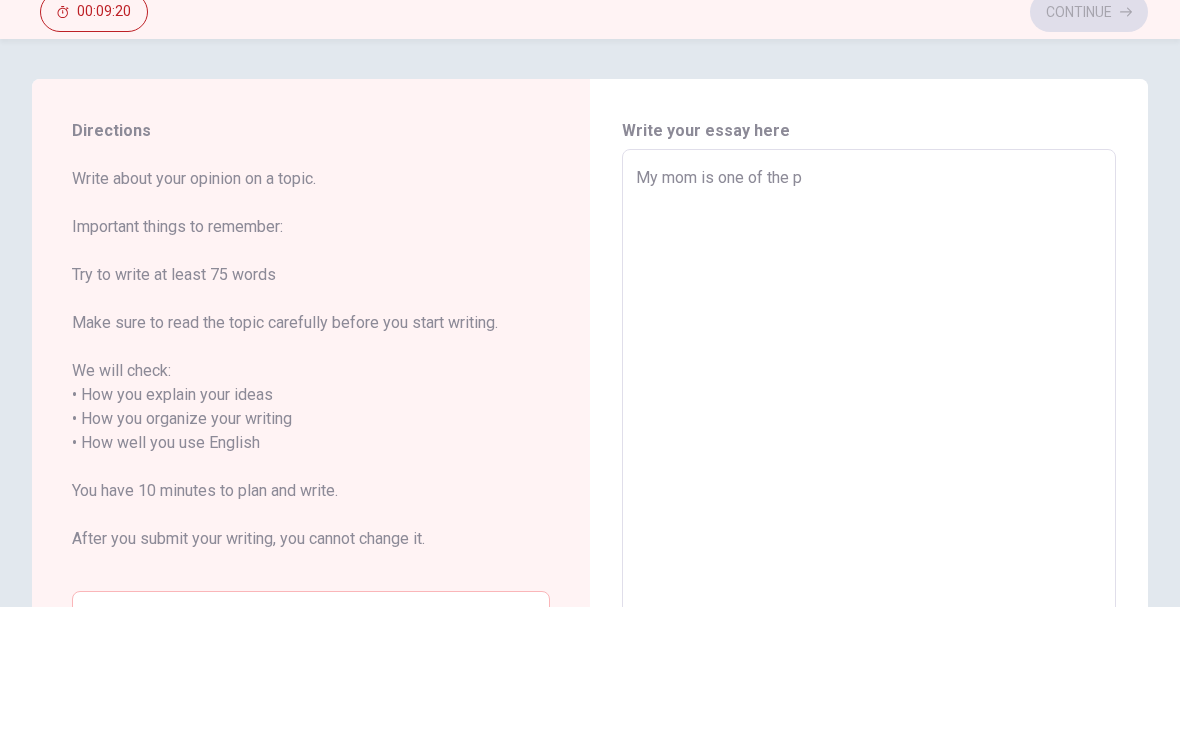 type on "x" 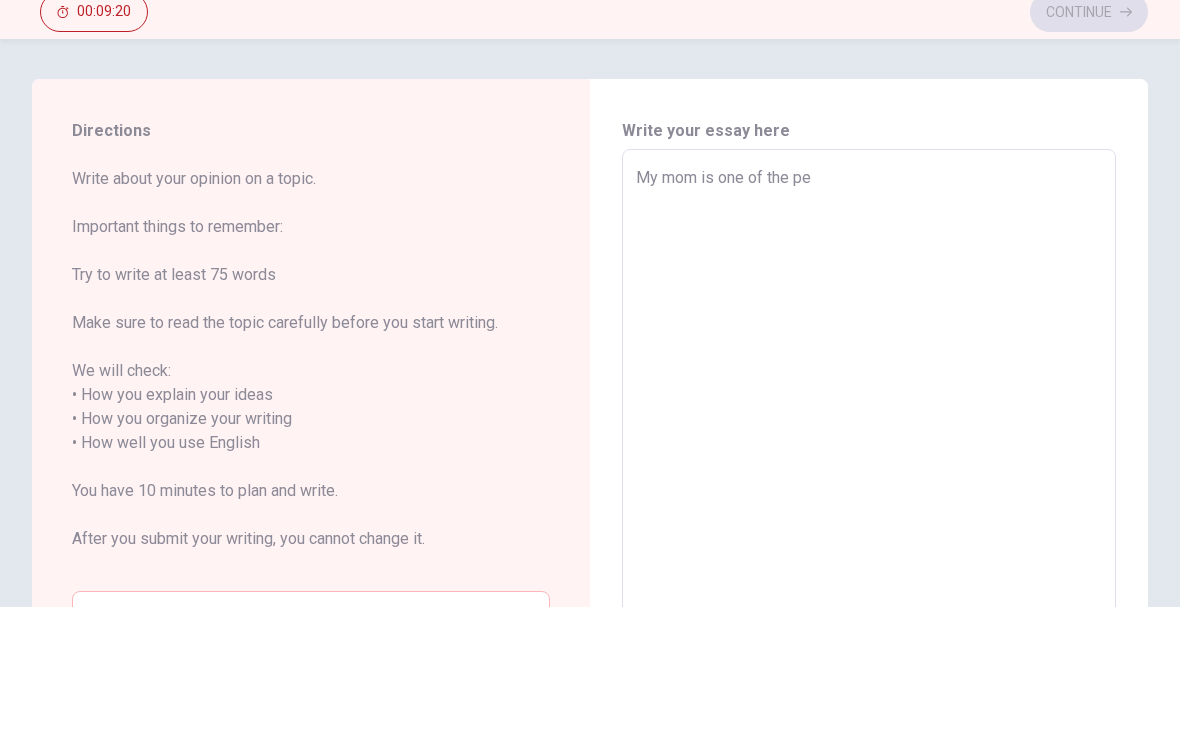 type on "x" 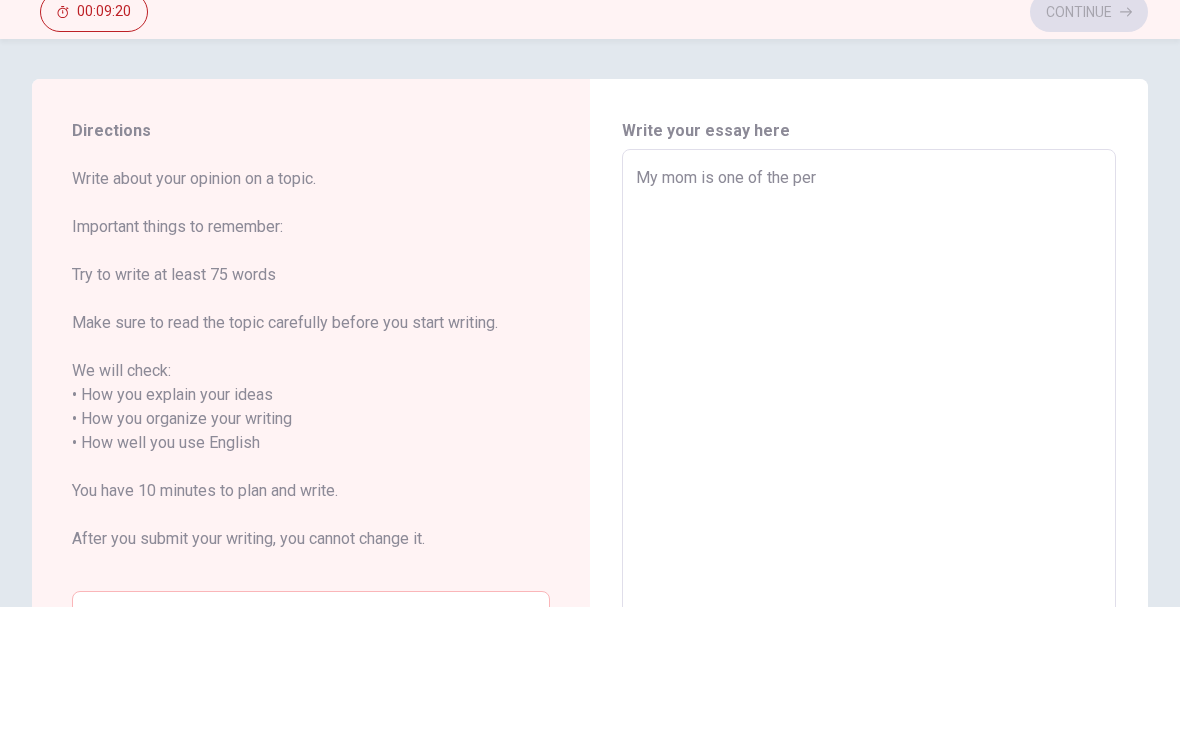 type on "x" 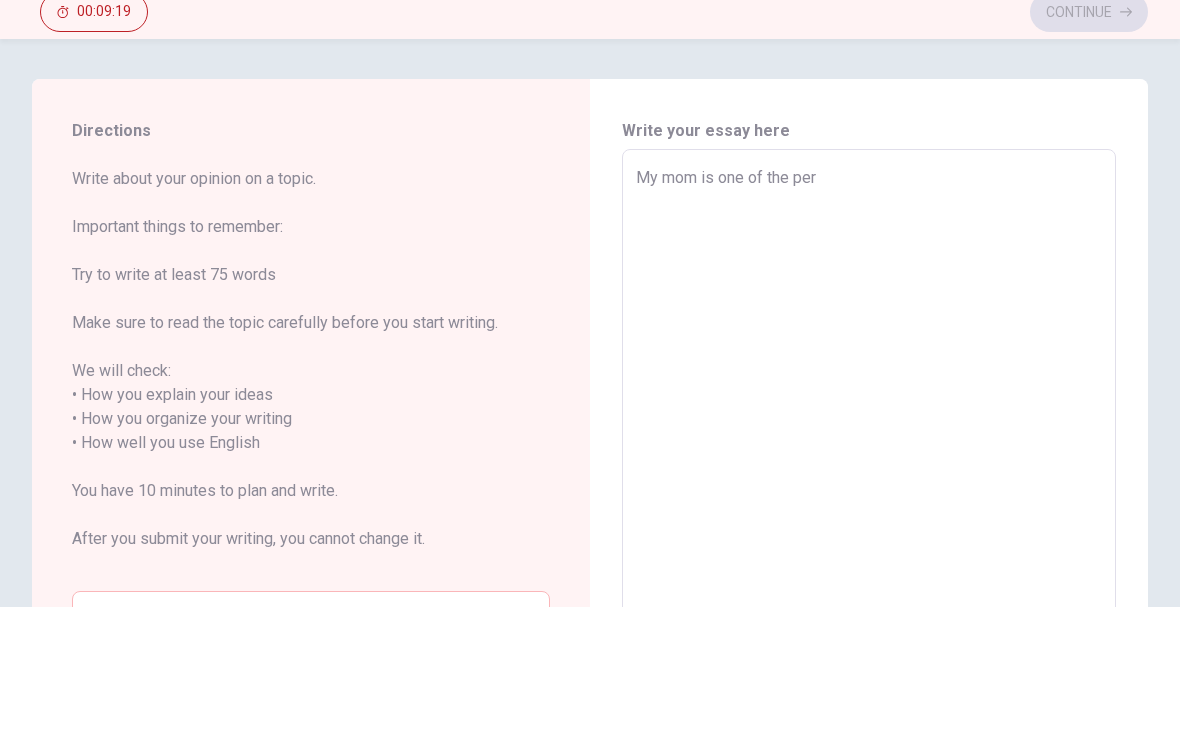 type on "My mom is one of the pers" 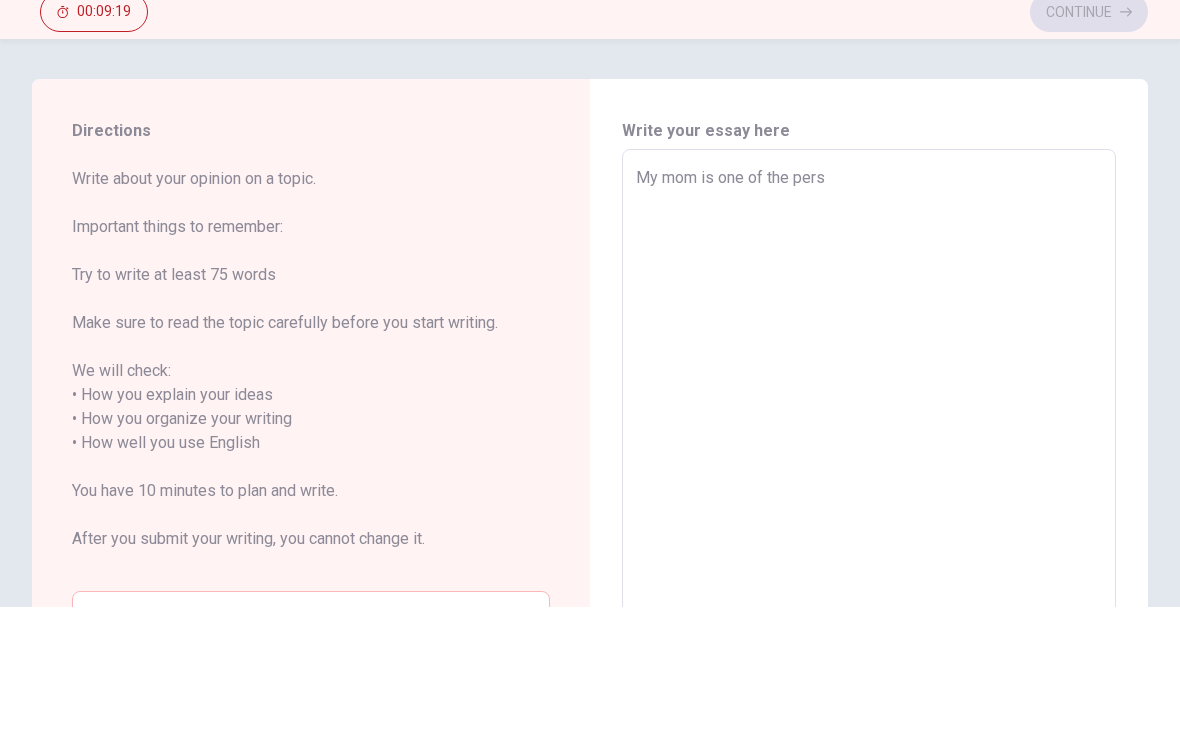 type on "x" 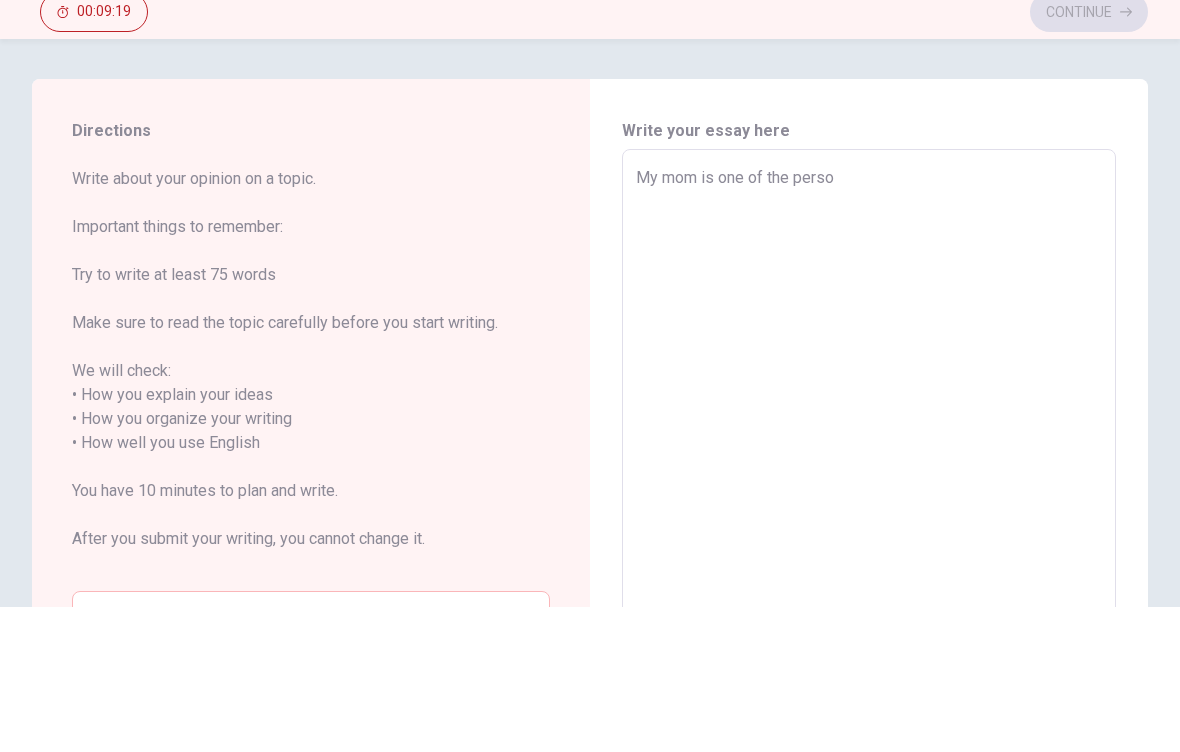 type on "x" 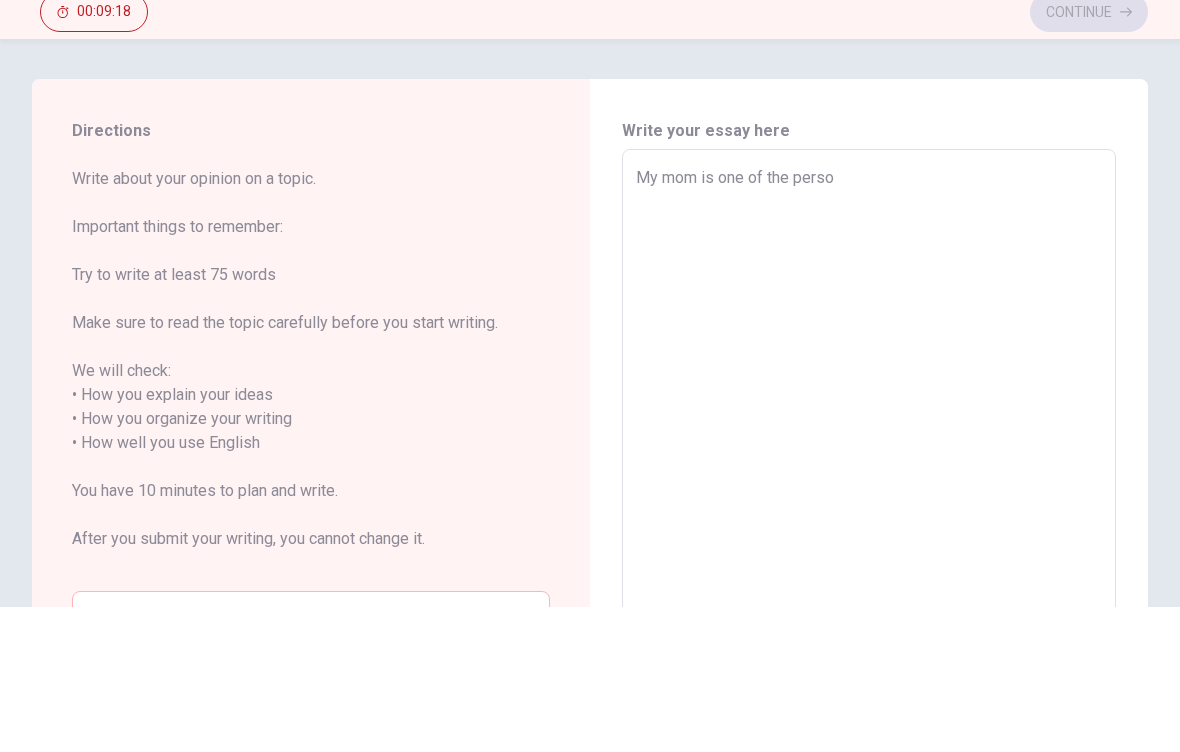 type on "My mom is one of the person" 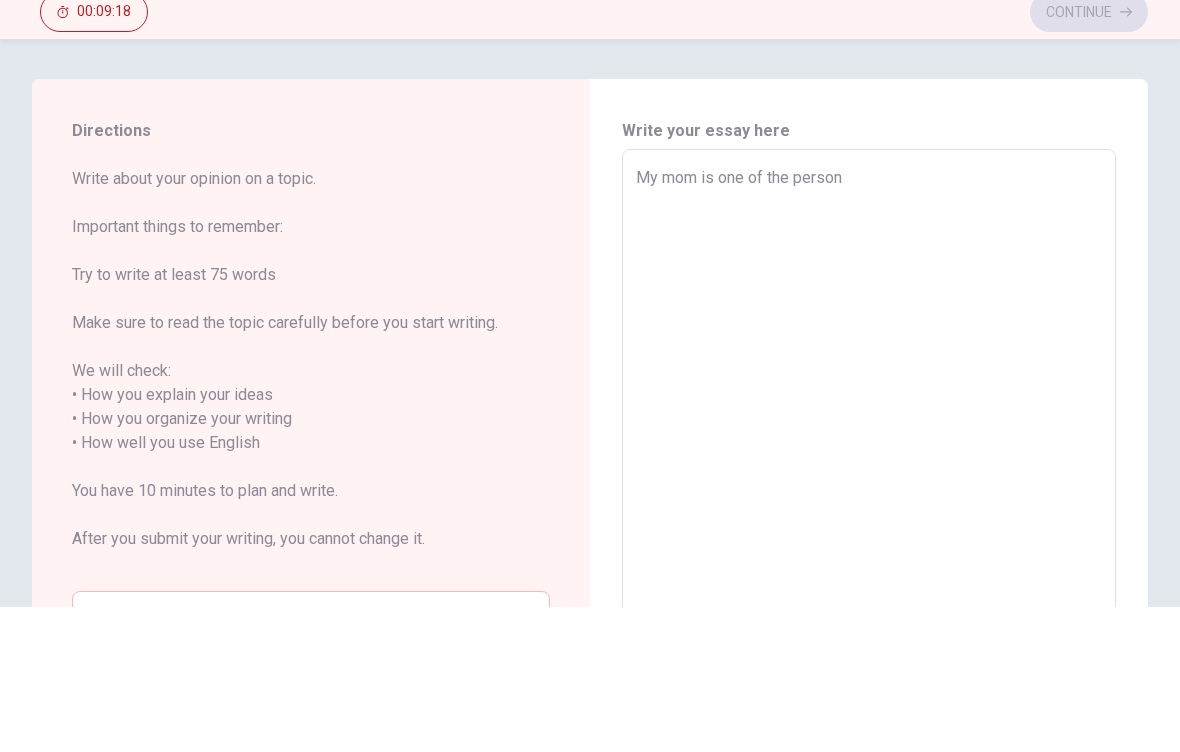 type on "x" 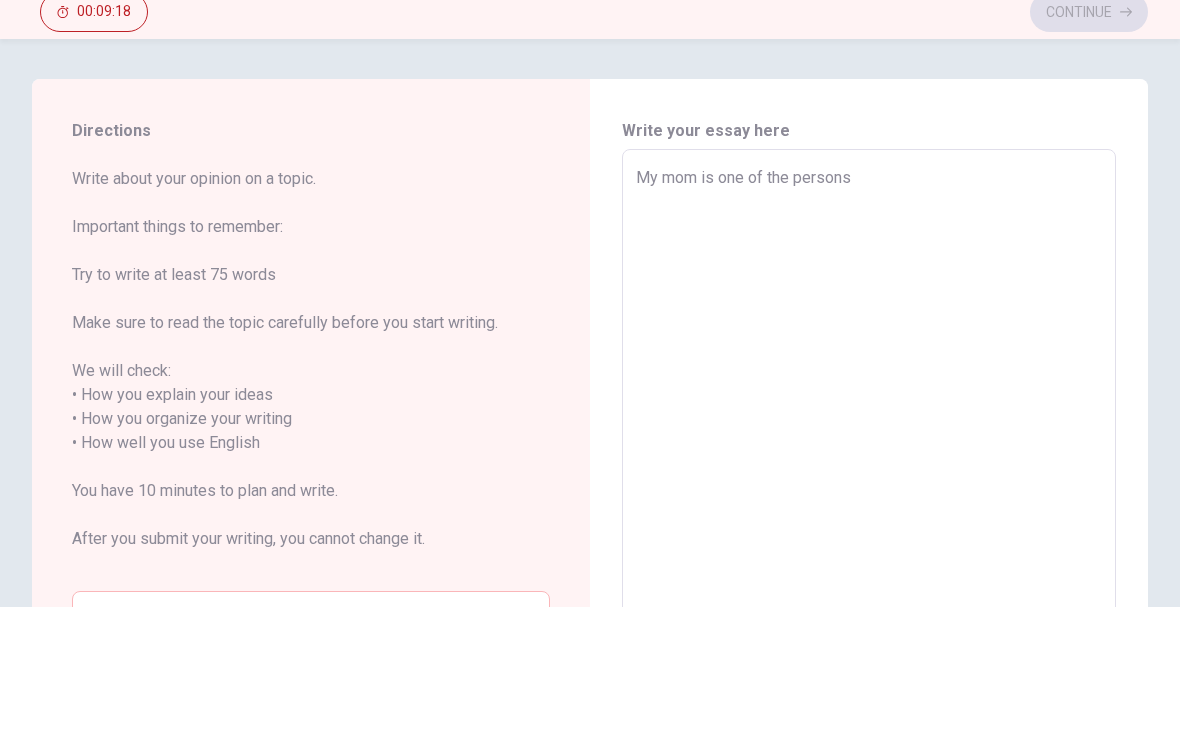 type on "x" 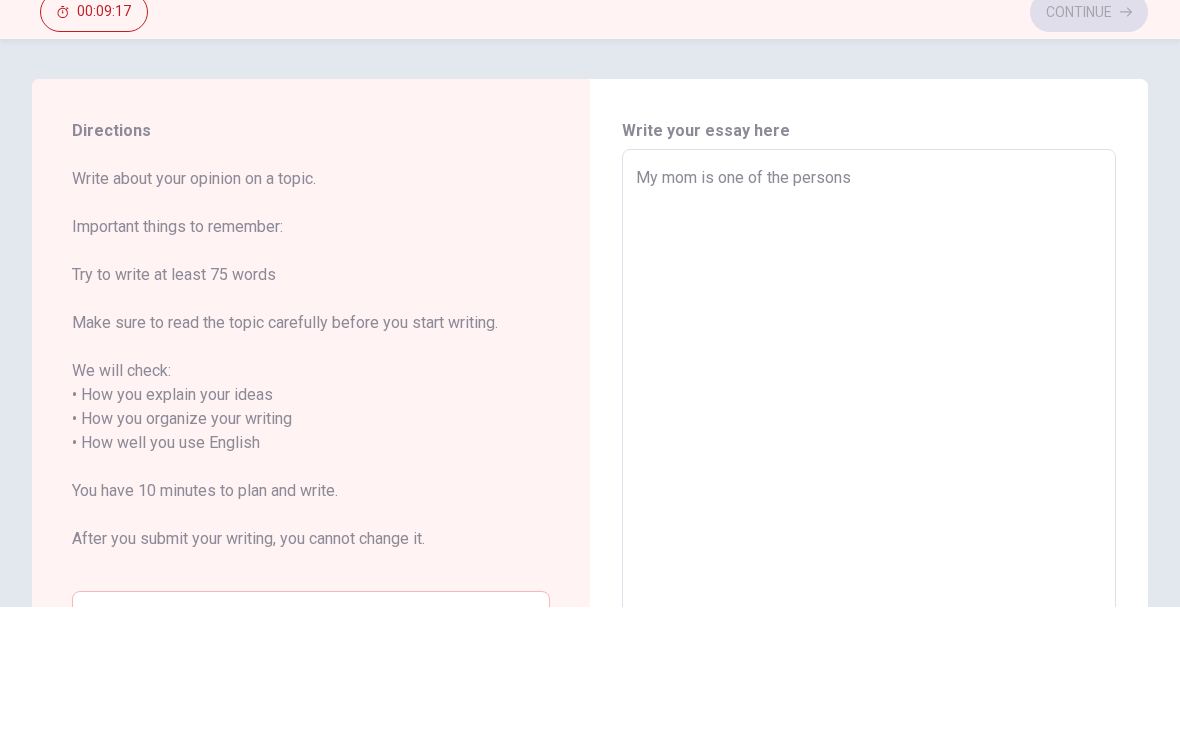type on "My mom is one of the persons" 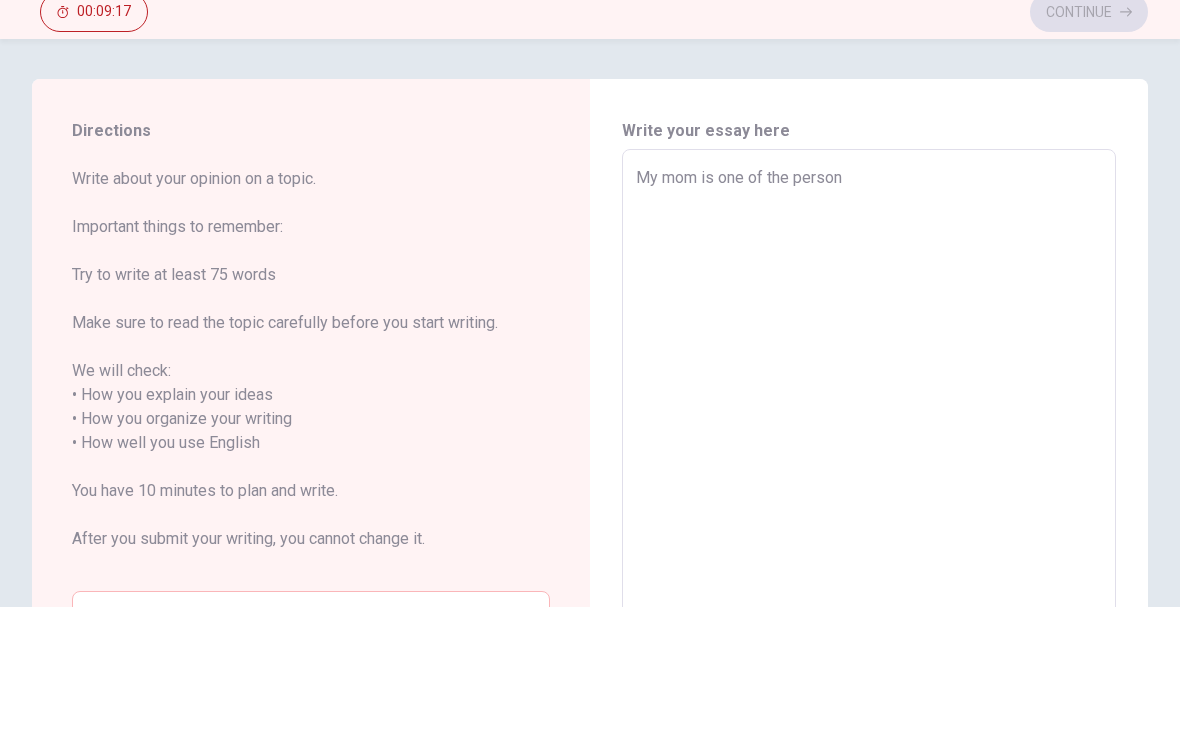 type on "x" 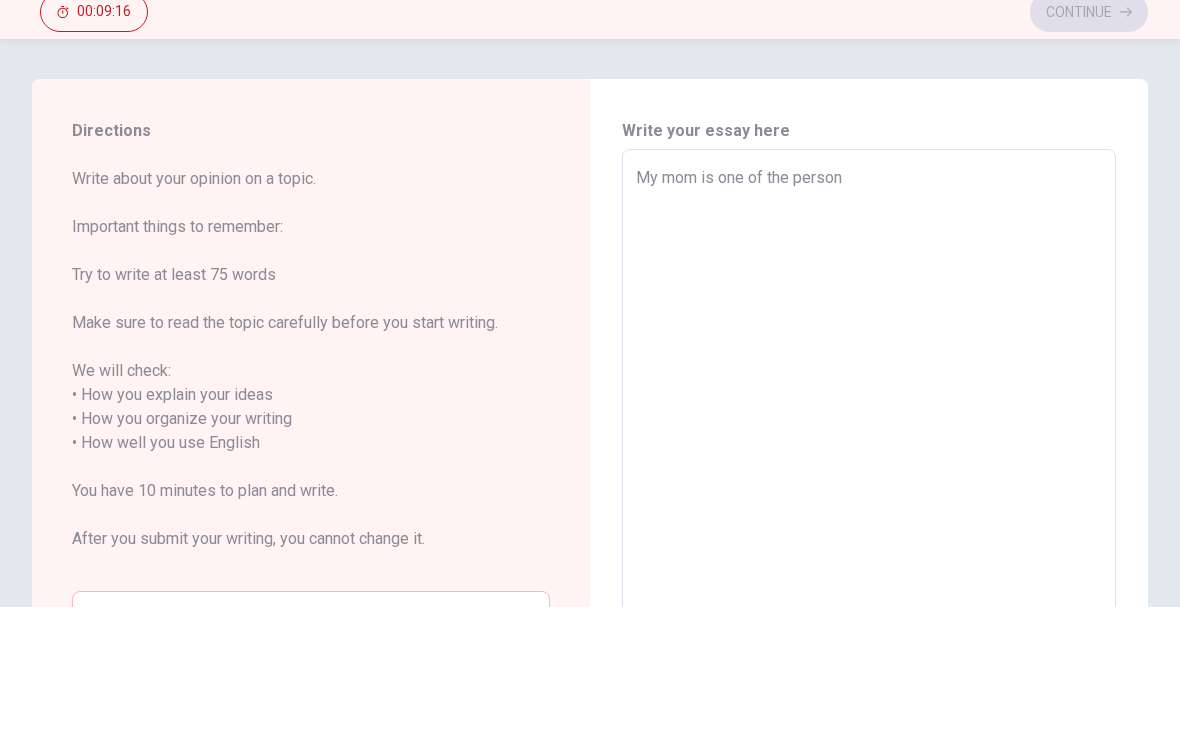 type on "x" 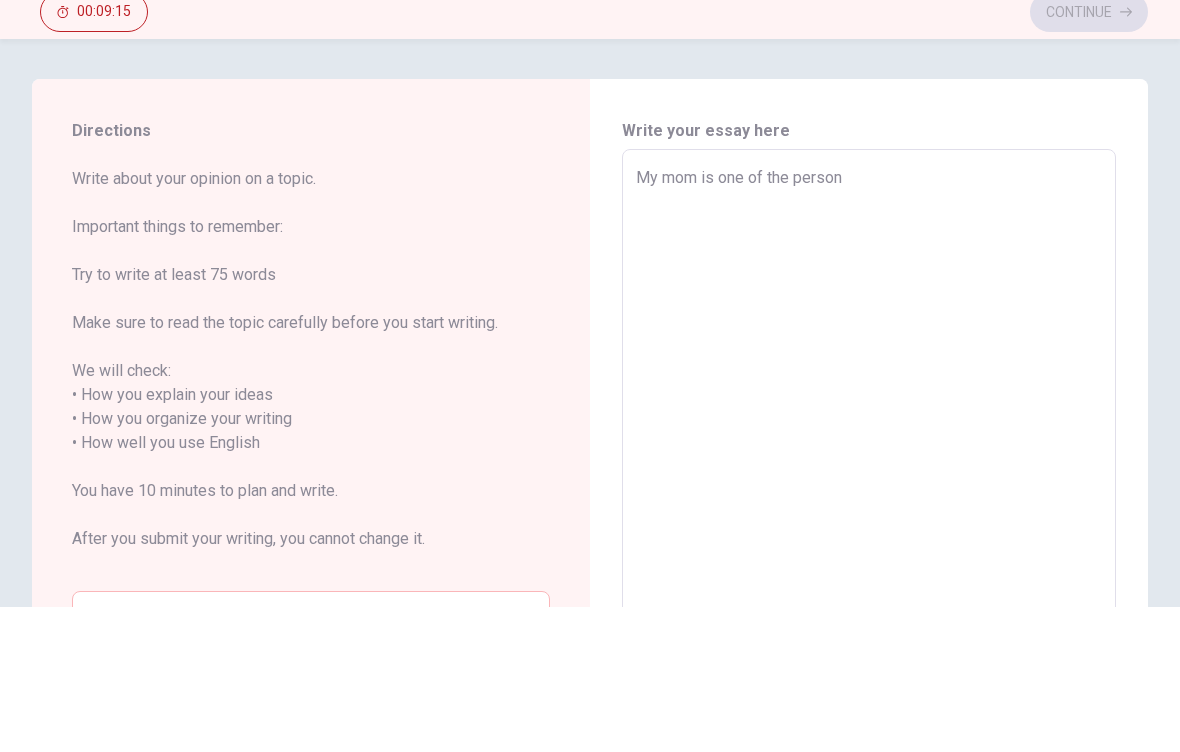 type on "My mom is one of the person" 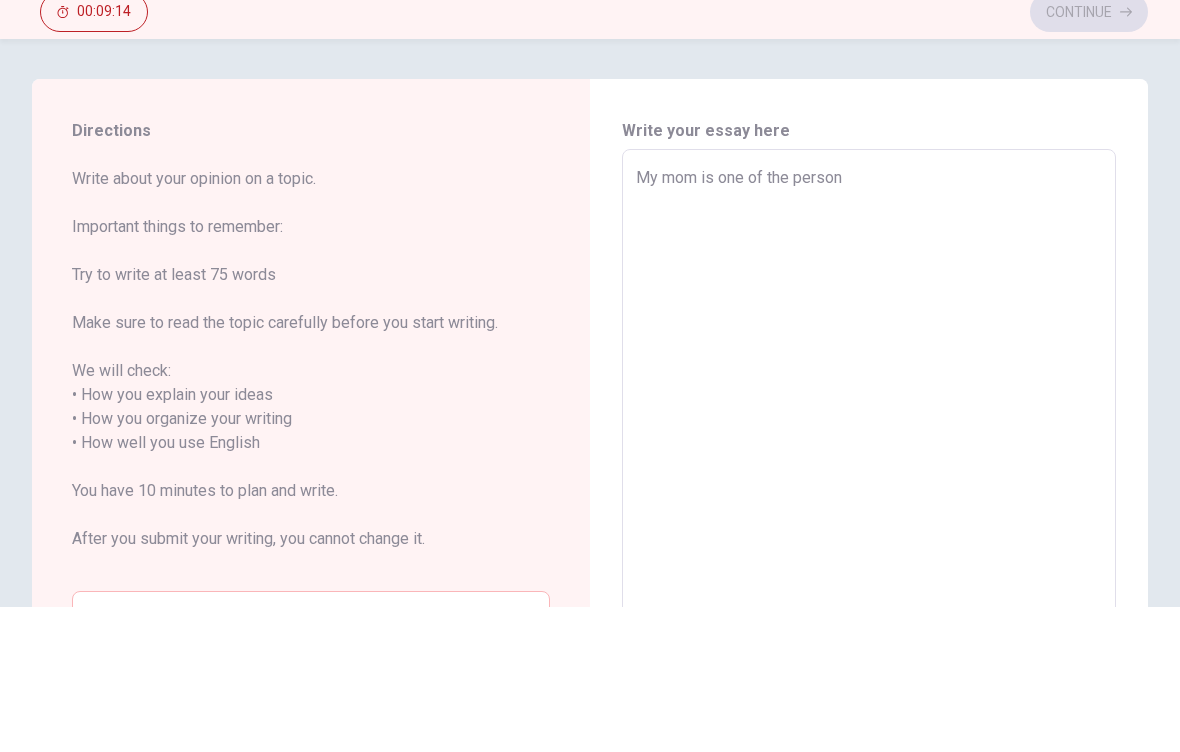 type on "My mom is one of the perso" 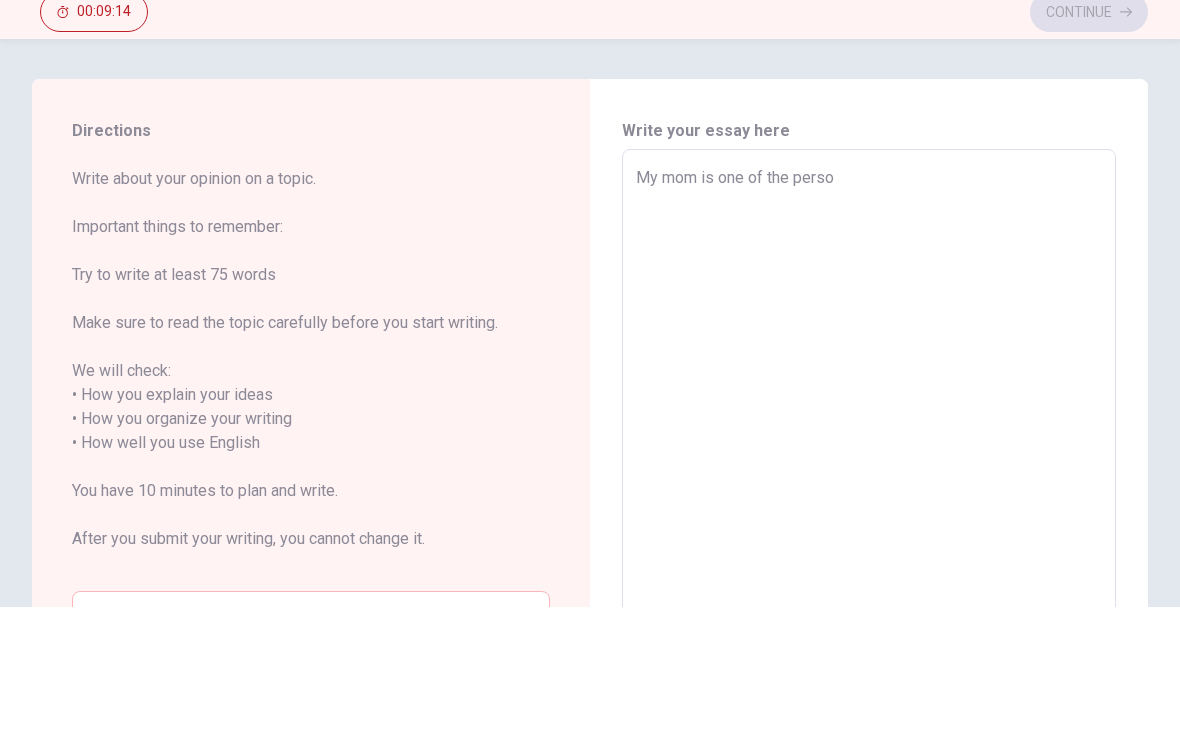type on "x" 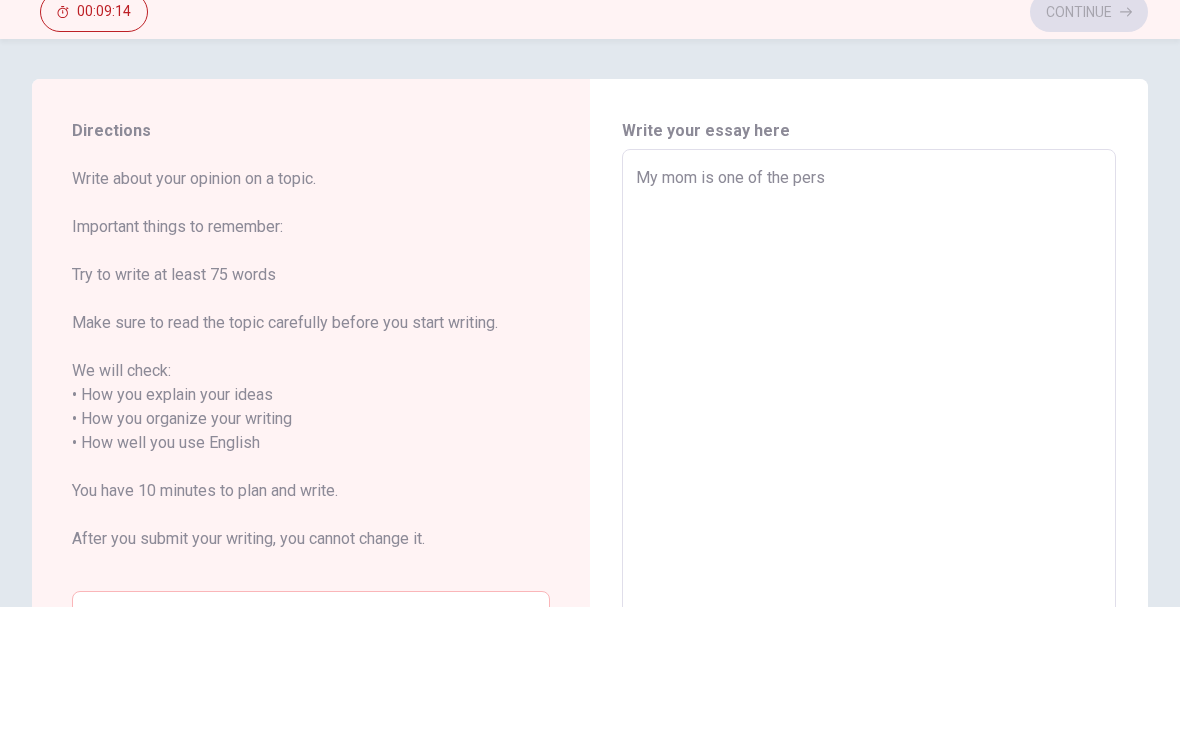 type on "x" 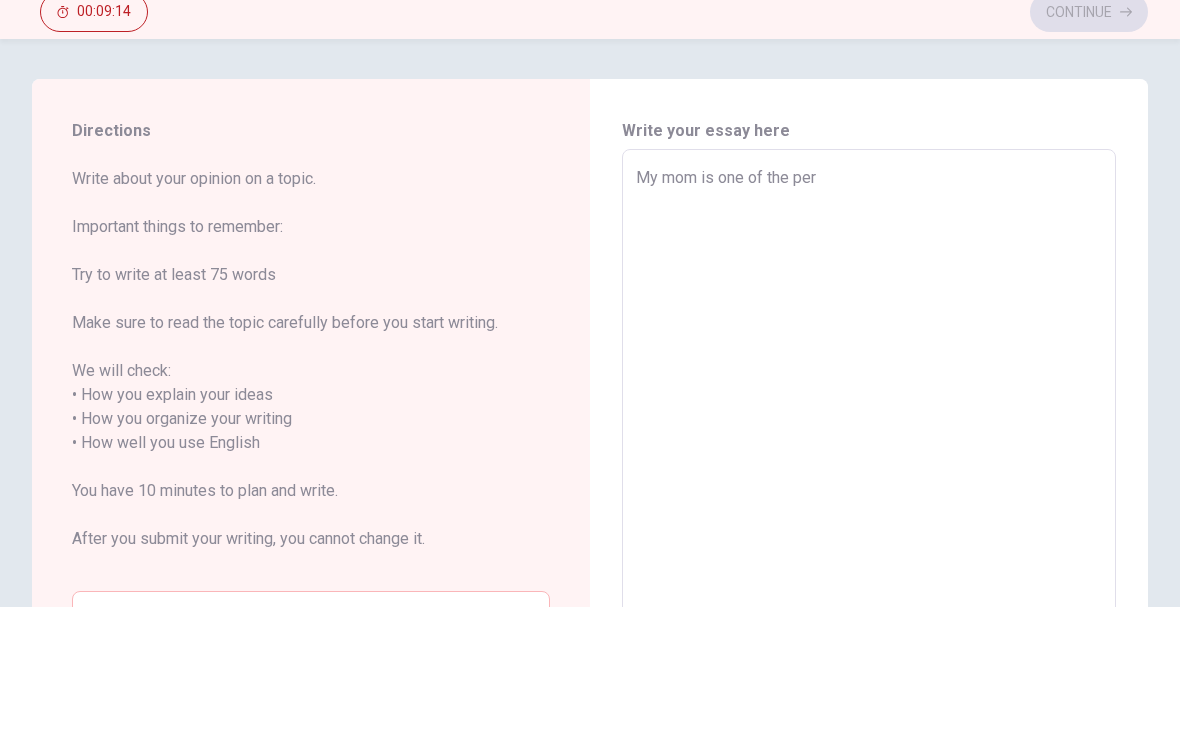 type on "My mom is one of the pe" 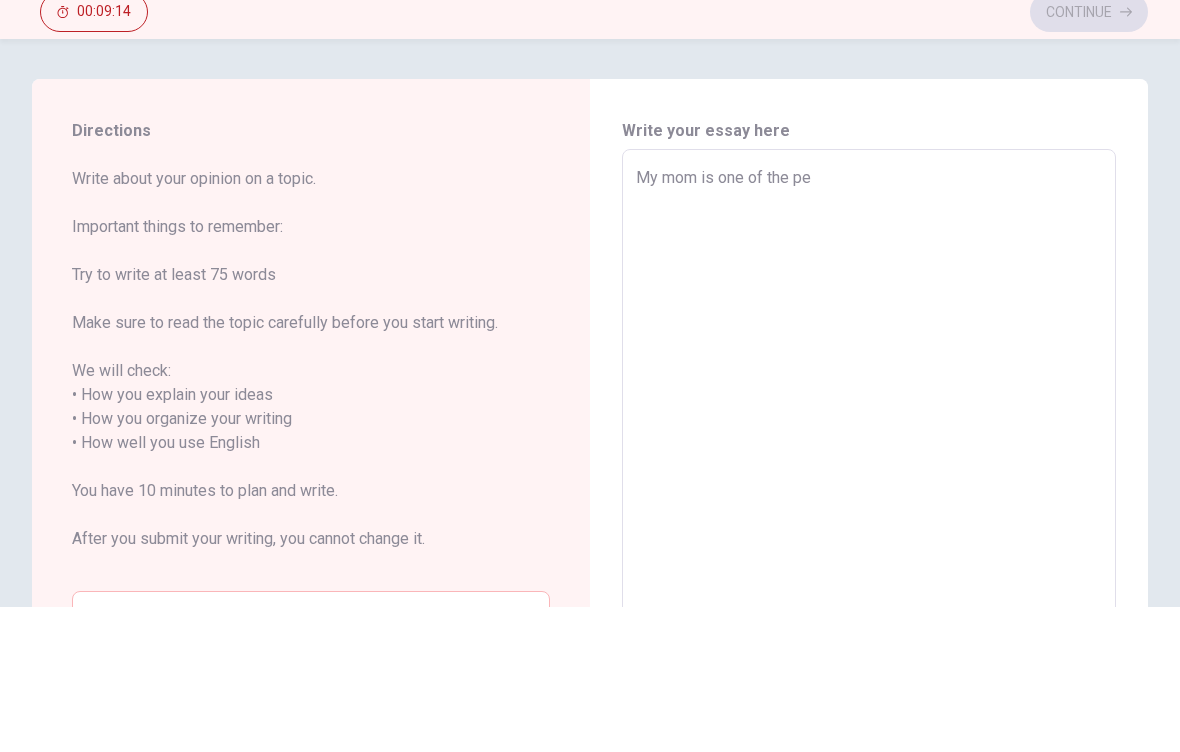 type on "x" 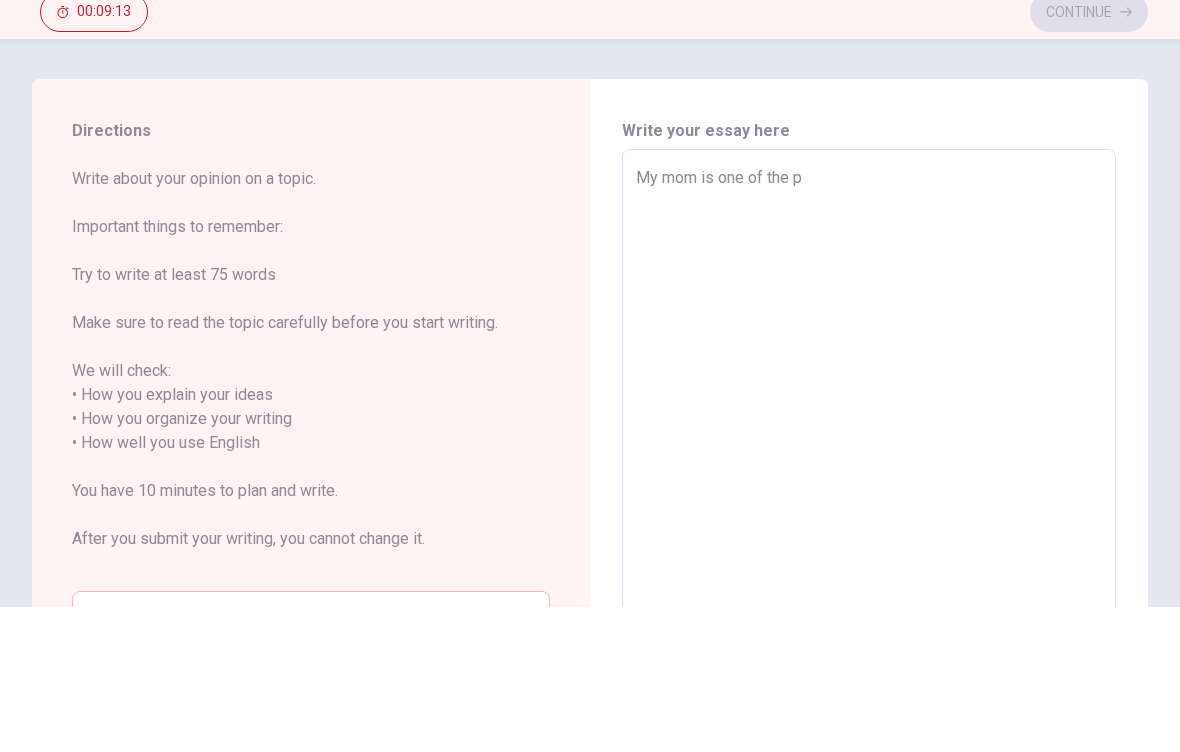 type on "x" 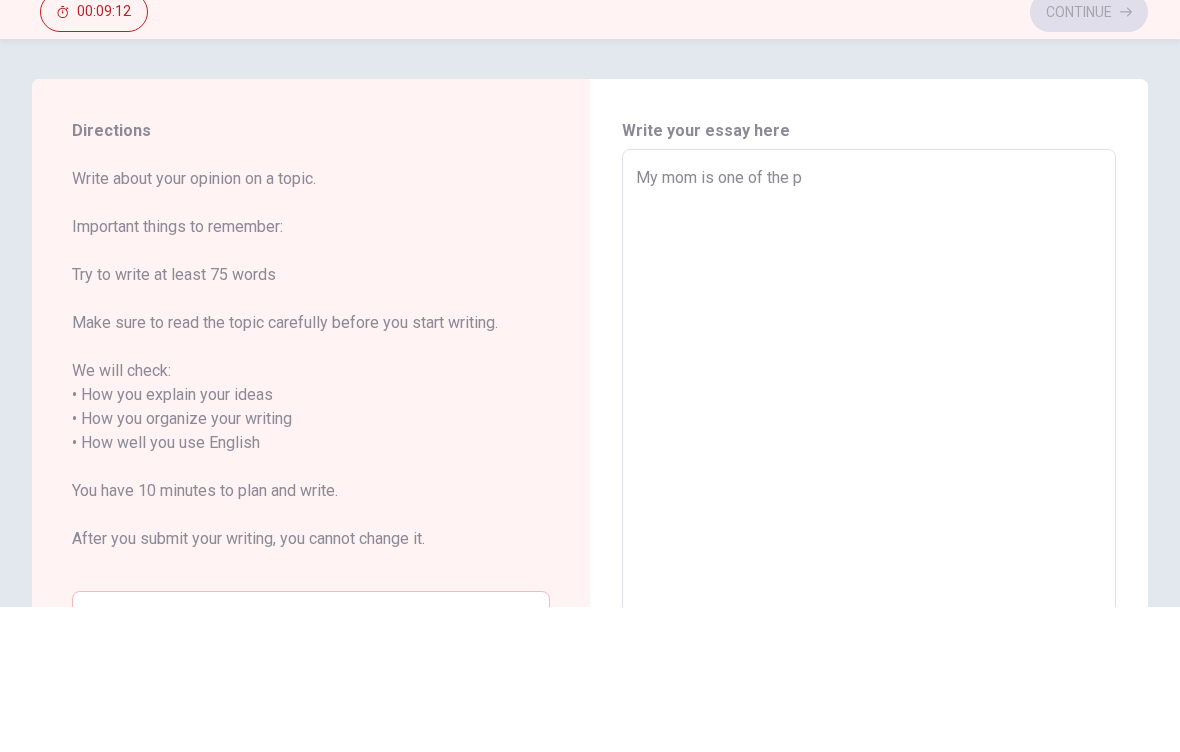 type on "My mom is one of the pe" 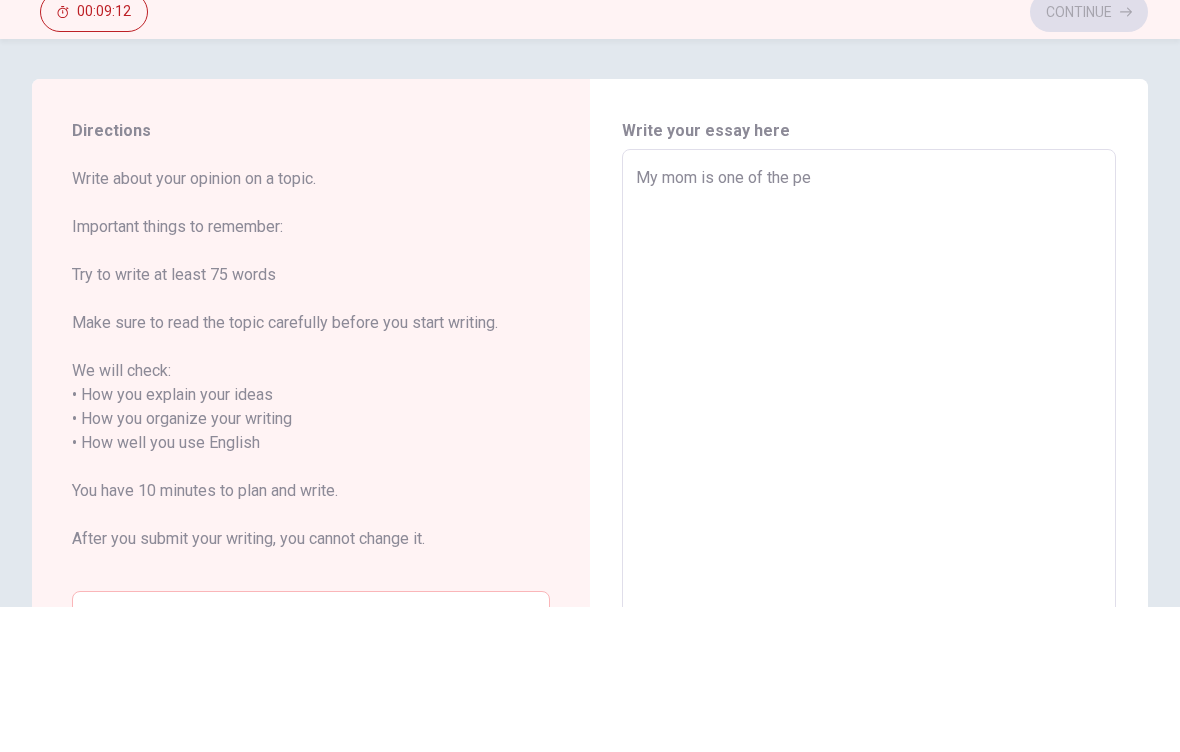 type on "x" 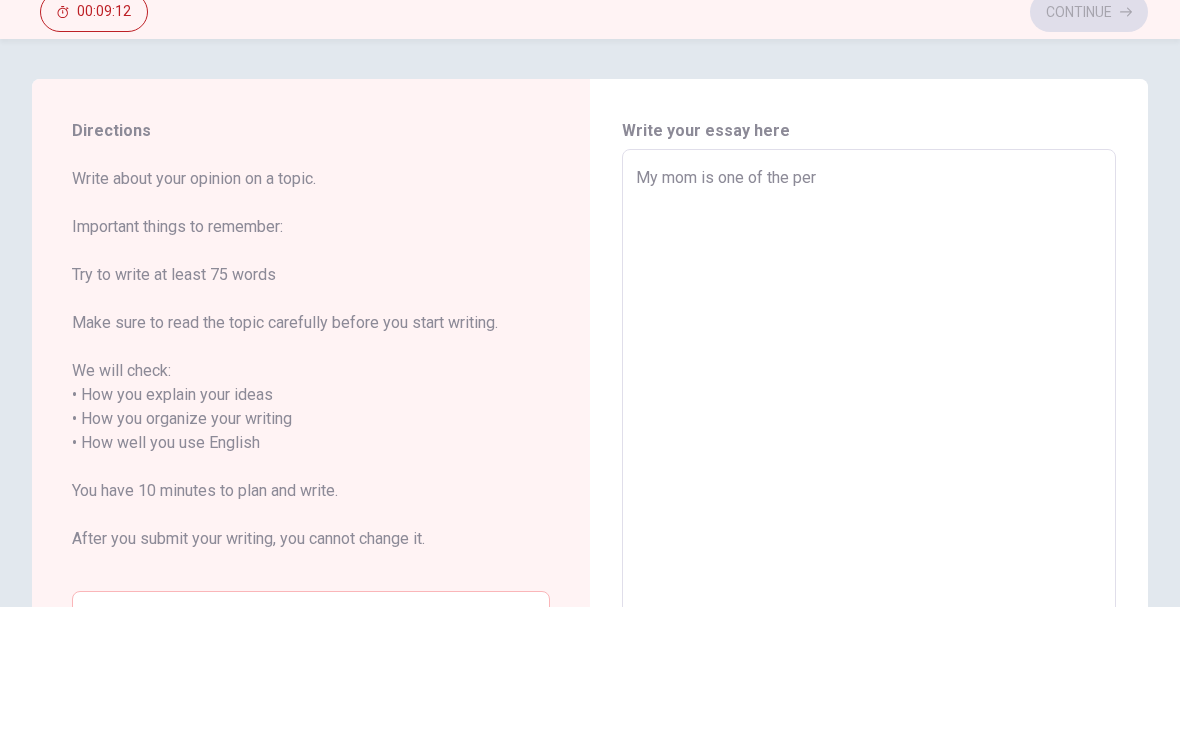 type on "x" 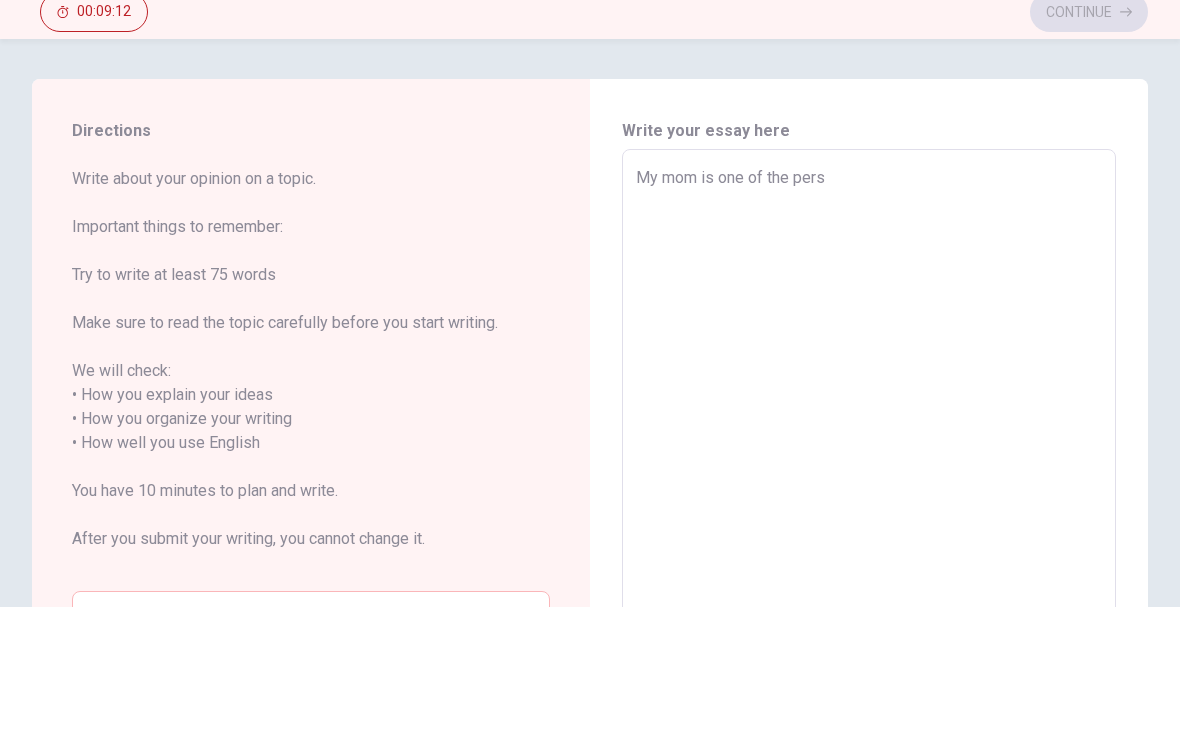 type on "x" 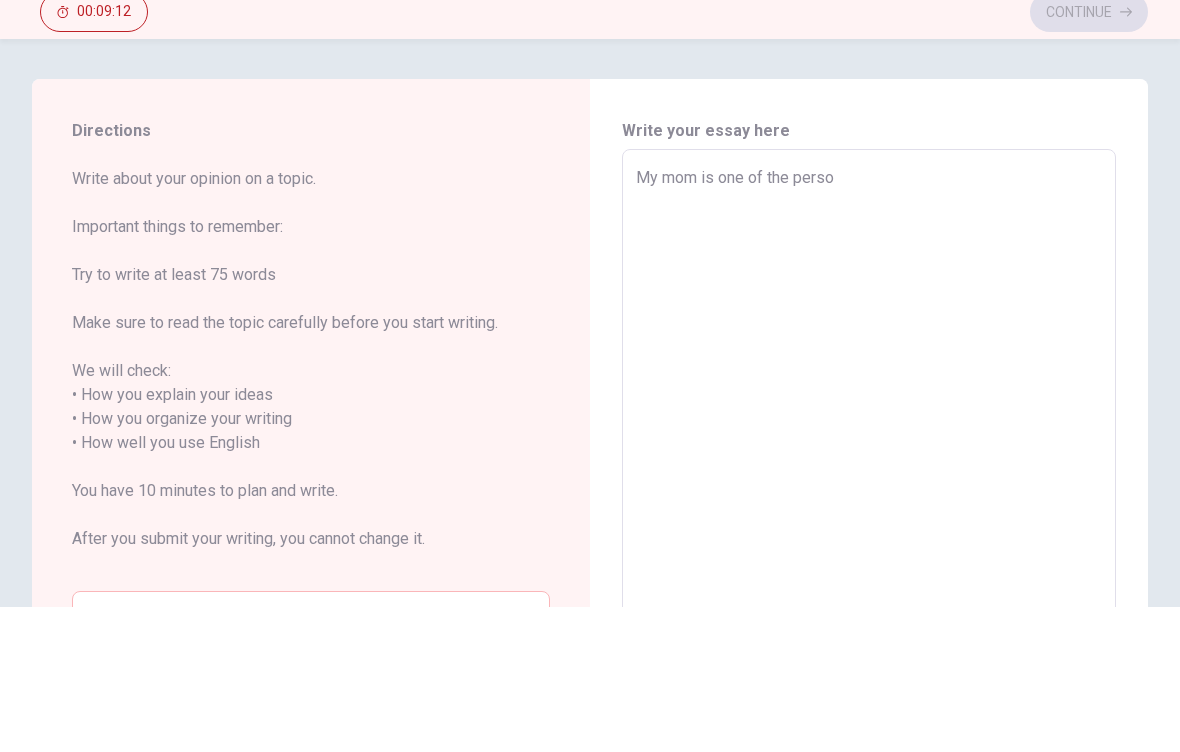 type on "x" 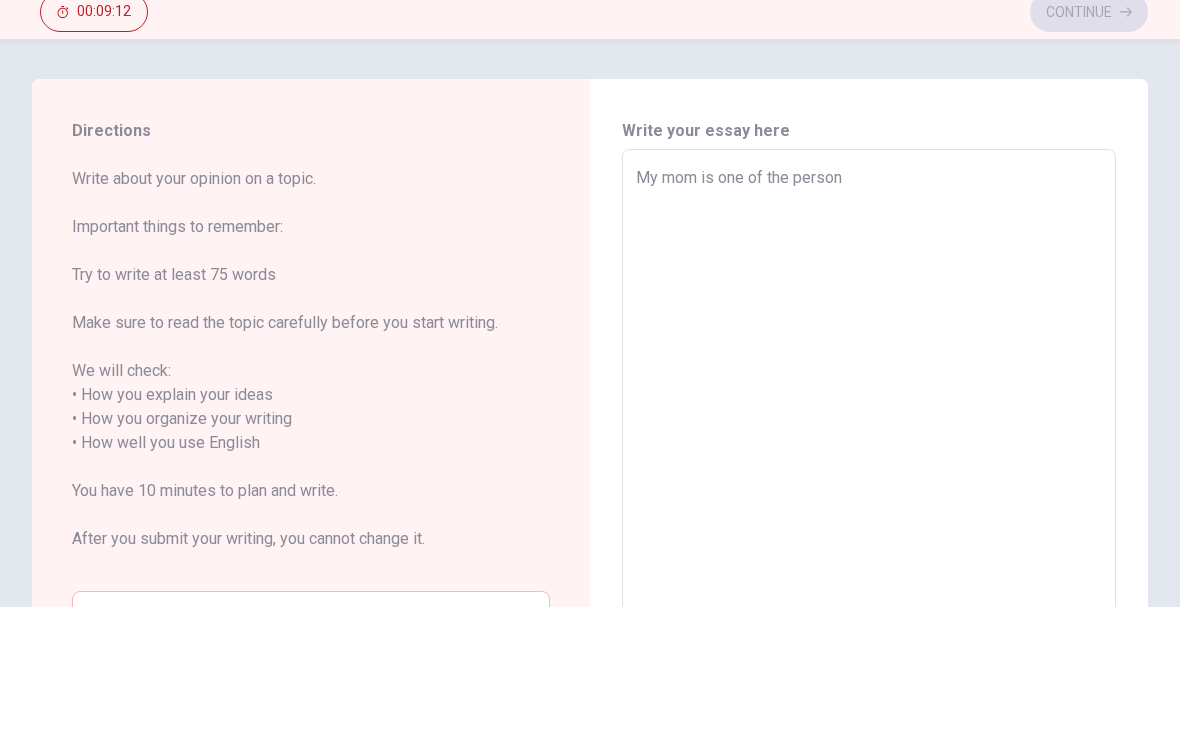 type on "x" 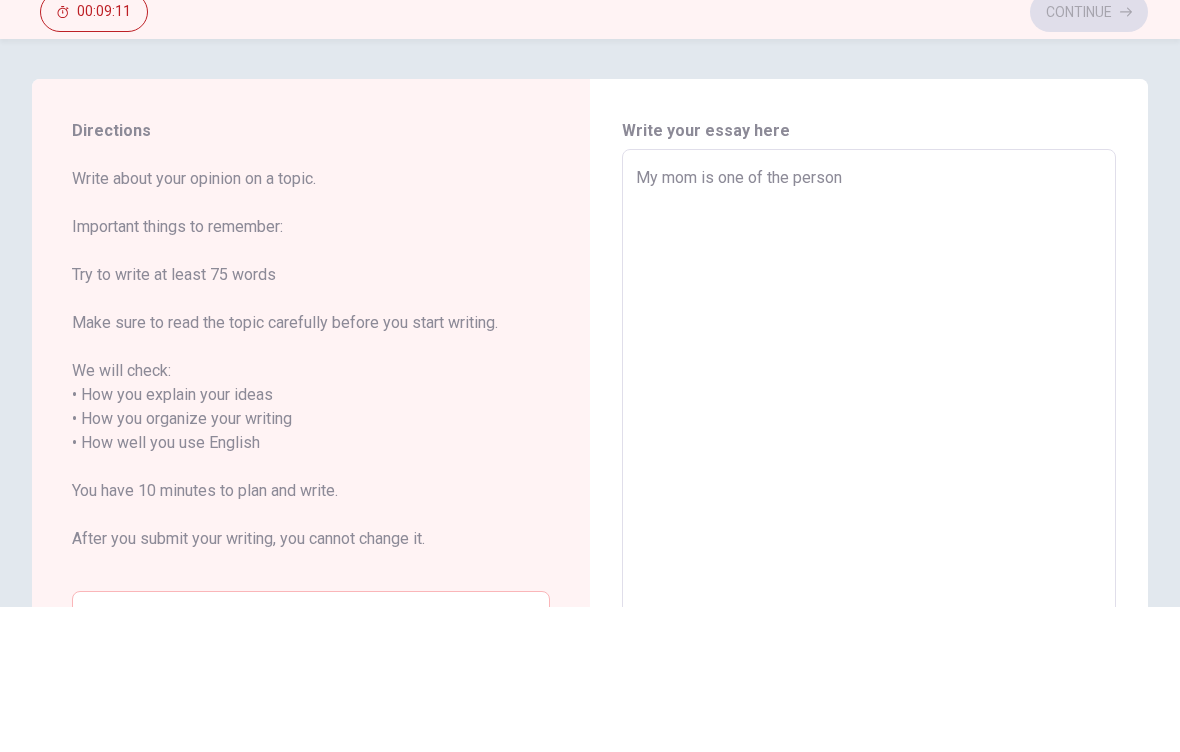type on "My mom is one of the person" 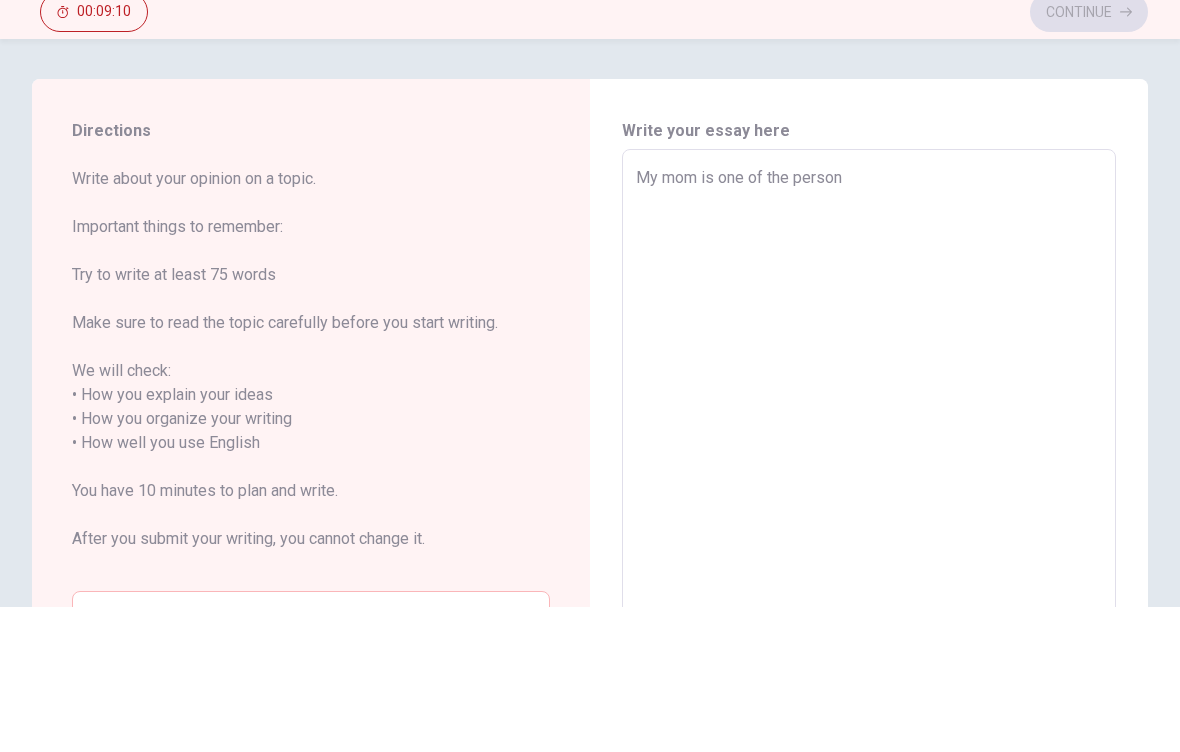 type on "My mom is one of the person t" 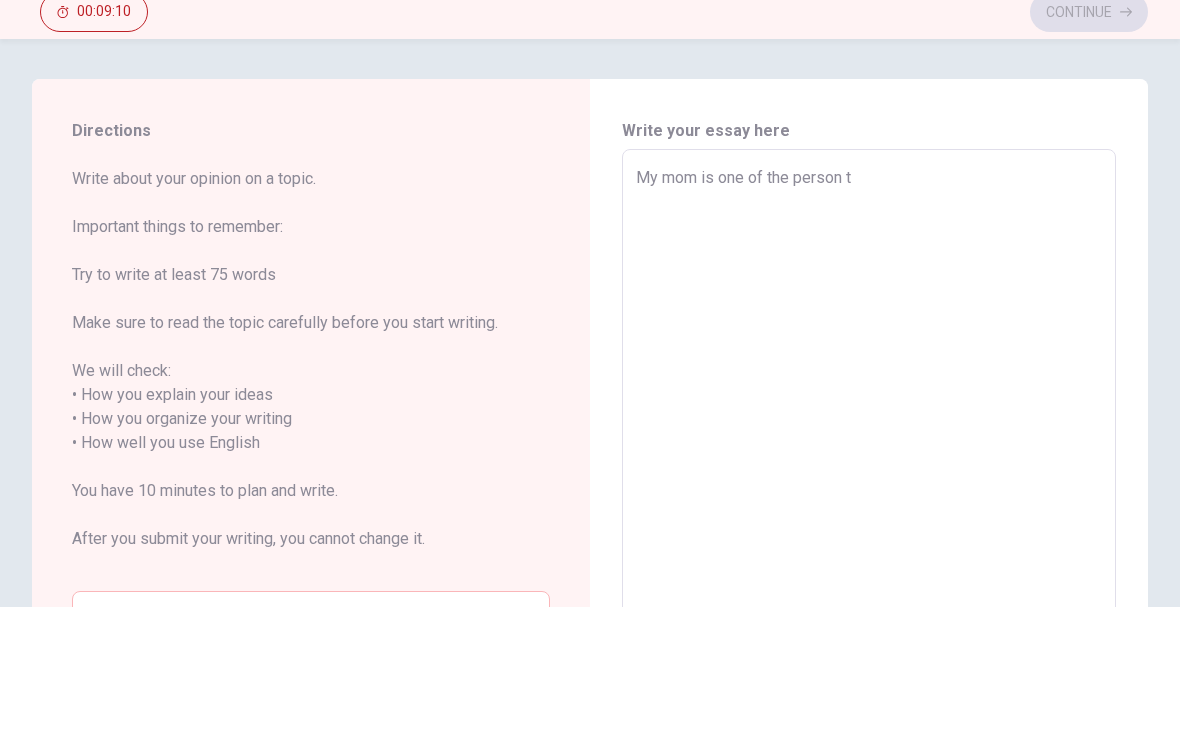 type on "x" 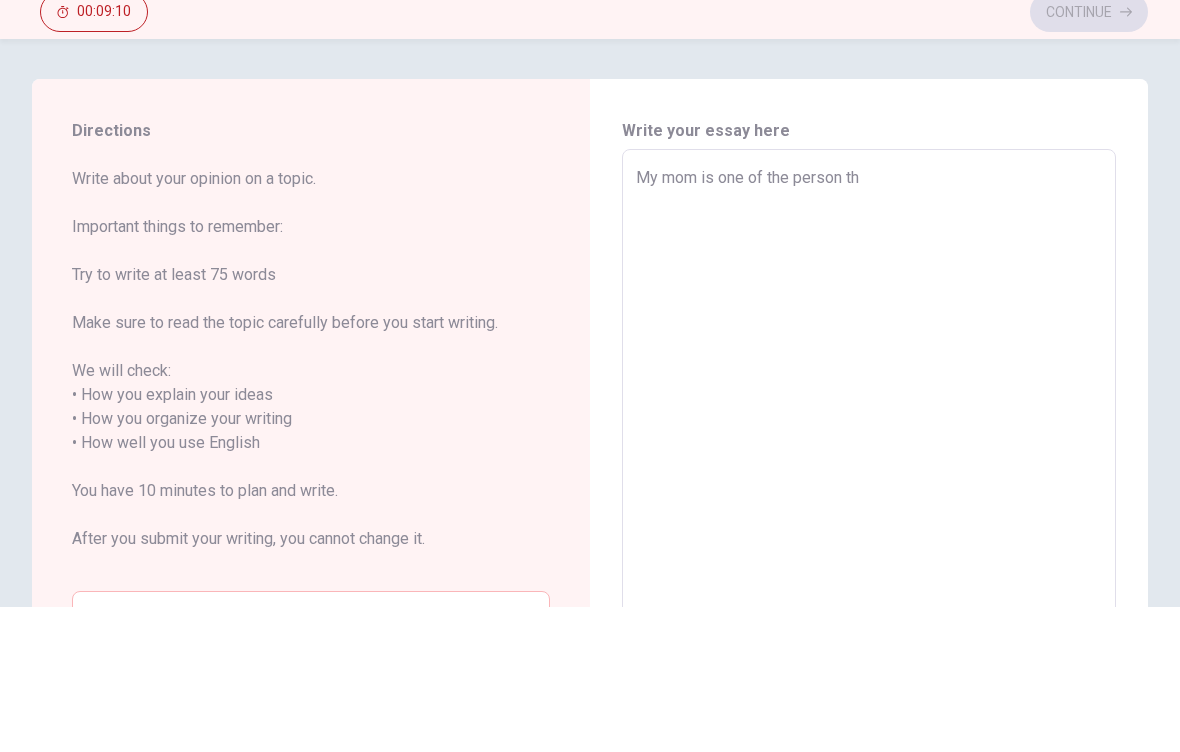 type on "x" 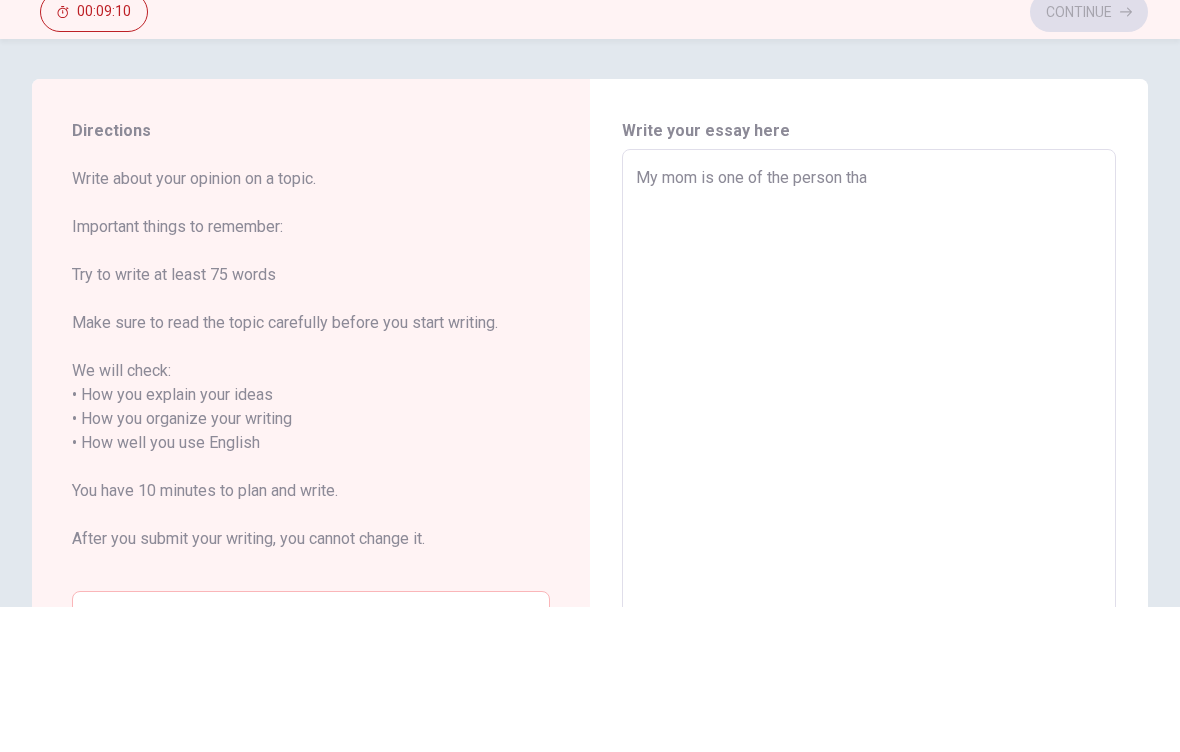 type on "x" 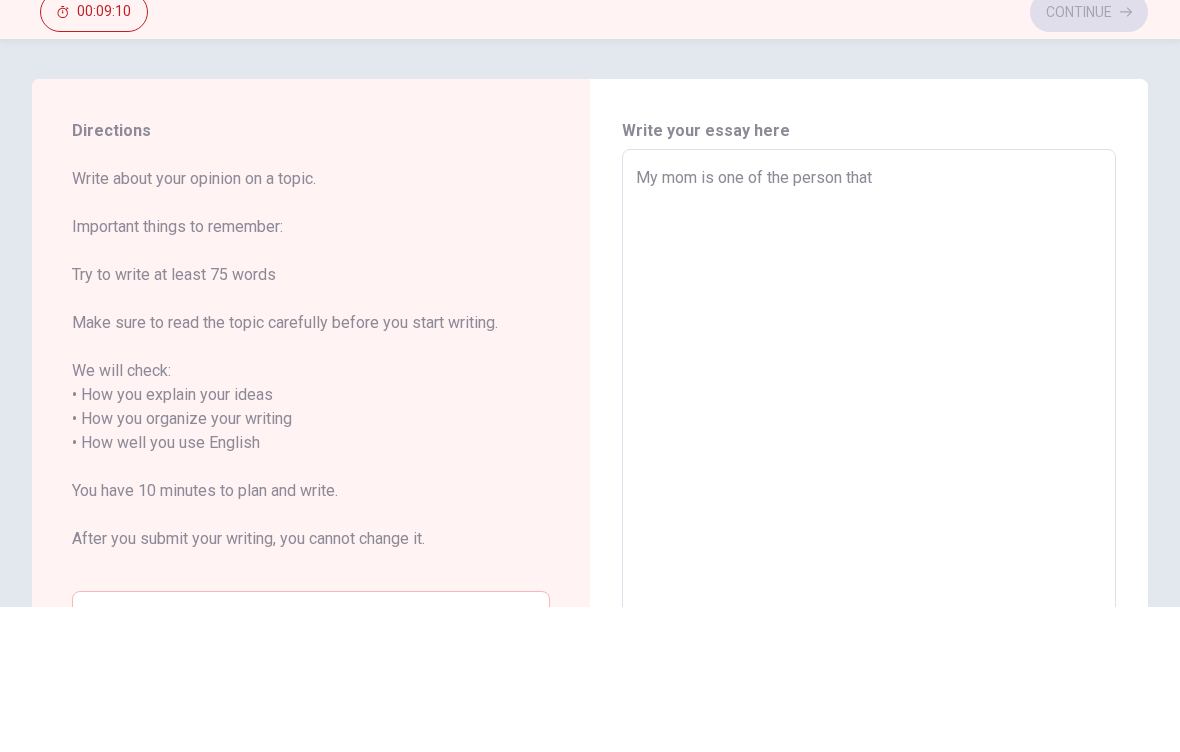 type on "x" 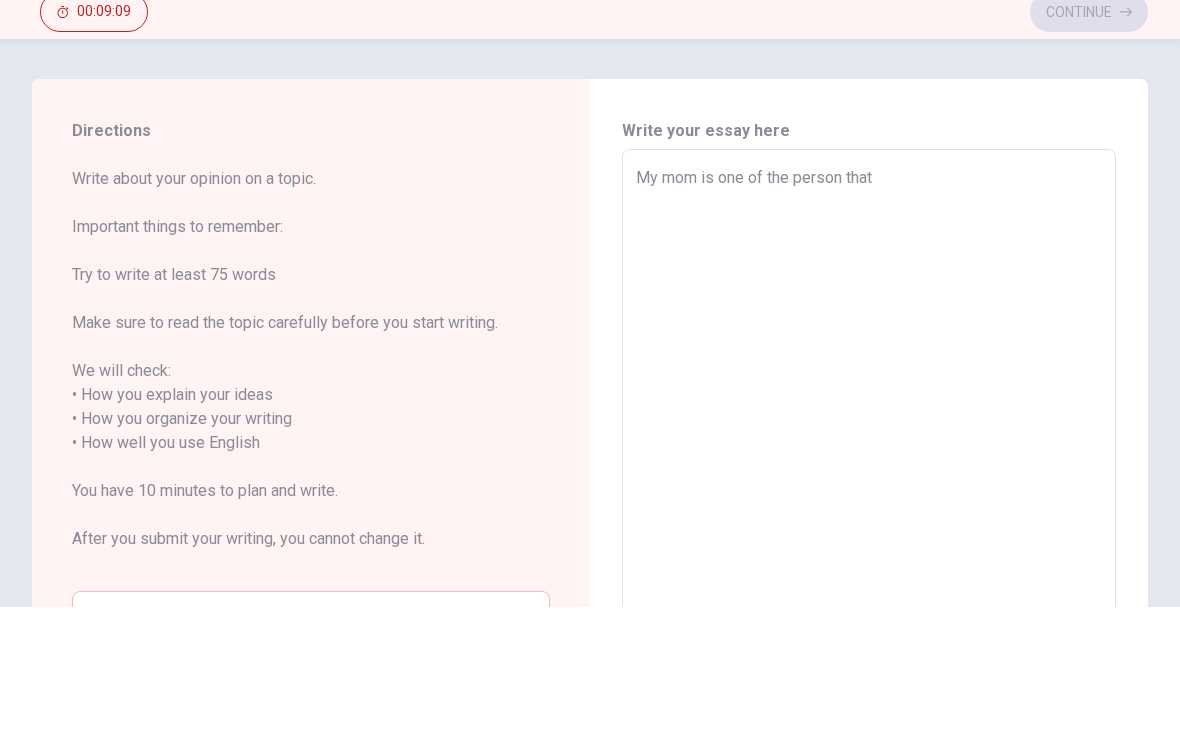 type on "My mom is one of the person that i" 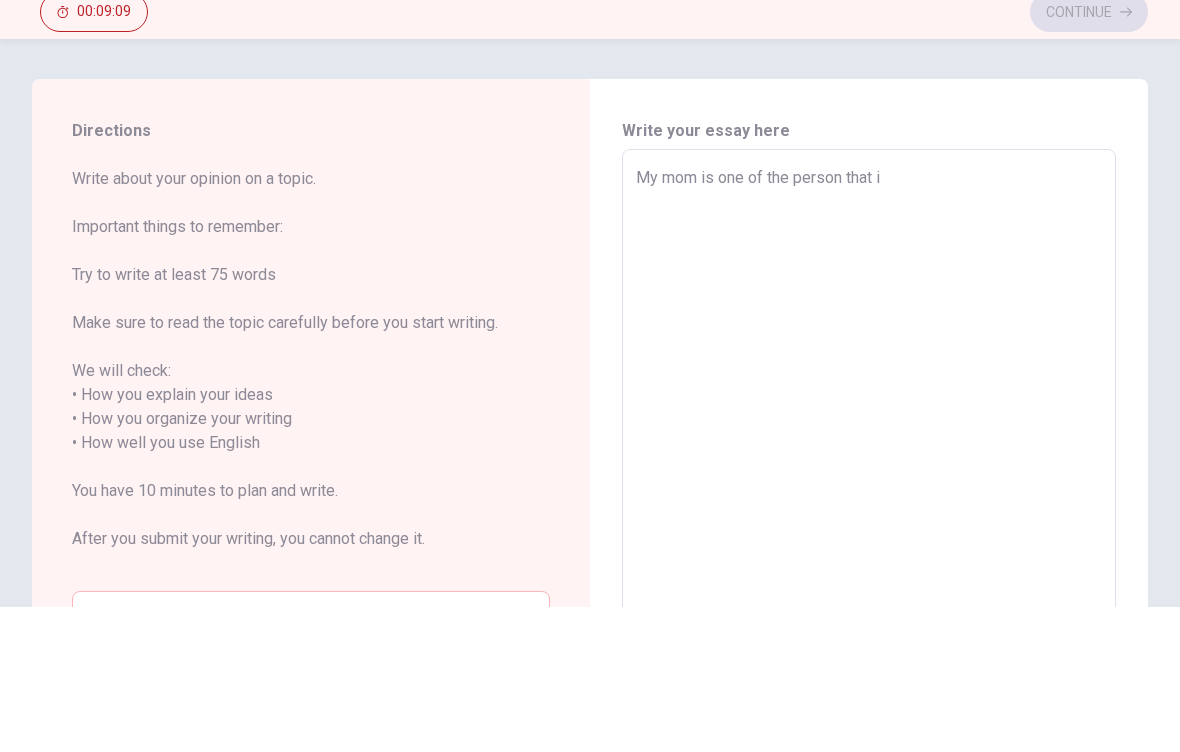 type on "x" 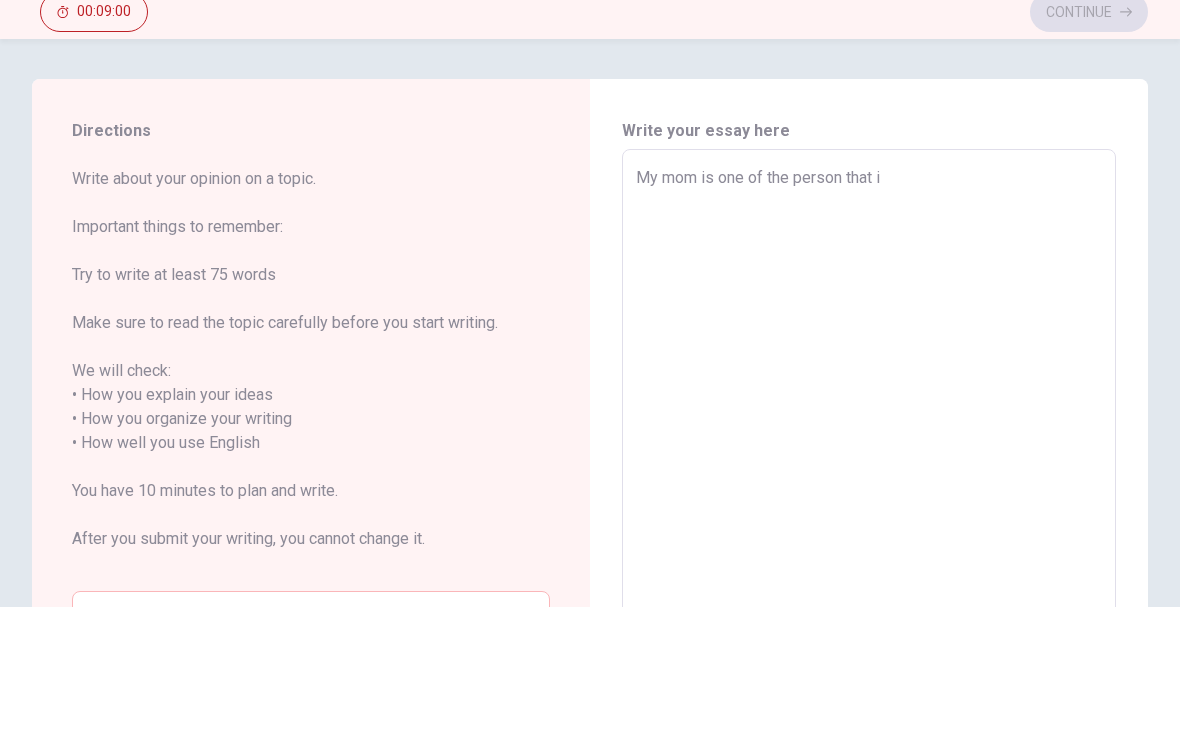scroll, scrollTop: 0, scrollLeft: 0, axis: both 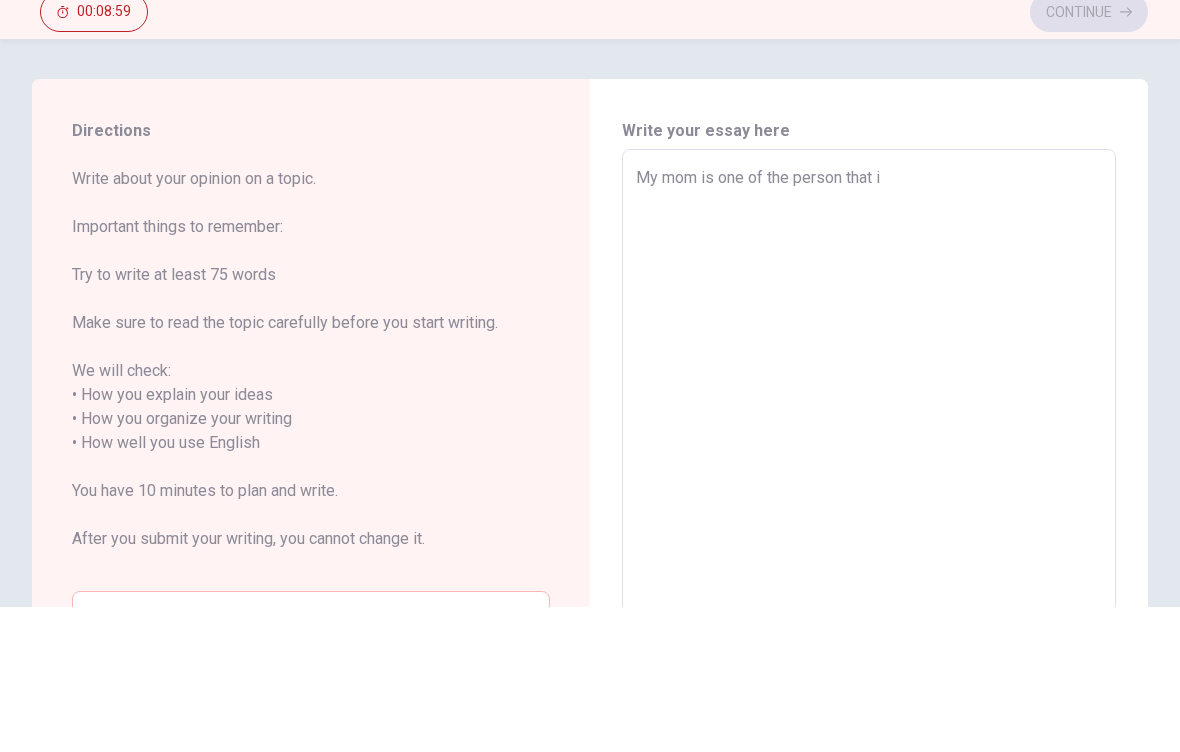 type on "My mom is one of the person that i" 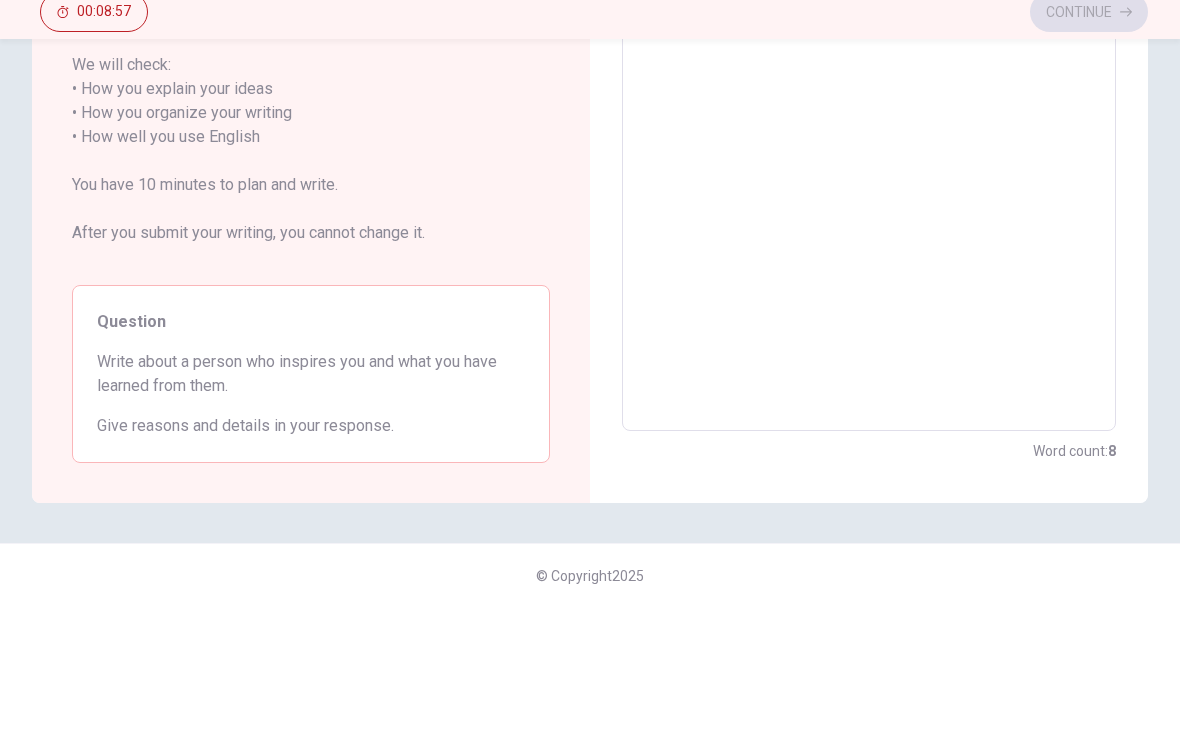 scroll, scrollTop: 307, scrollLeft: 0, axis: vertical 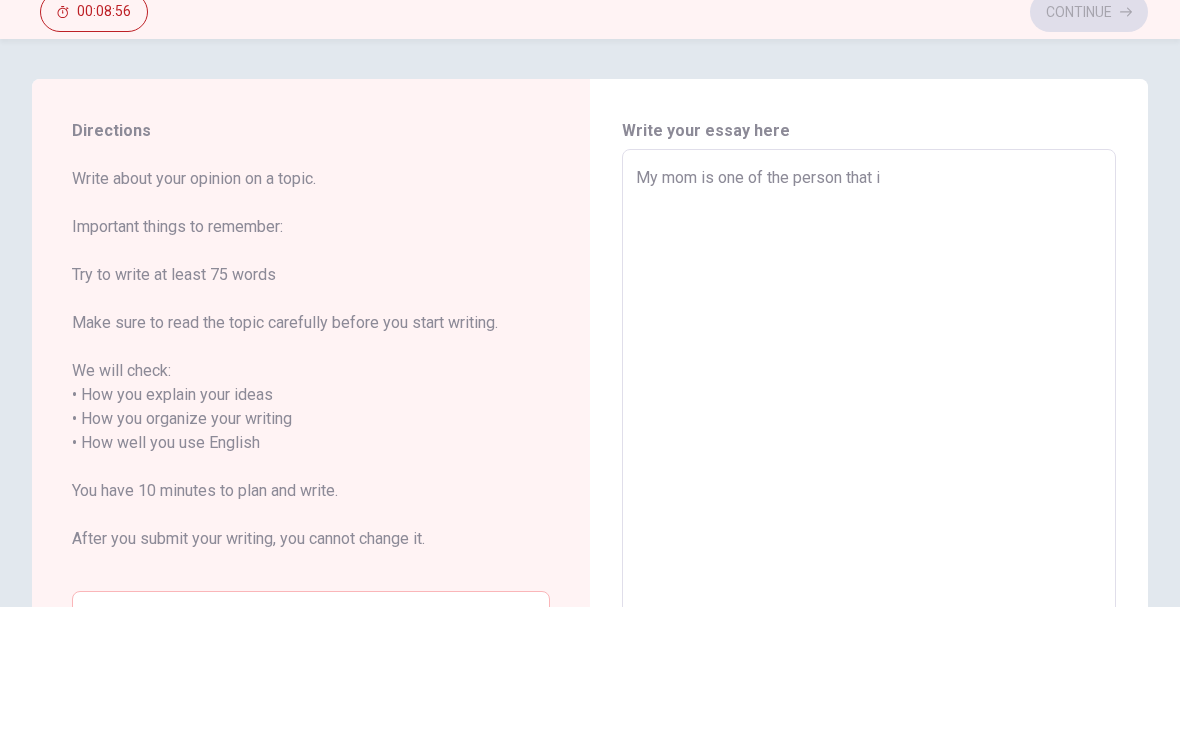 type on "My mom is one of the person that in" 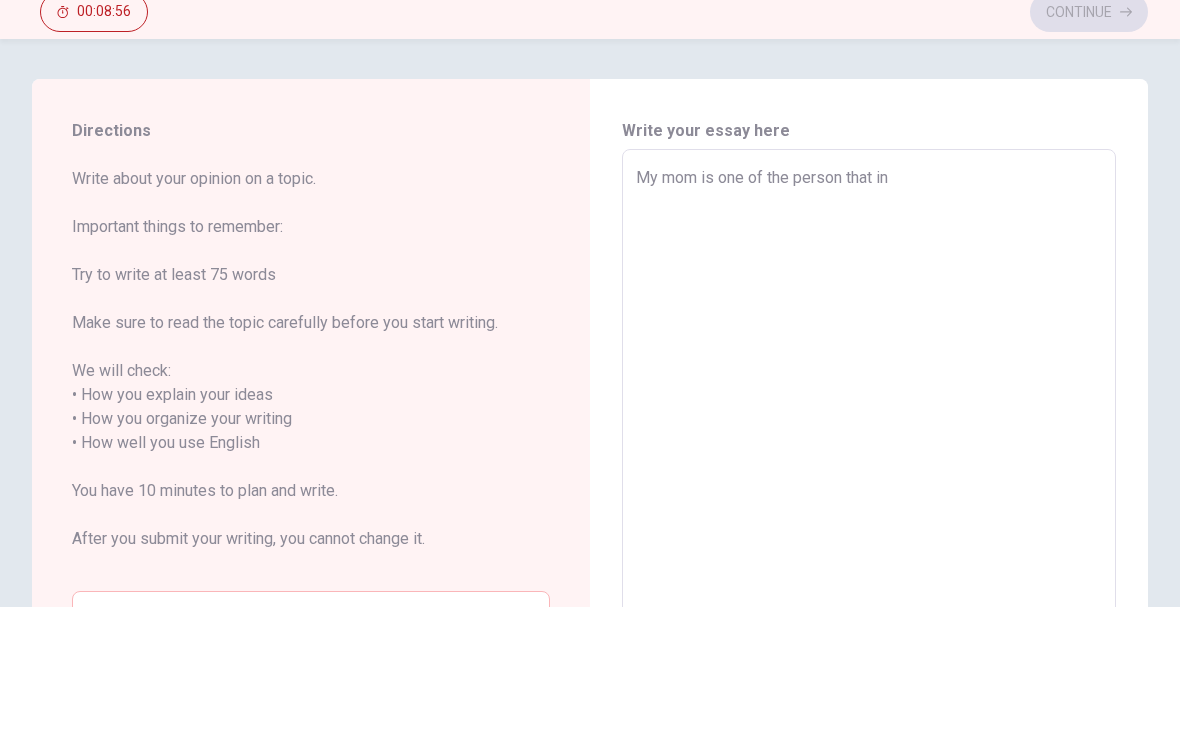 type on "x" 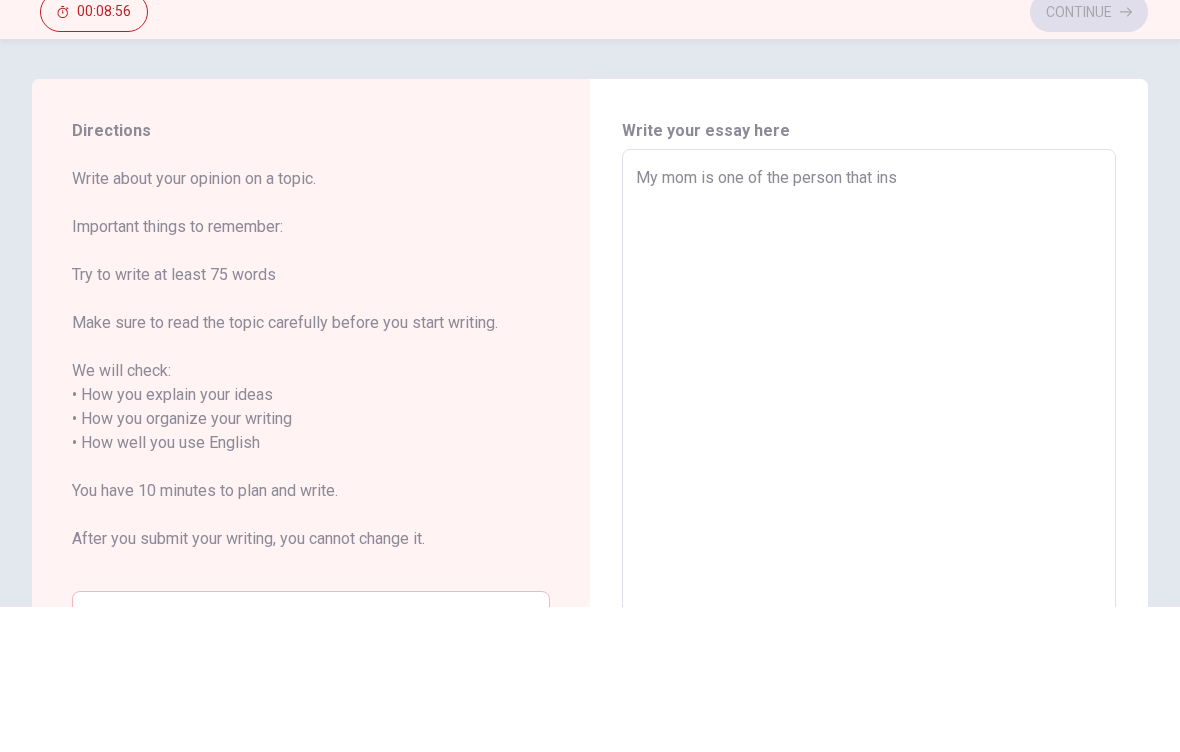 type on "x" 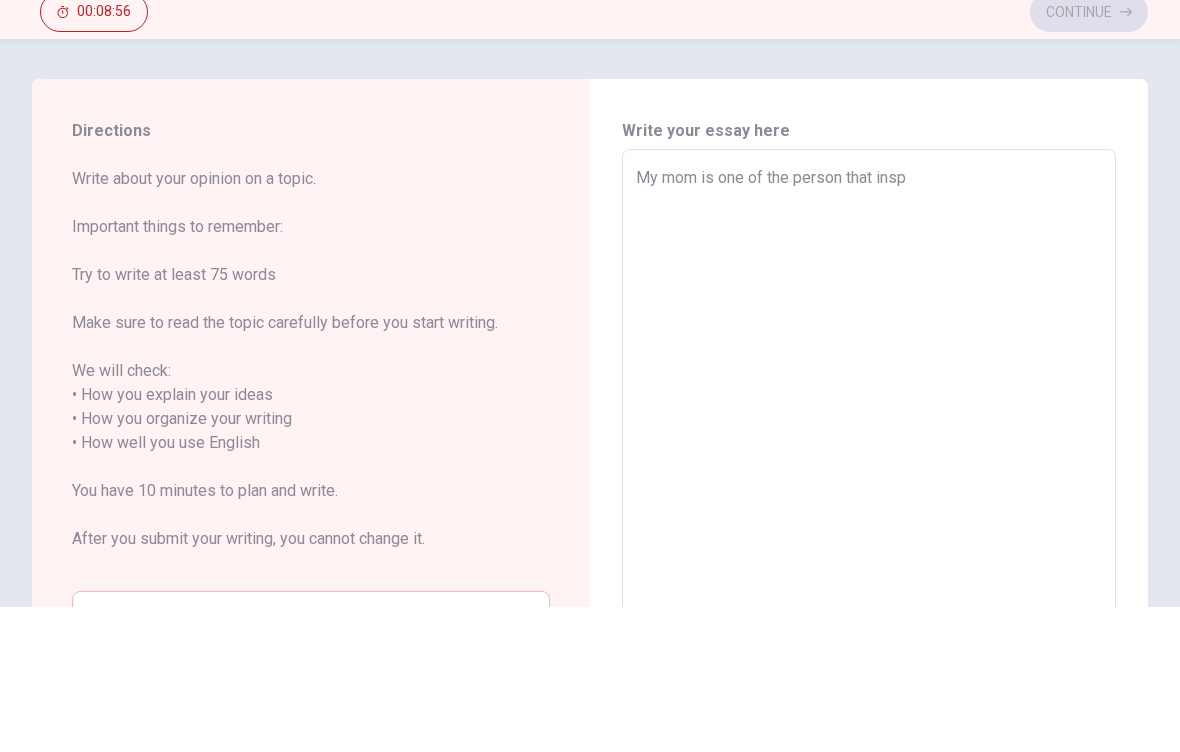 type on "x" 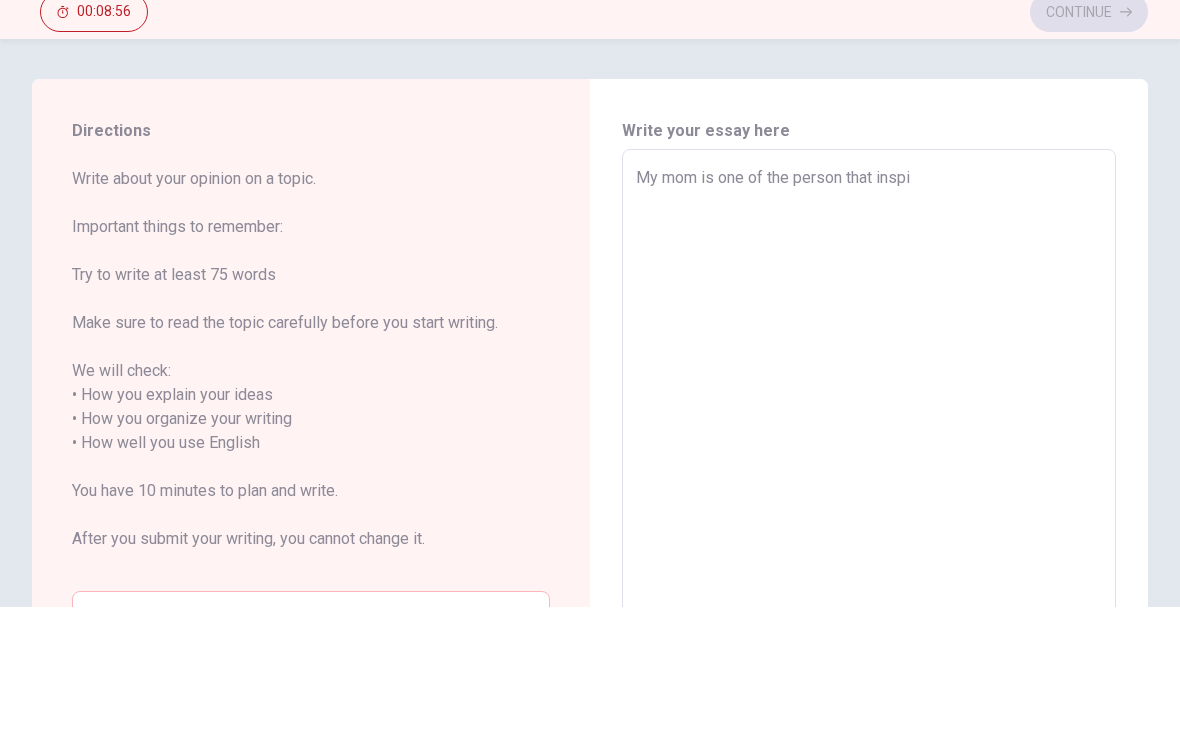 type on "x" 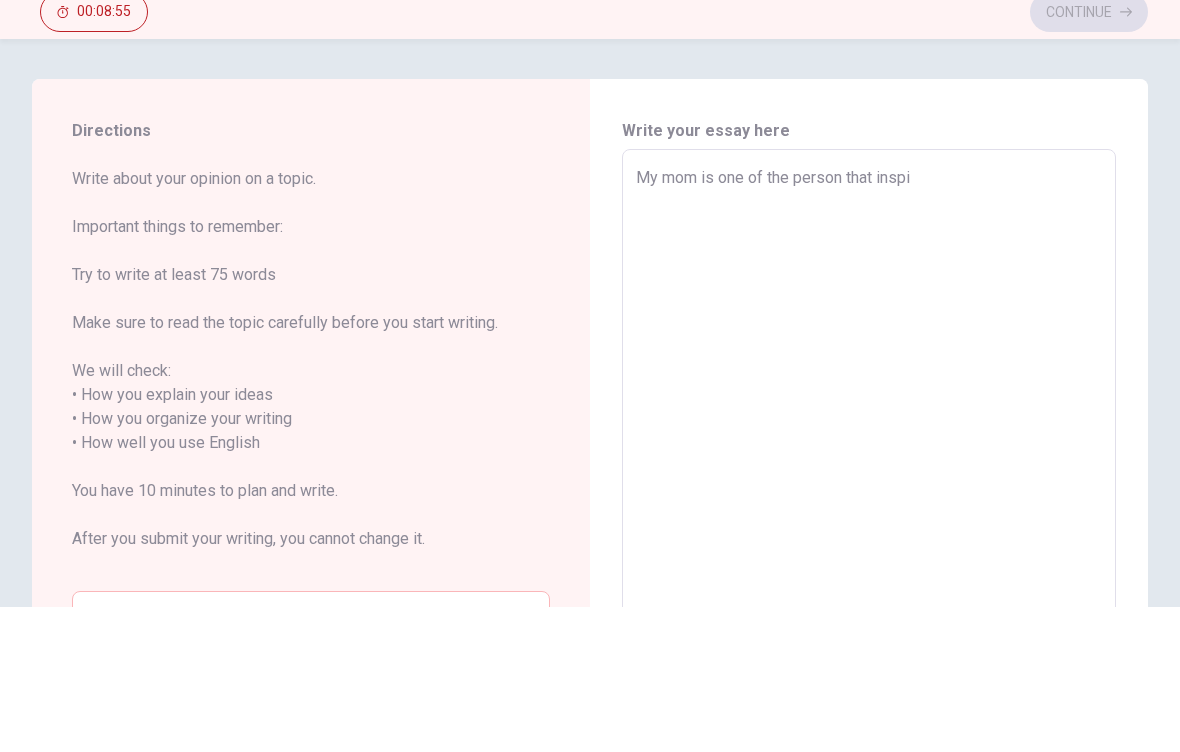 type on "My mom is one of the person that inspir" 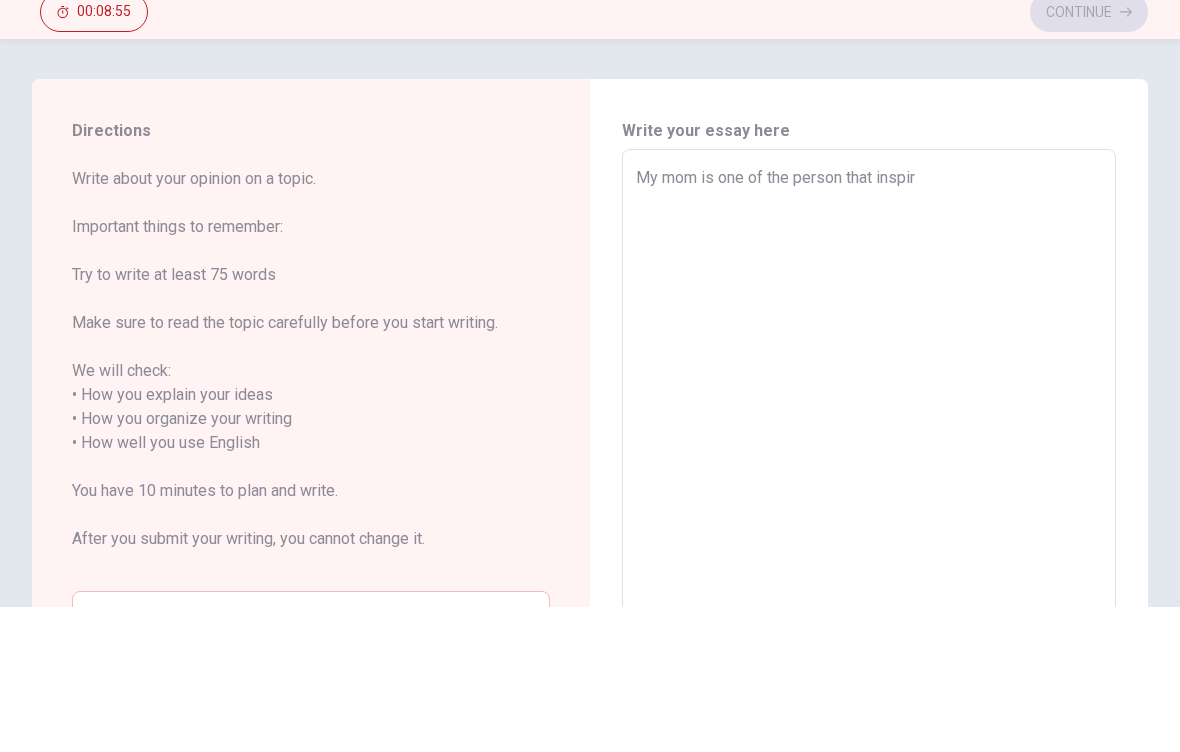 type on "x" 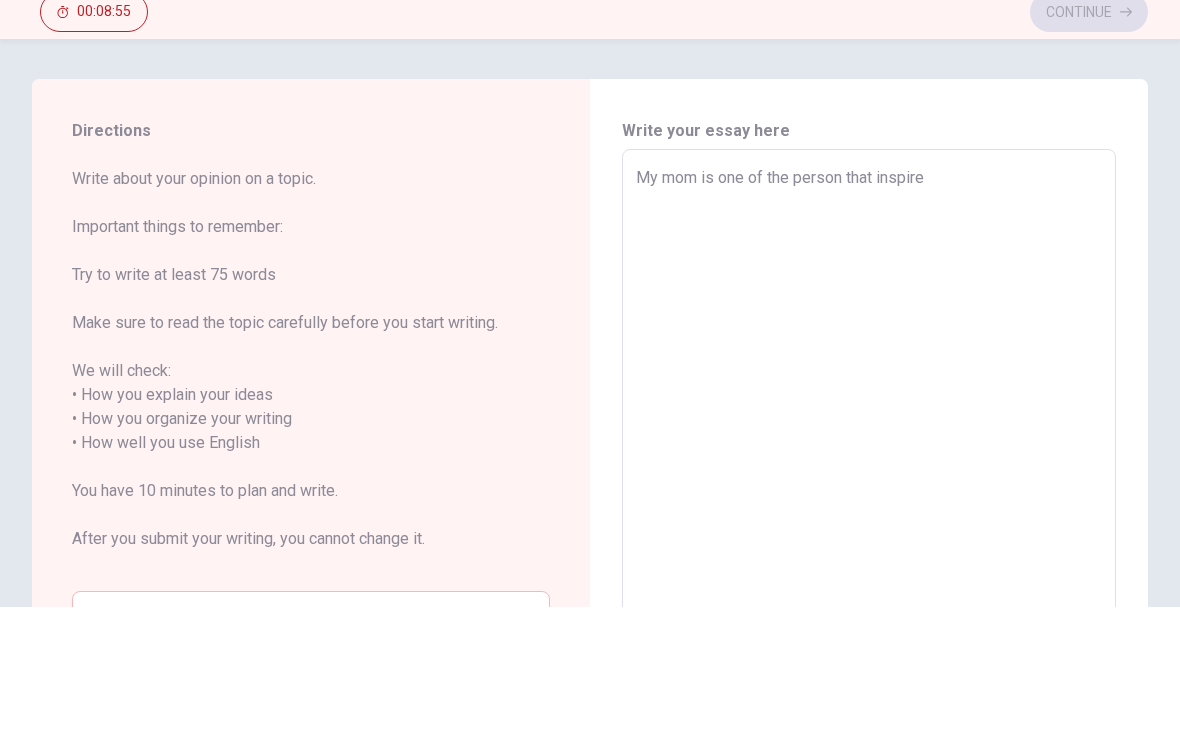type on "x" 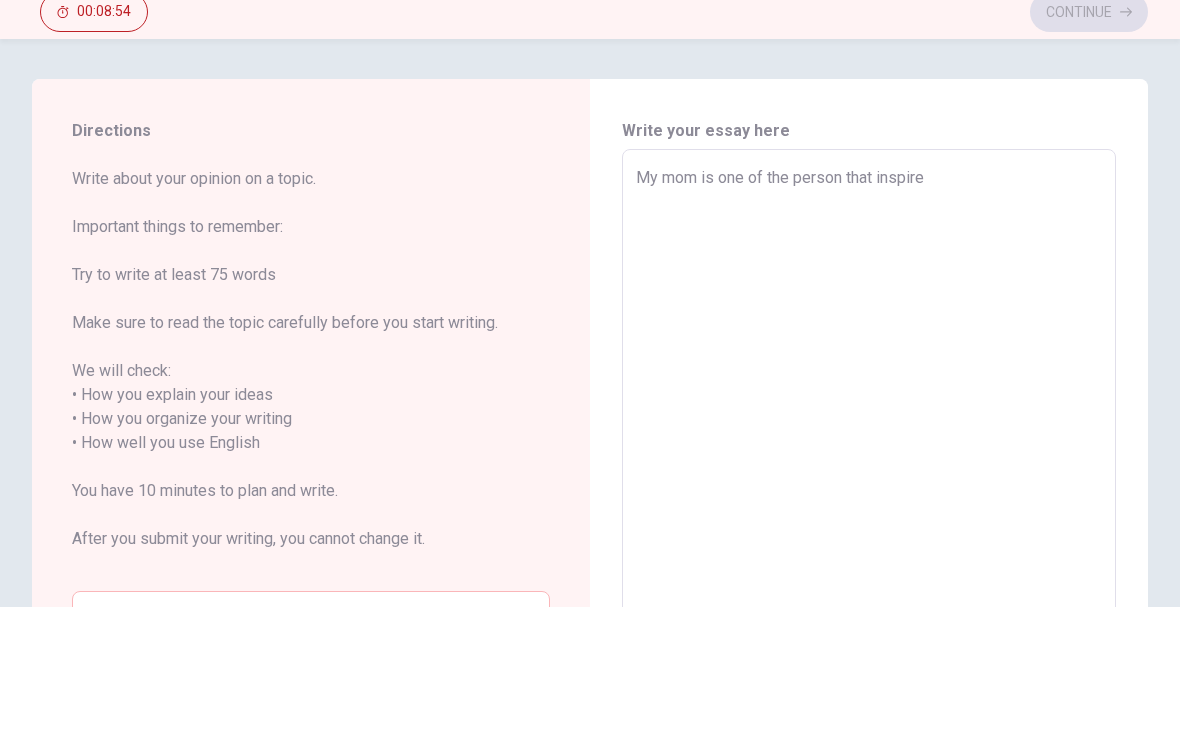 type on "My mom is one of the person that inspire m" 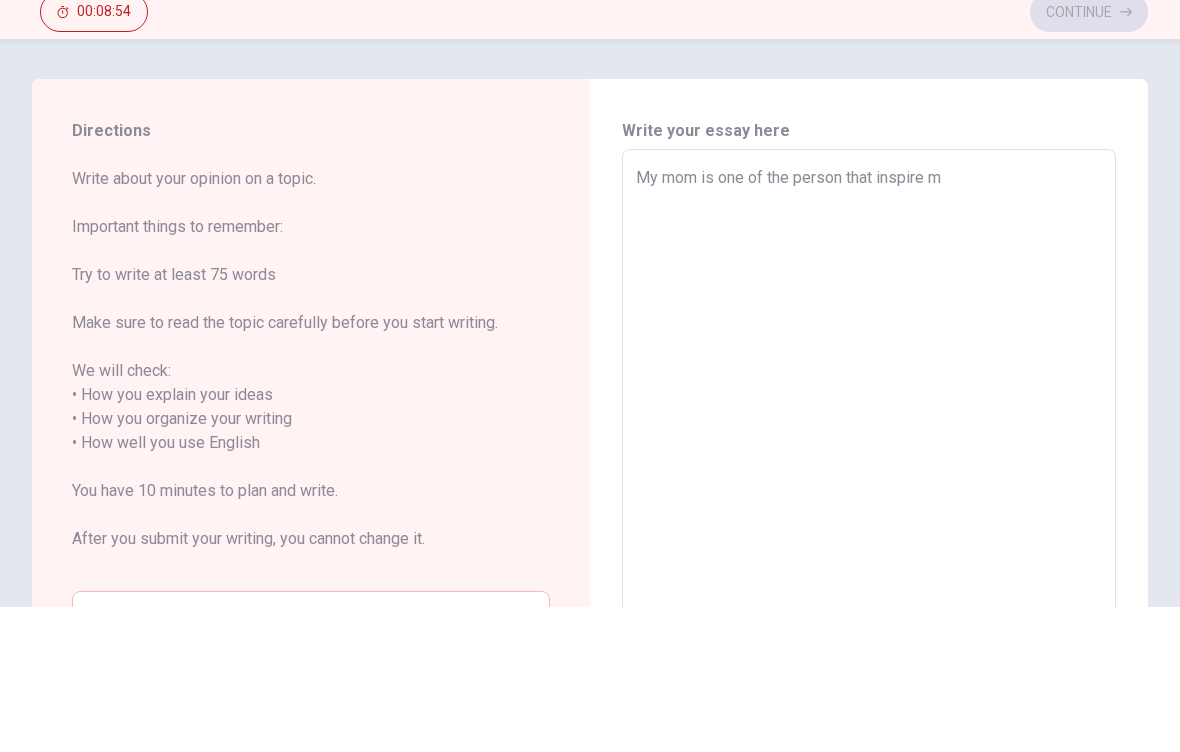 type 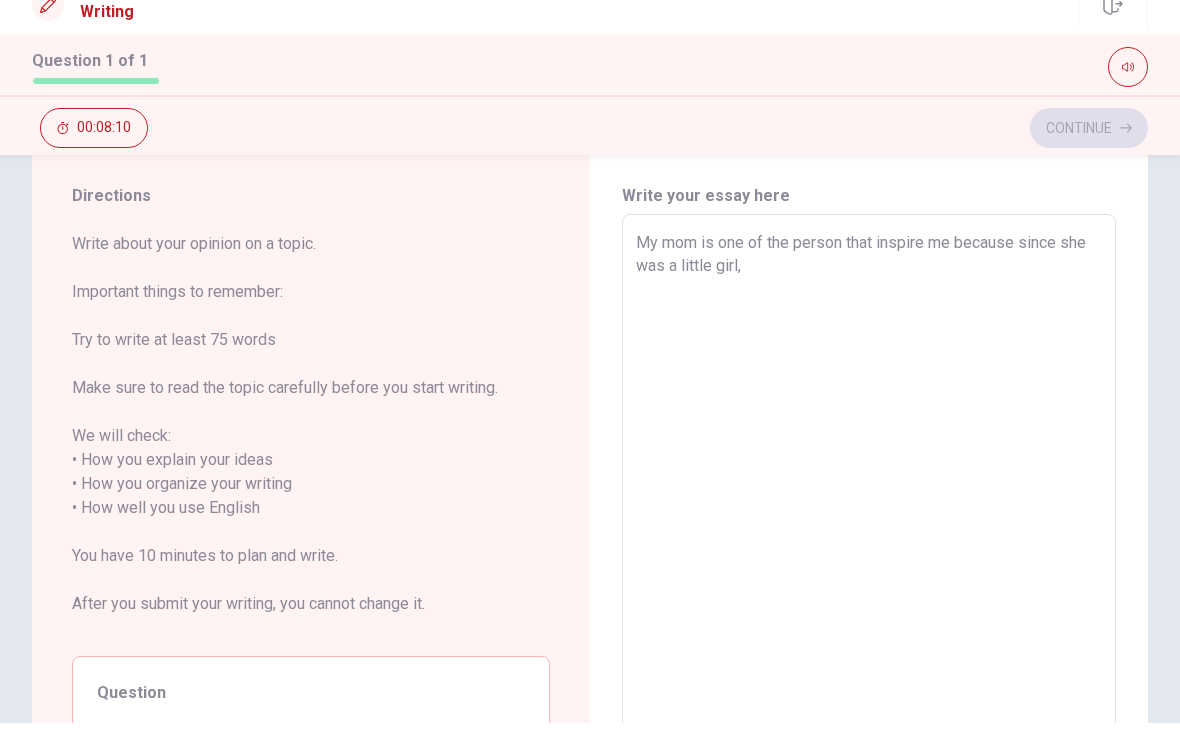 scroll, scrollTop: 63, scrollLeft: 0, axis: vertical 